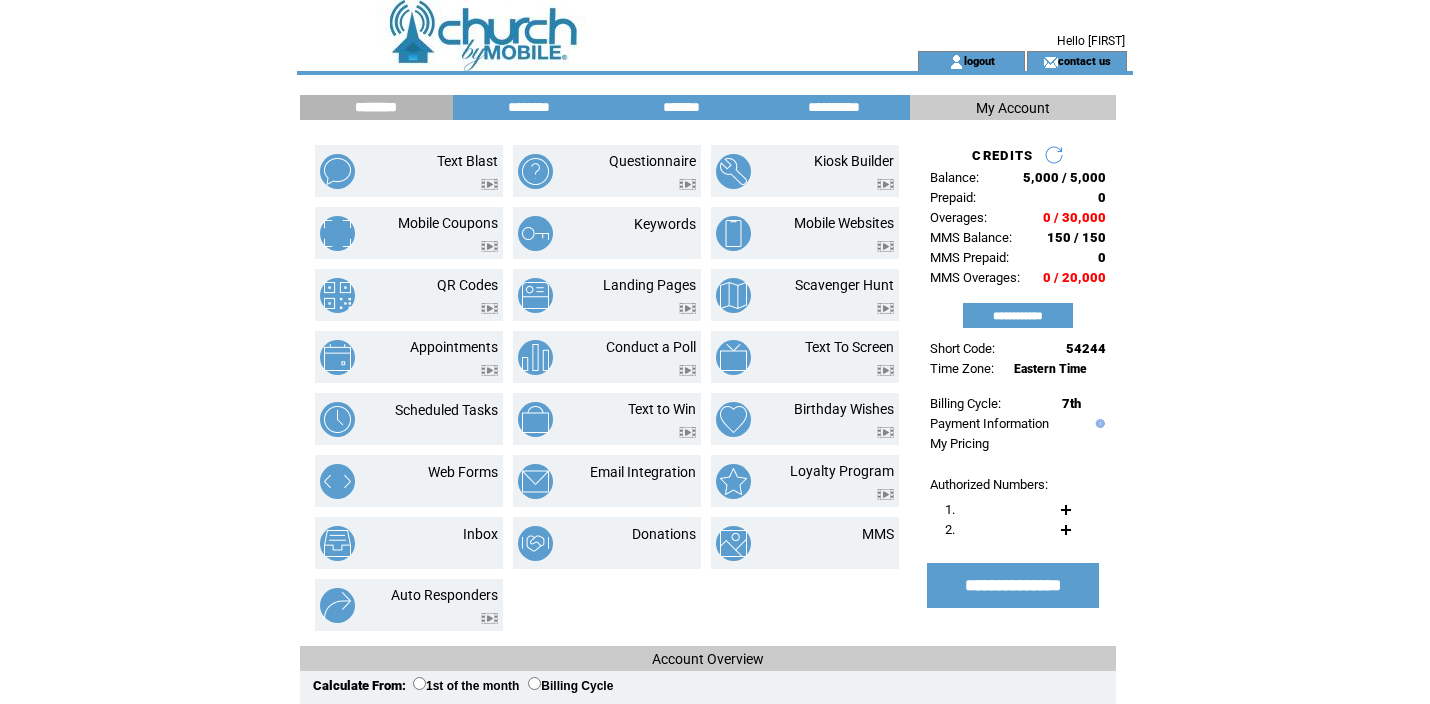 scroll, scrollTop: 0, scrollLeft: 0, axis: both 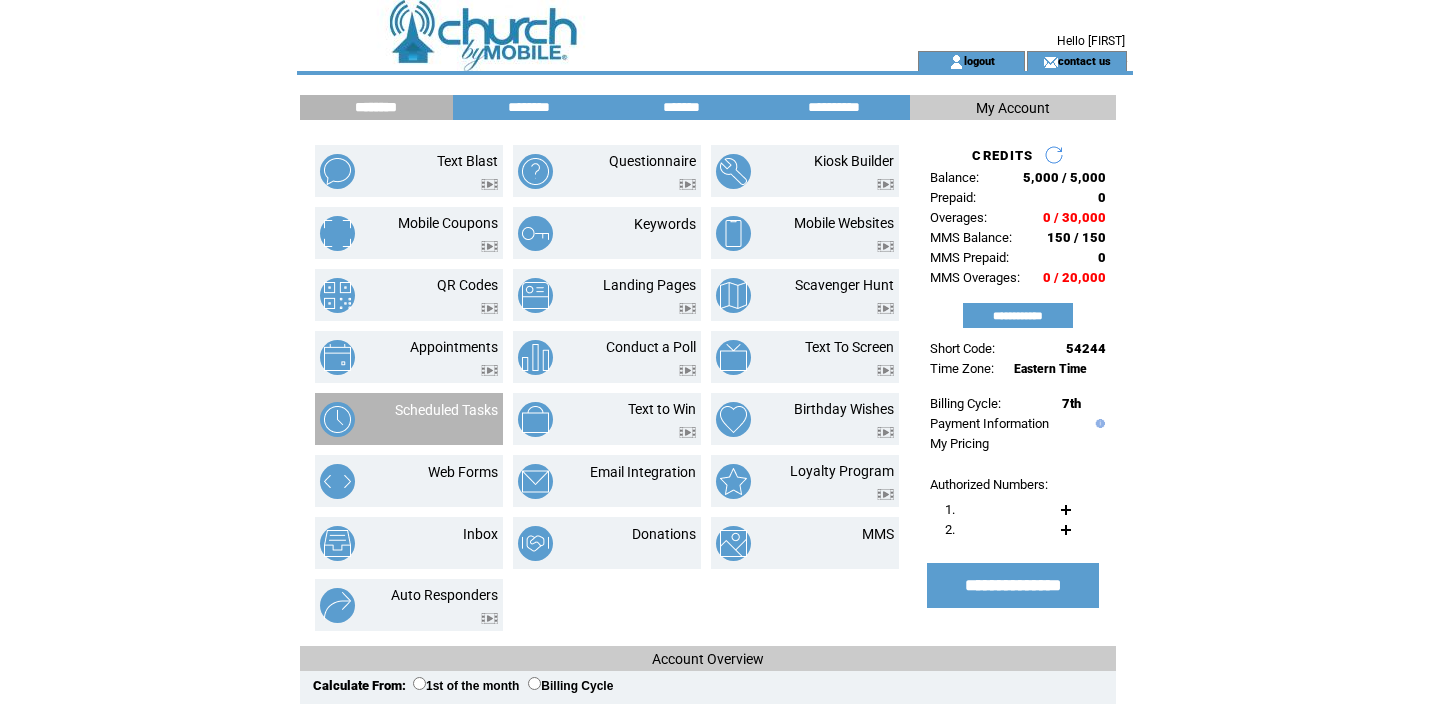 click at bounding box center [446, 421] 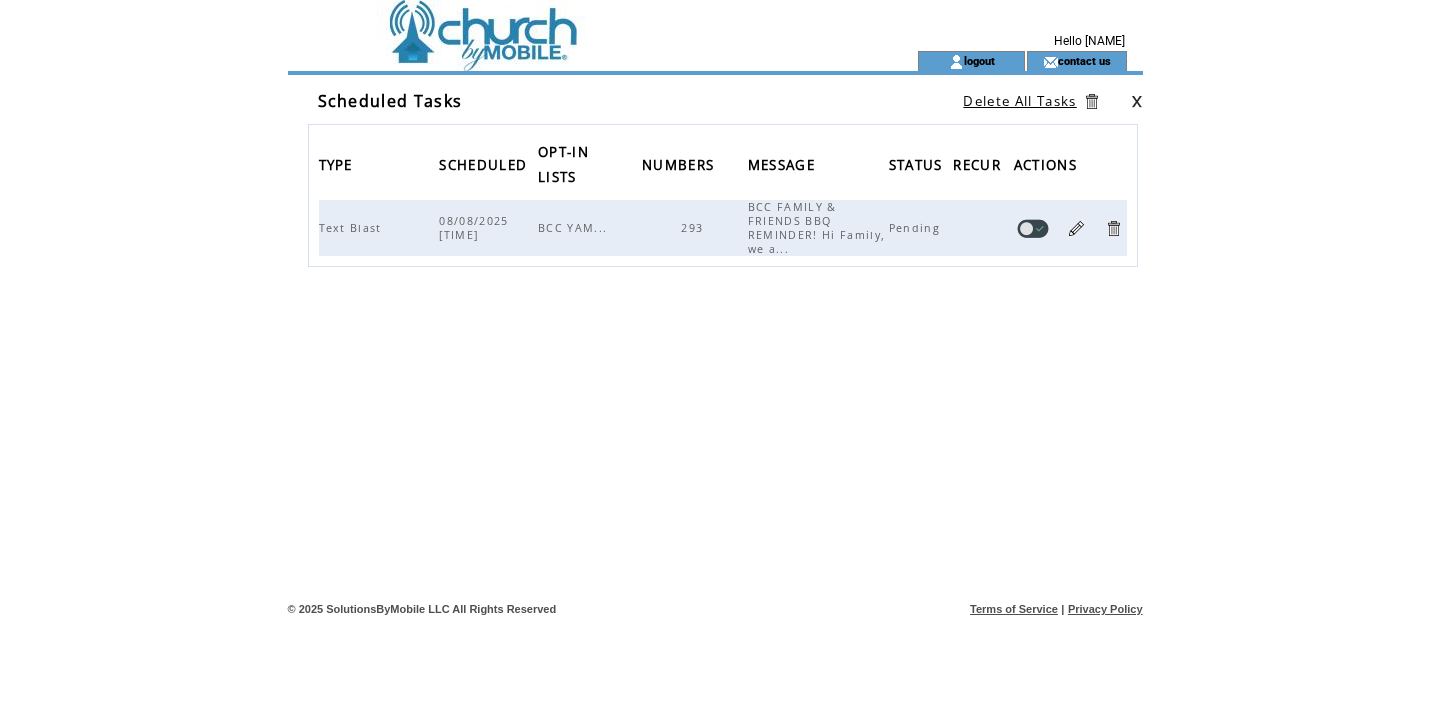 scroll, scrollTop: 0, scrollLeft: 0, axis: both 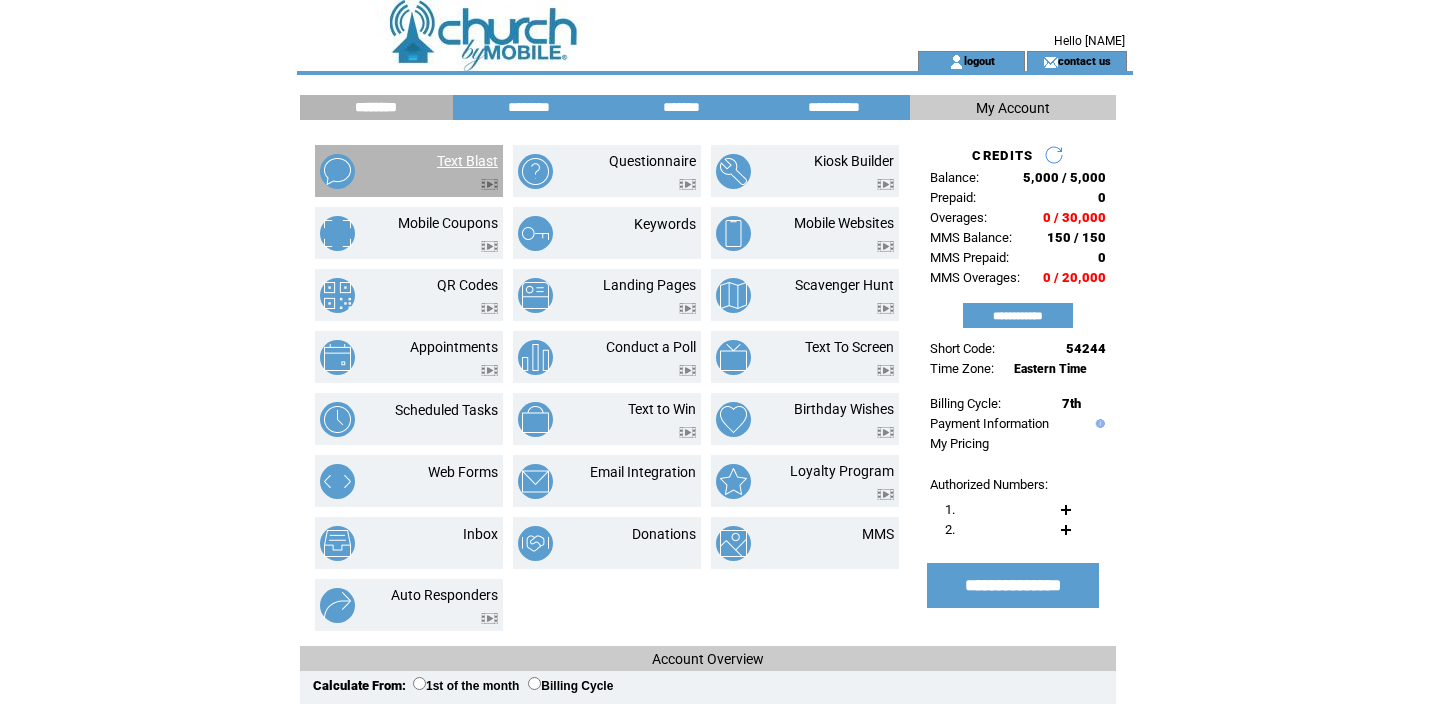 click on "Text Blast" at bounding box center [467, 161] 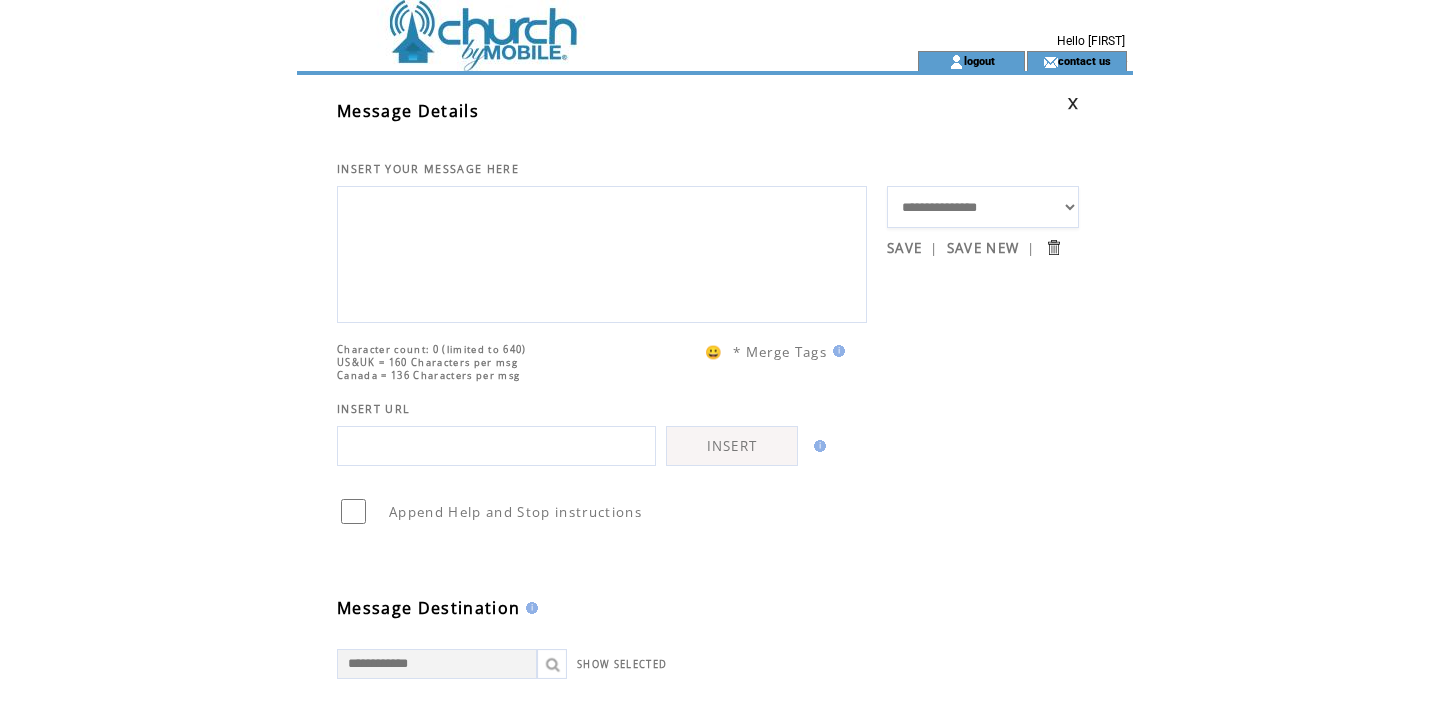 scroll, scrollTop: 0, scrollLeft: 0, axis: both 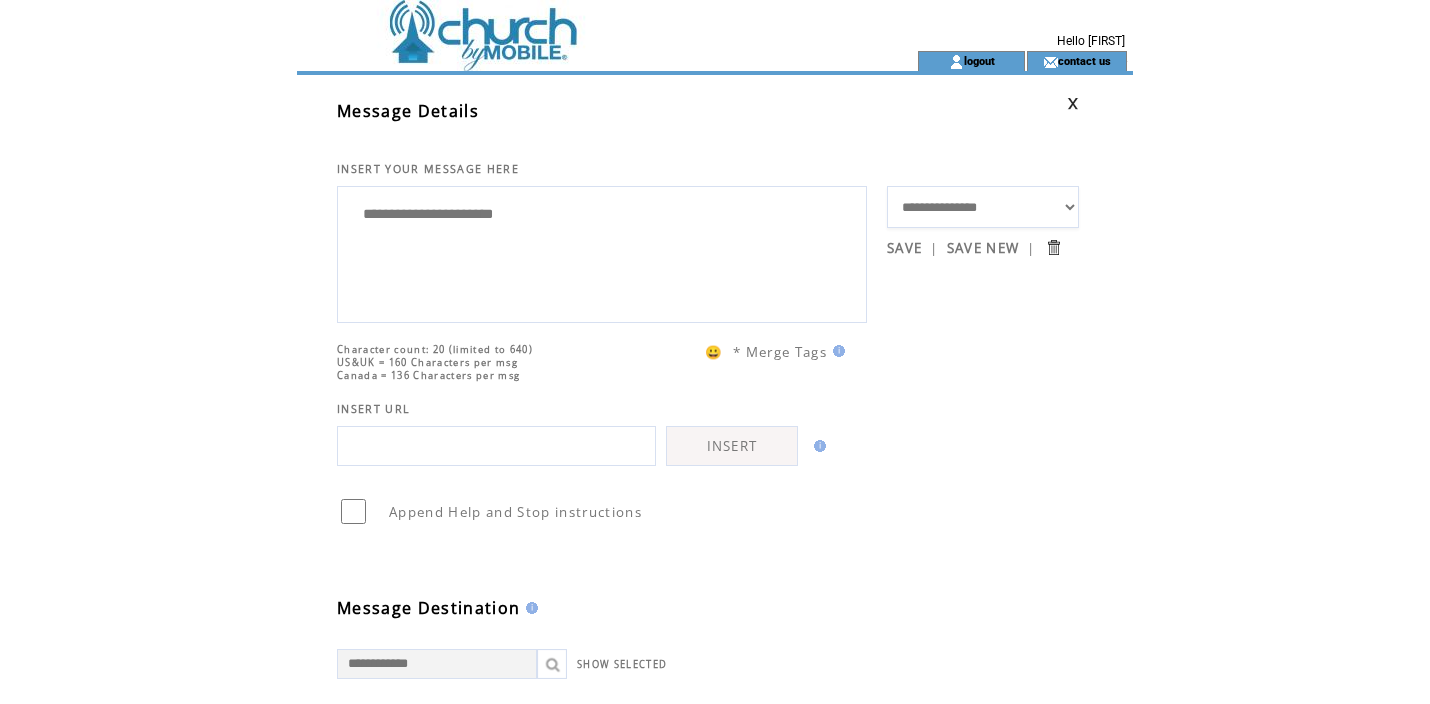paste on "**********" 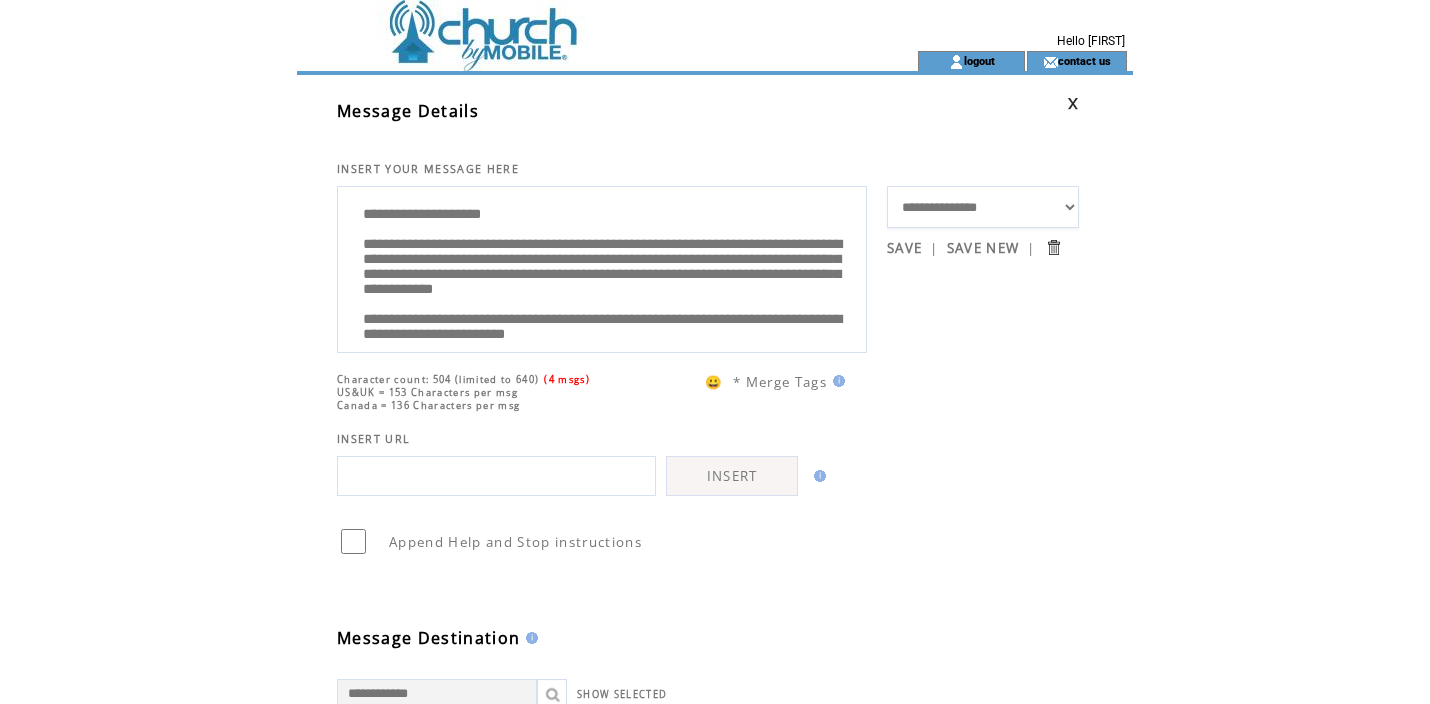 scroll, scrollTop: 1, scrollLeft: 0, axis: vertical 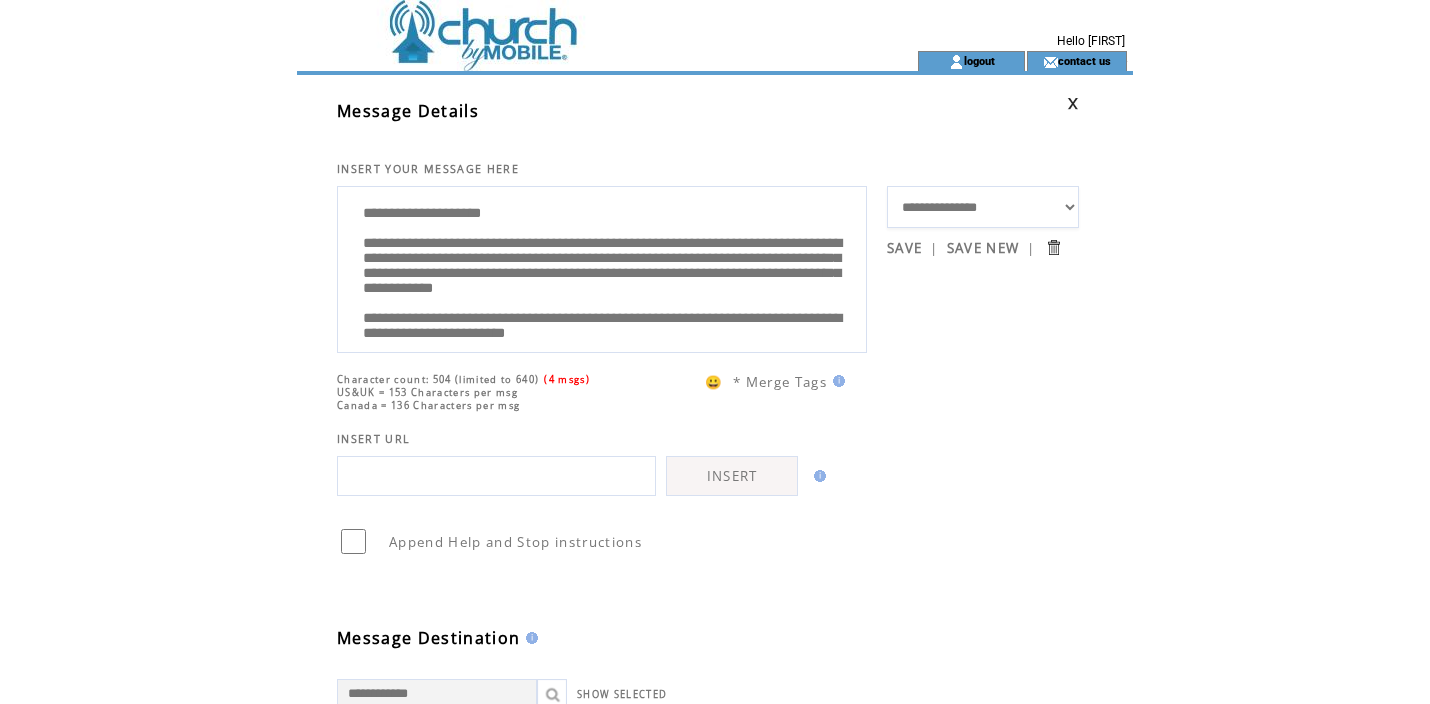 click on "**********" at bounding box center (602, 267) 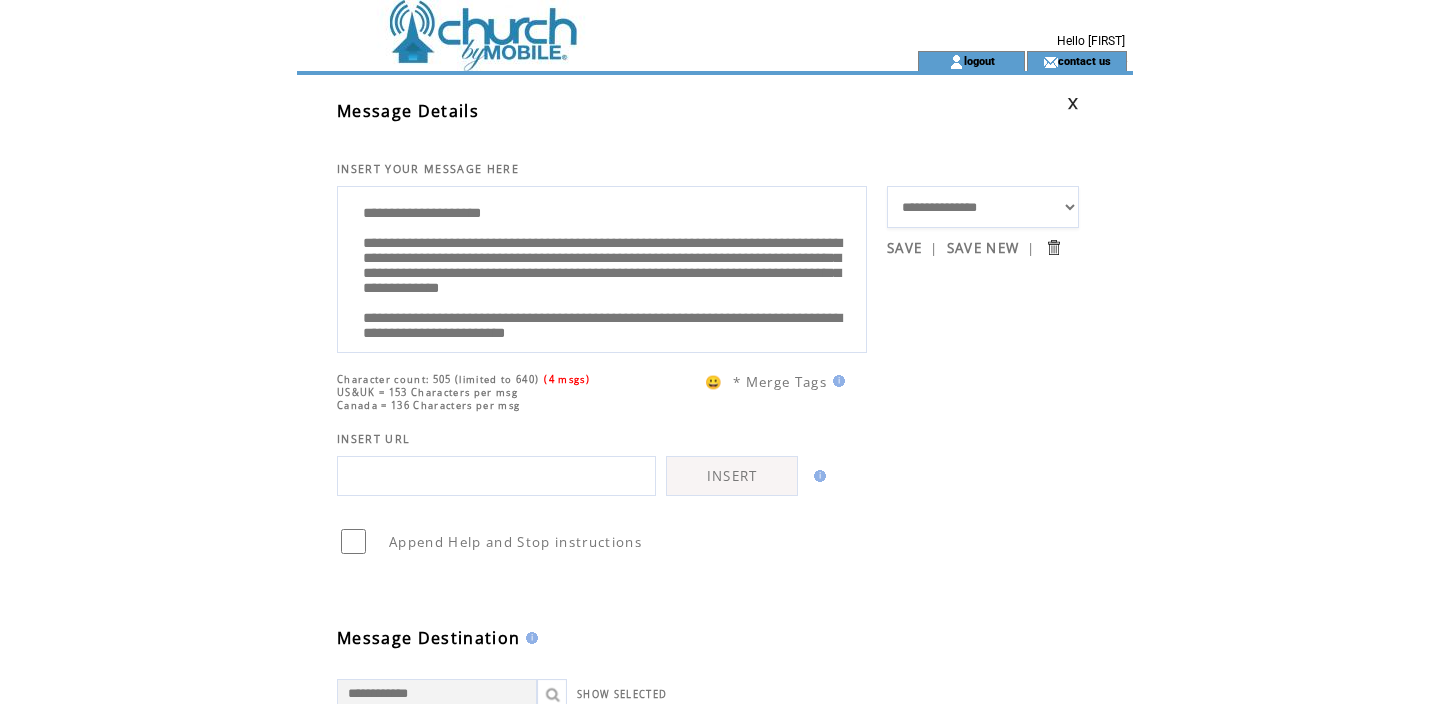 click on "**********" at bounding box center [602, 267] 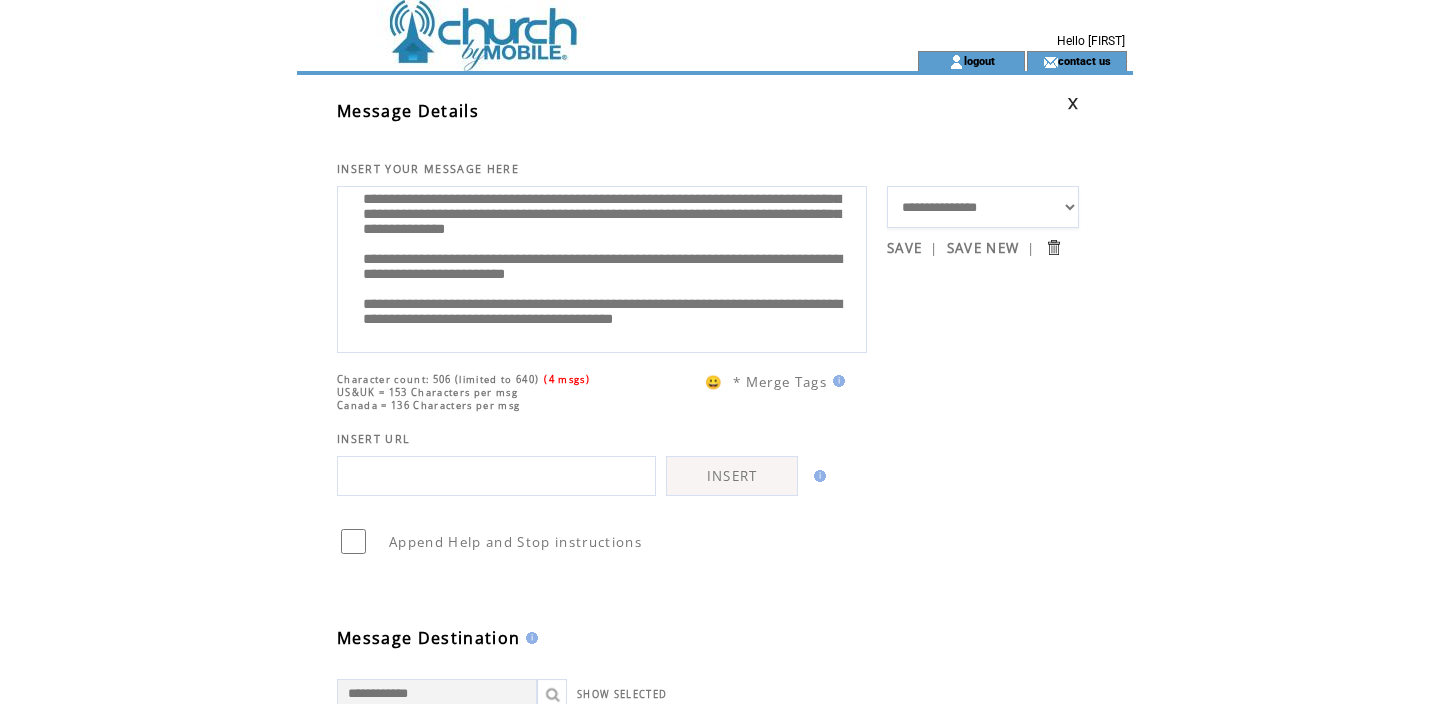 scroll, scrollTop: 104, scrollLeft: 0, axis: vertical 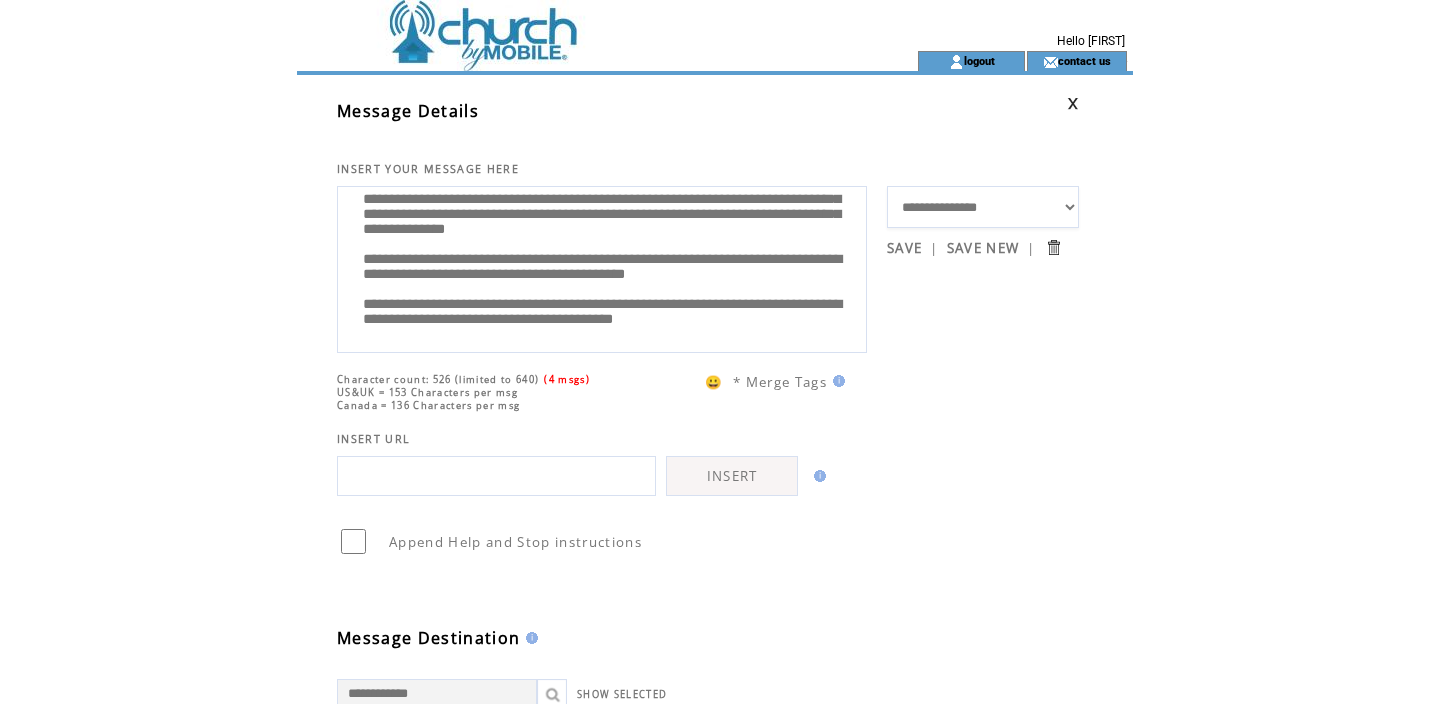 click on "**********" at bounding box center [602, 267] 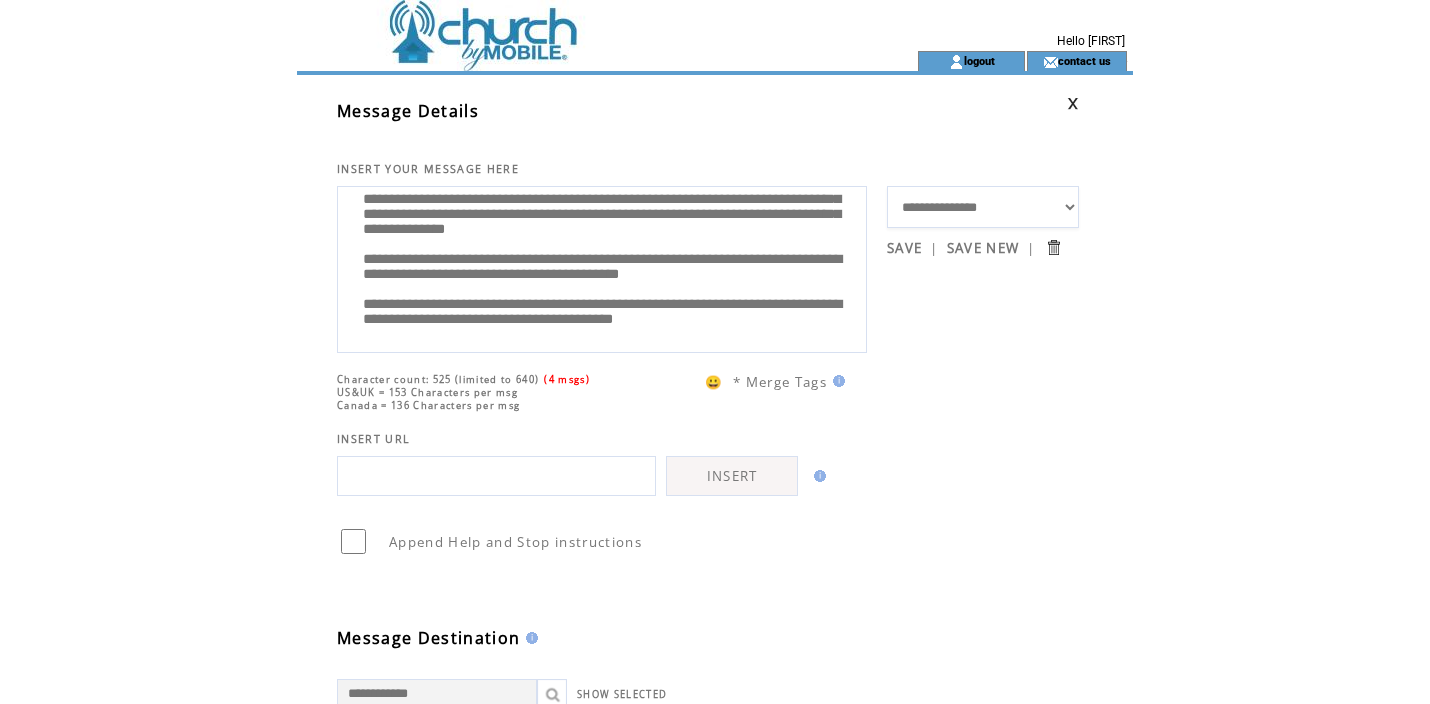 scroll, scrollTop: 180, scrollLeft: 0, axis: vertical 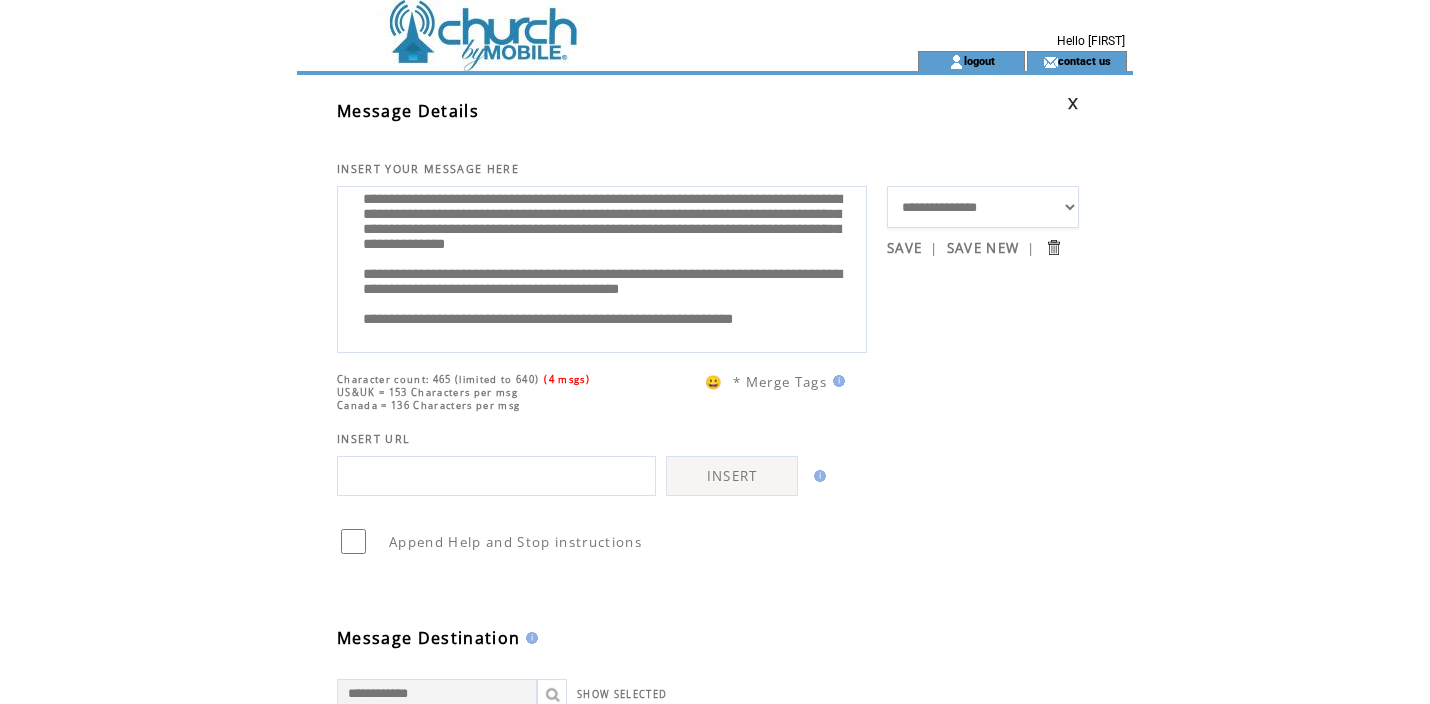 click on "**********" at bounding box center (602, 267) 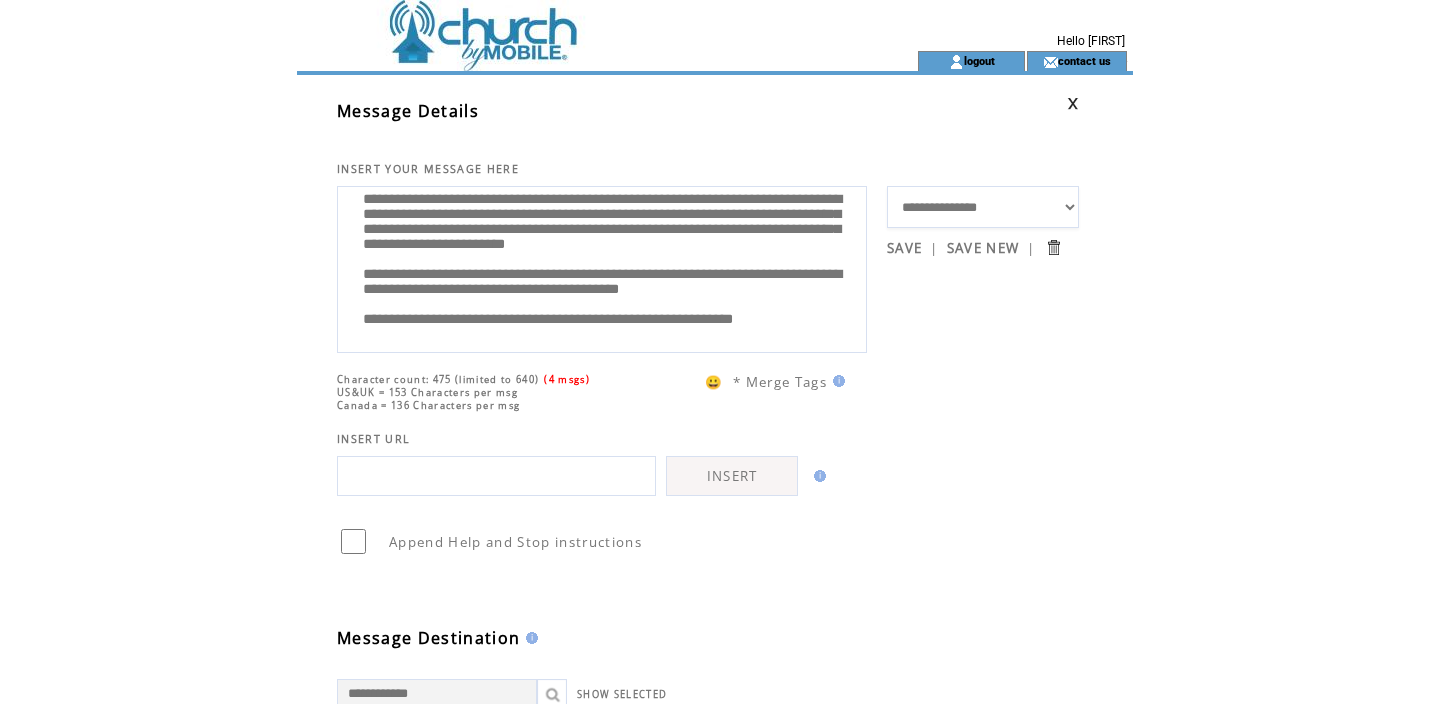 scroll, scrollTop: 160, scrollLeft: 0, axis: vertical 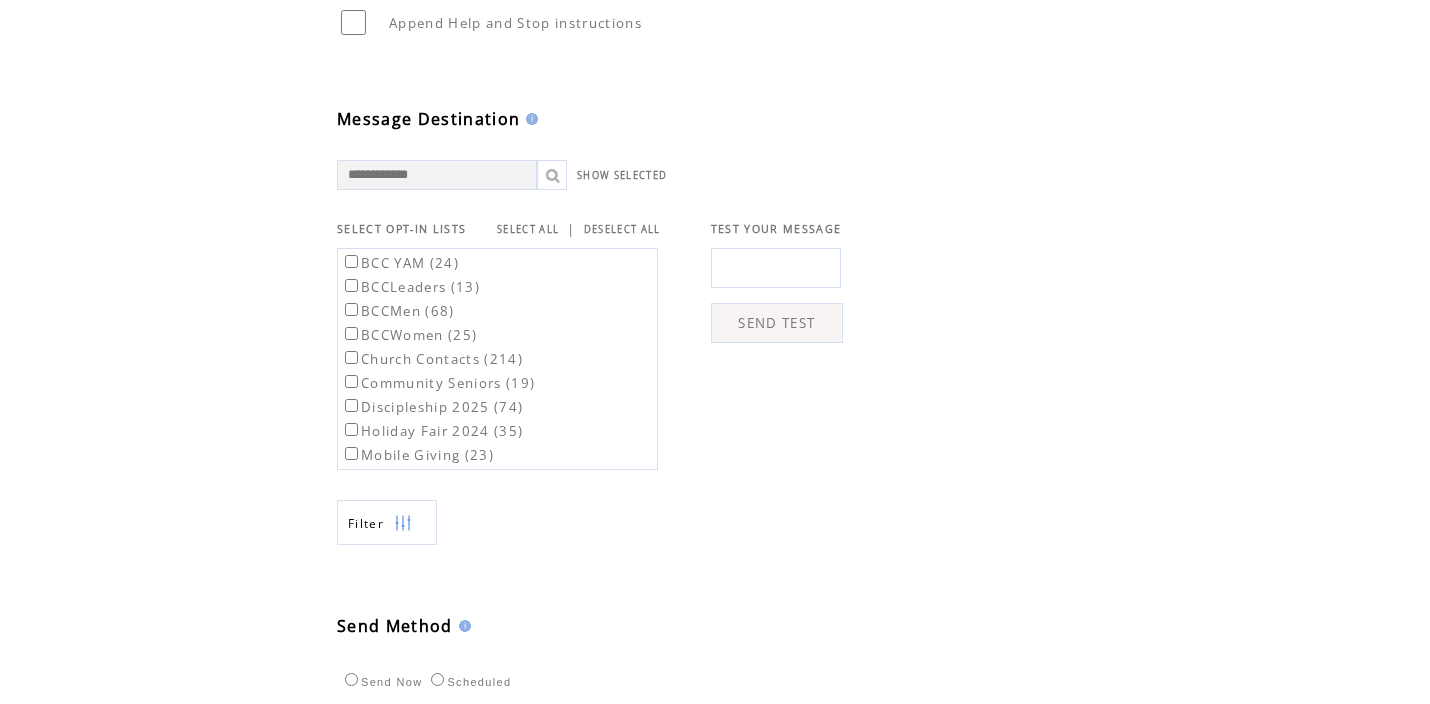 type on "**********" 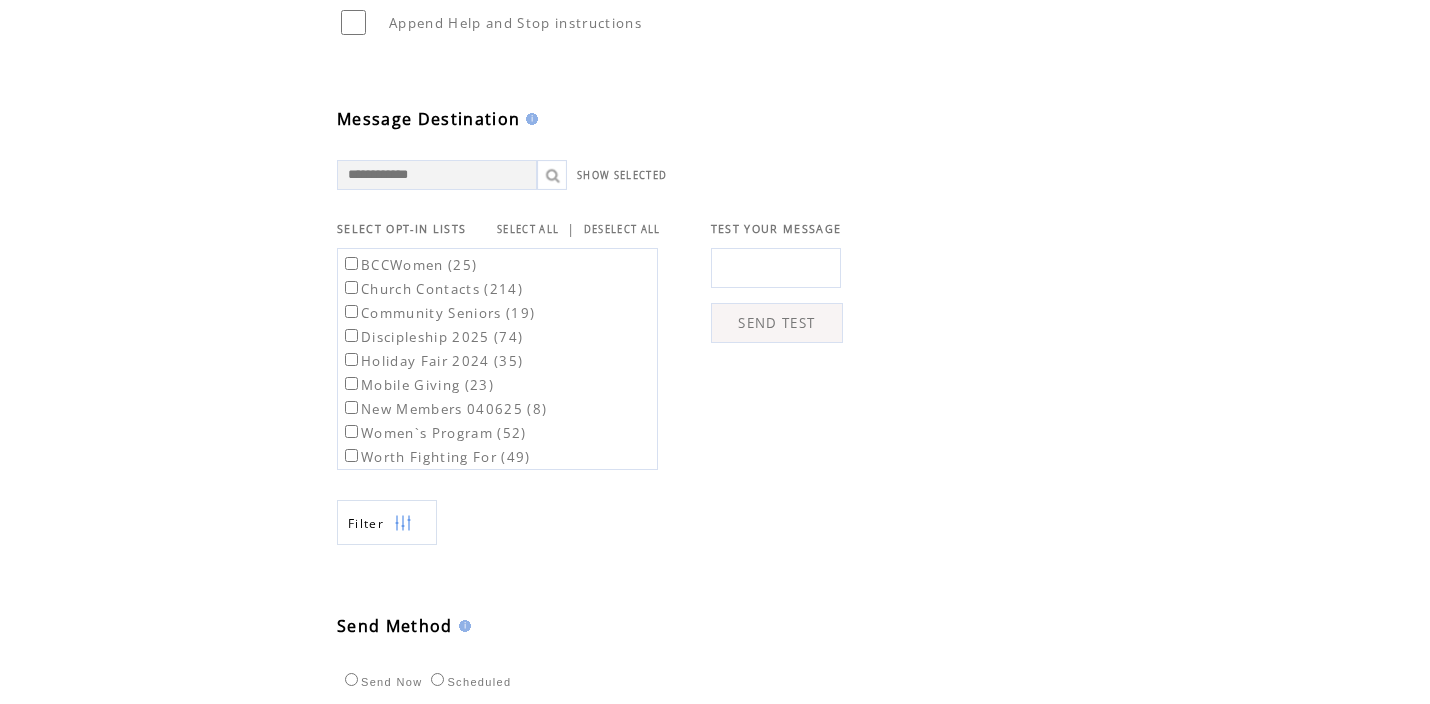 click on "Worth Fighting For (49)" at bounding box center (436, 457) 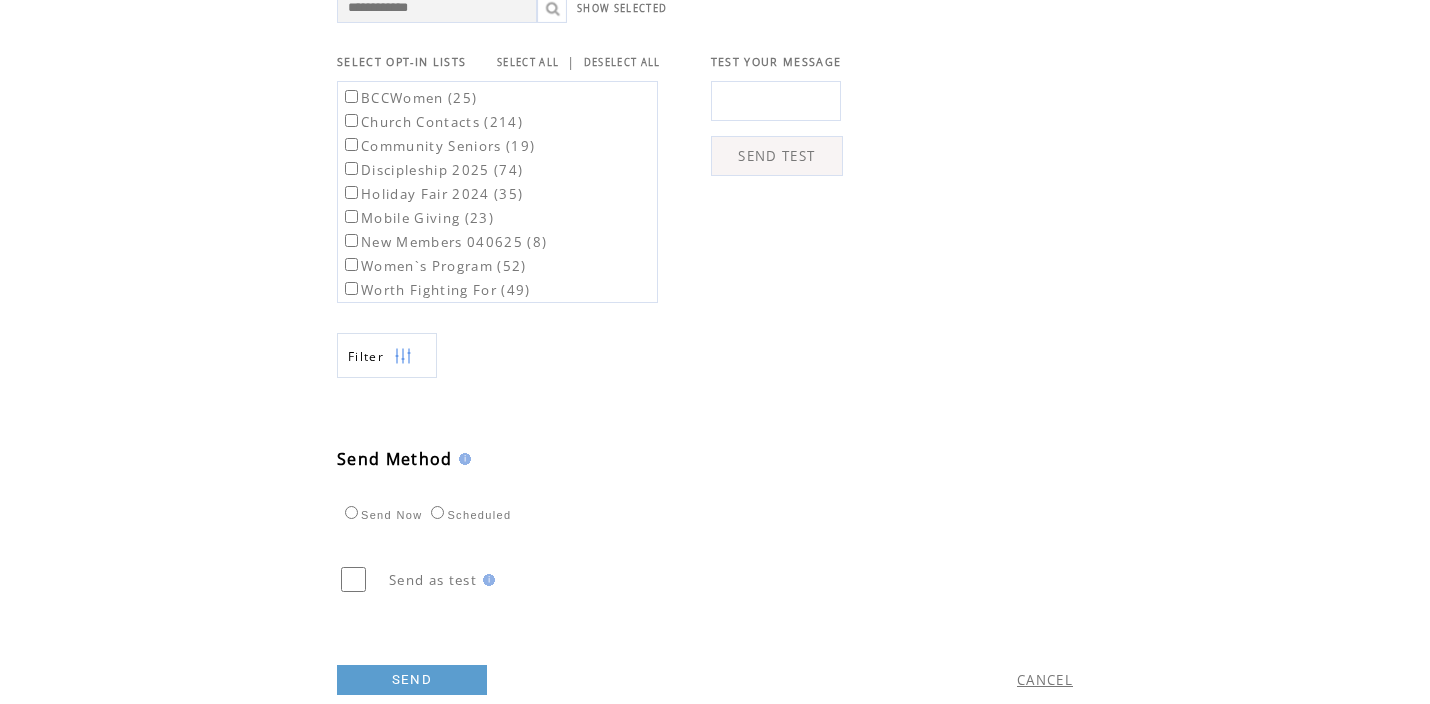 scroll, scrollTop: 737, scrollLeft: 0, axis: vertical 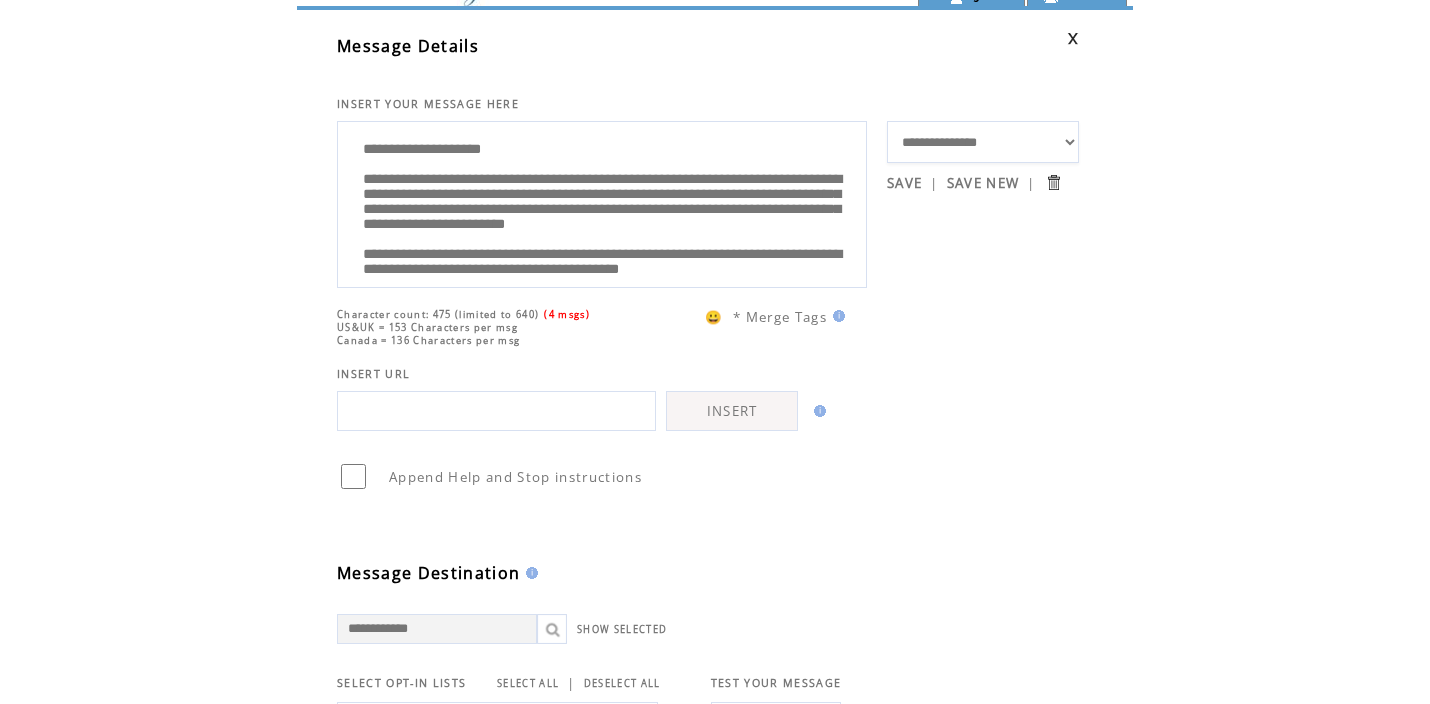 drag, startPoint x: 699, startPoint y: 268, endPoint x: 279, endPoint y: 73, distance: 463.0605 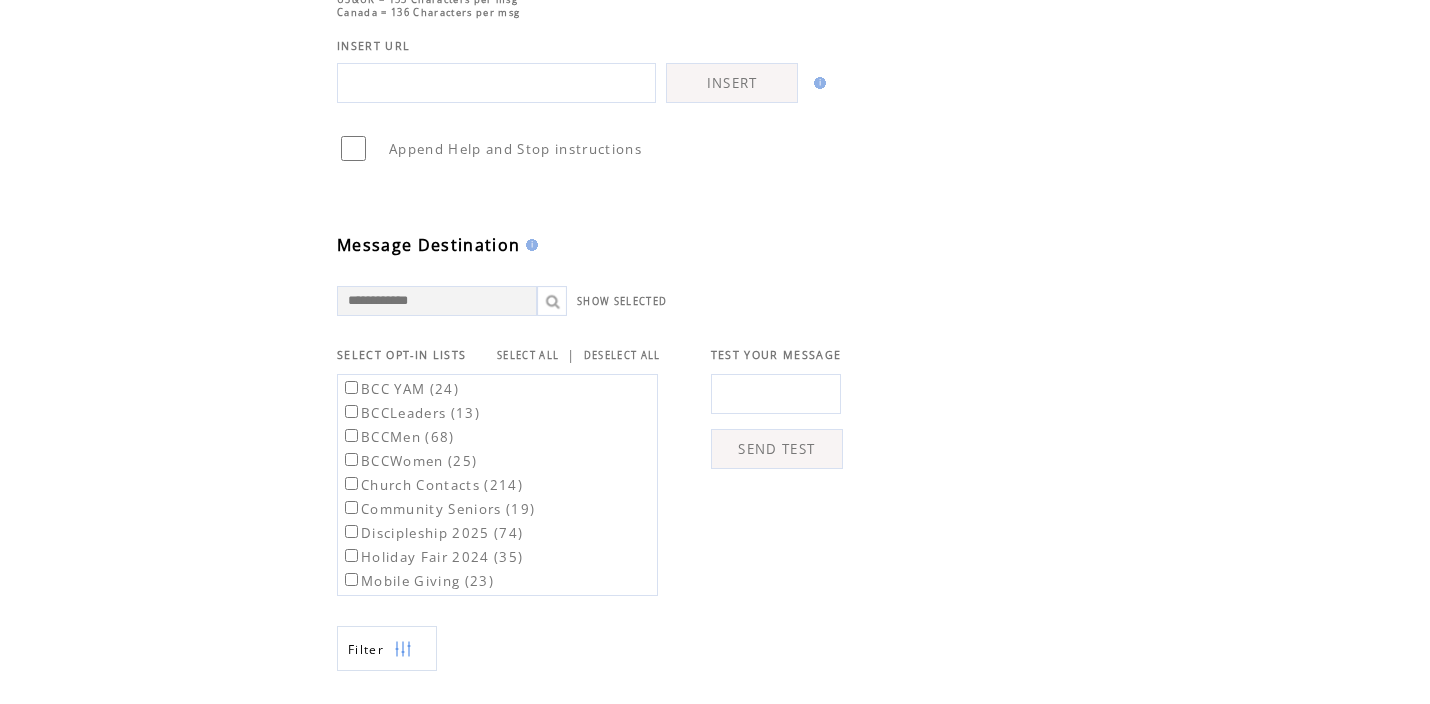 scroll, scrollTop: 737, scrollLeft: 0, axis: vertical 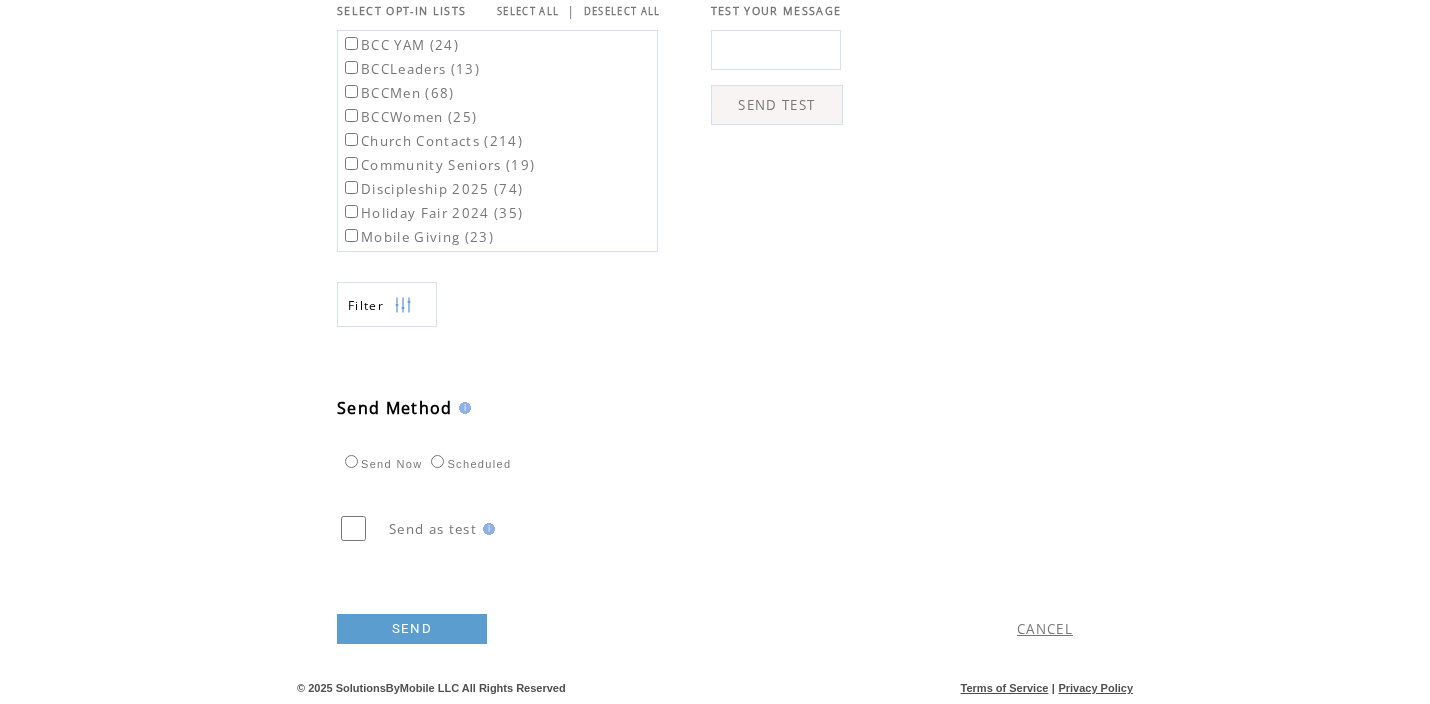 click on "SEND" at bounding box center [412, 629] 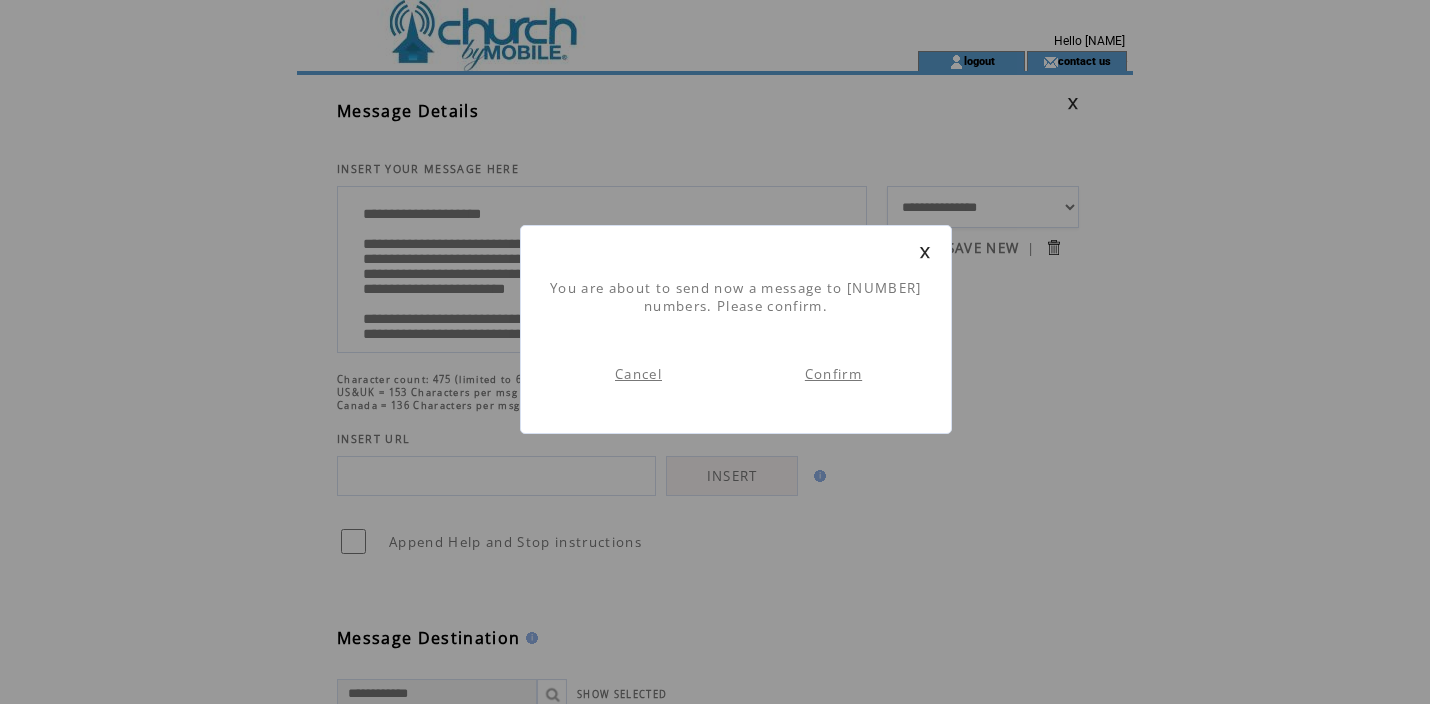 scroll, scrollTop: 1, scrollLeft: 0, axis: vertical 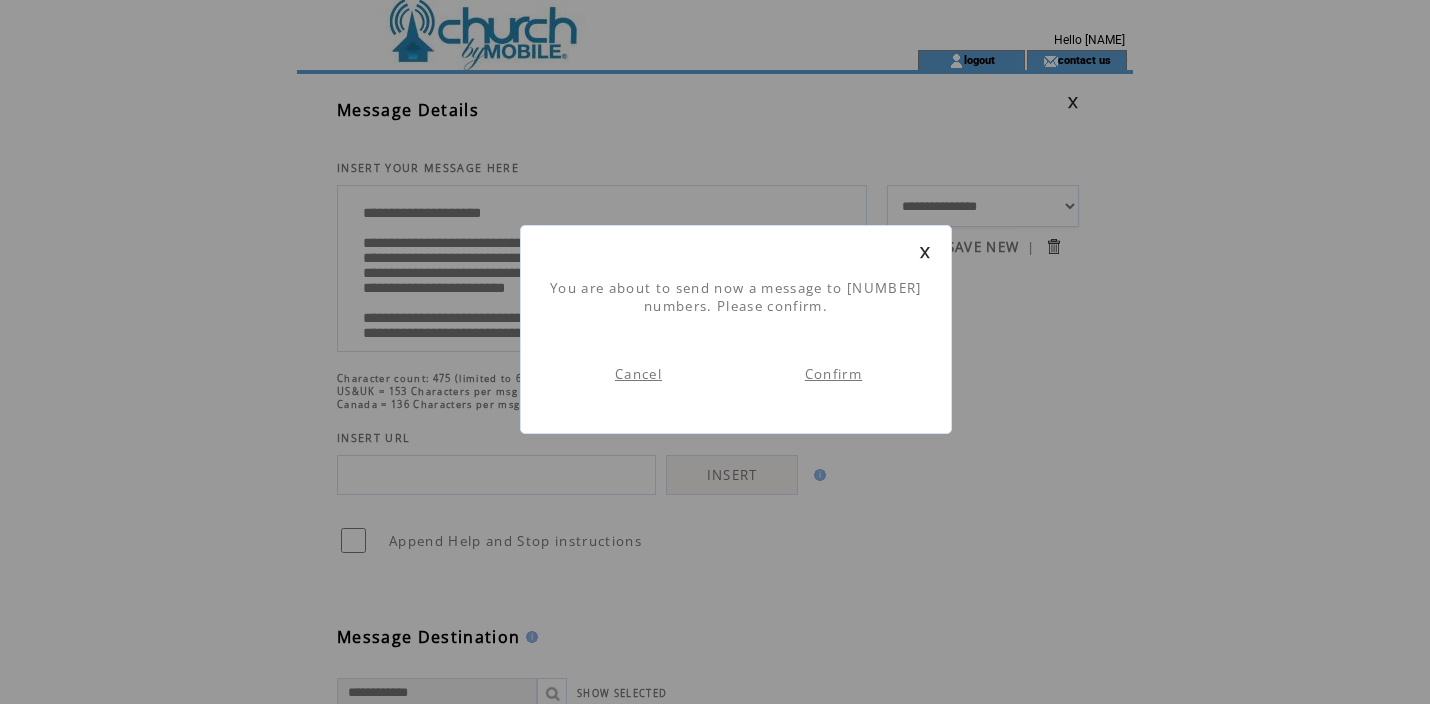 click on "Confirm" at bounding box center (833, 374) 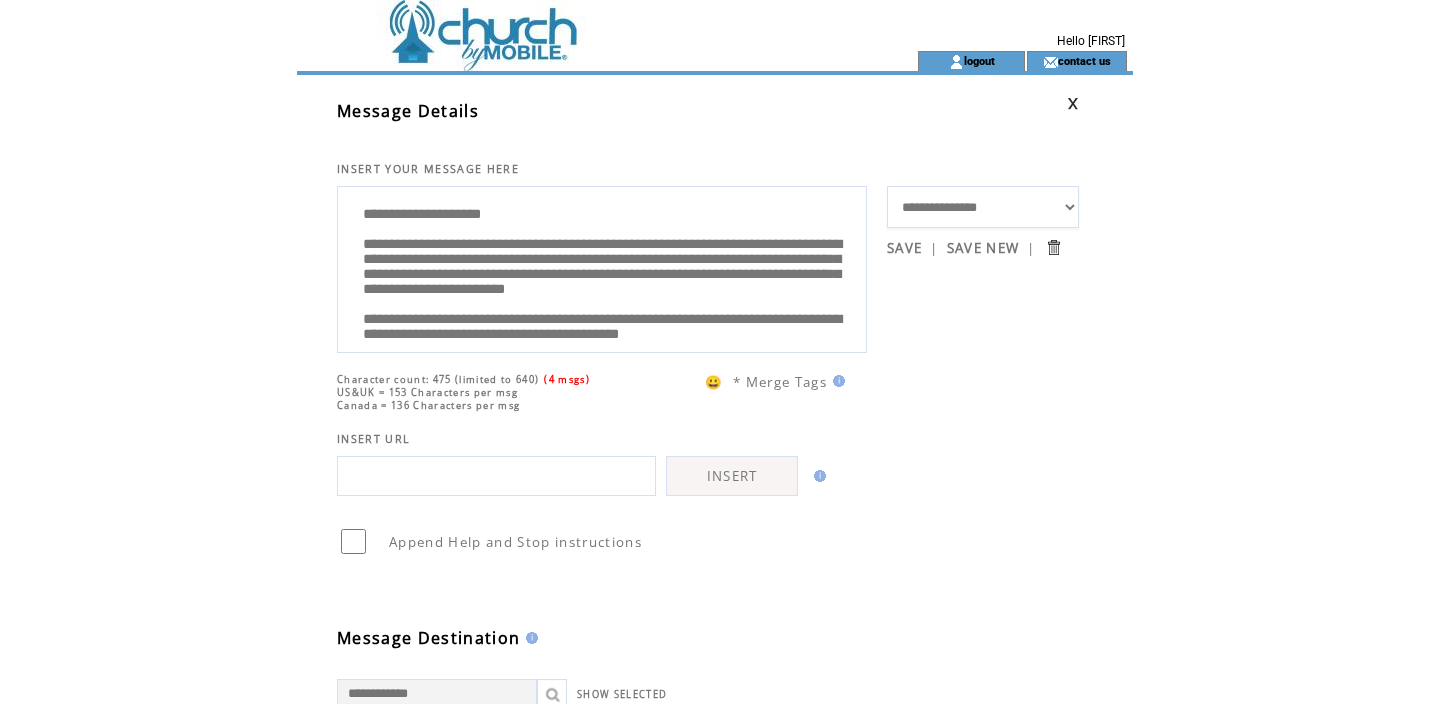 scroll, scrollTop: 1, scrollLeft: 0, axis: vertical 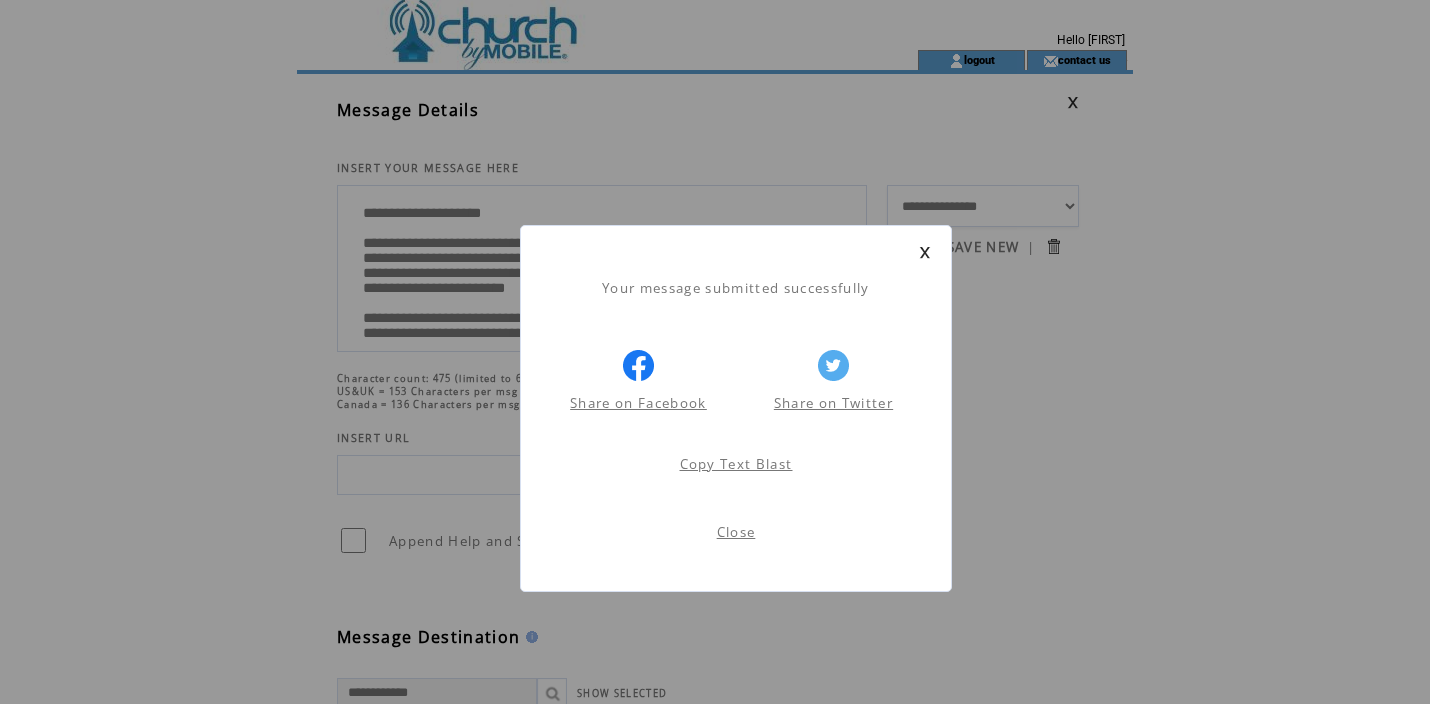 click on "Close" at bounding box center [736, 532] 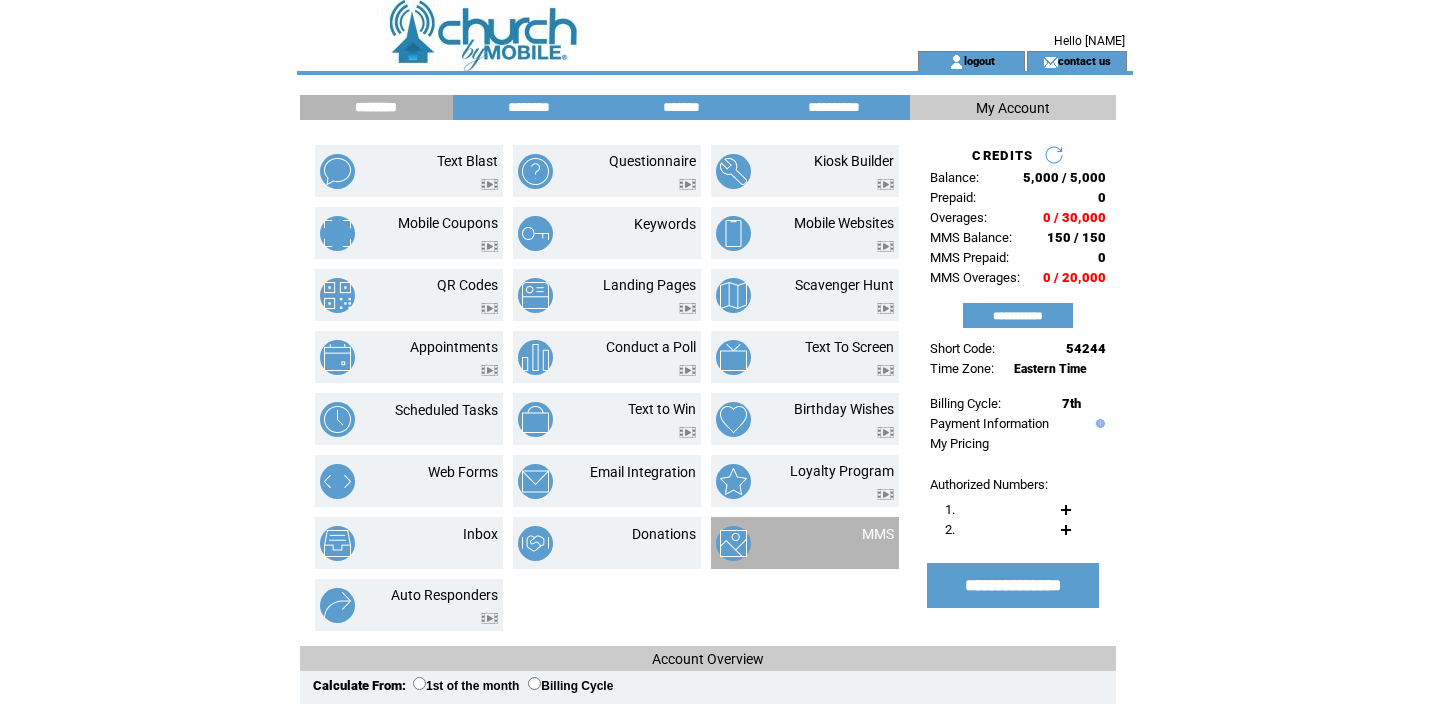scroll, scrollTop: 0, scrollLeft: 0, axis: both 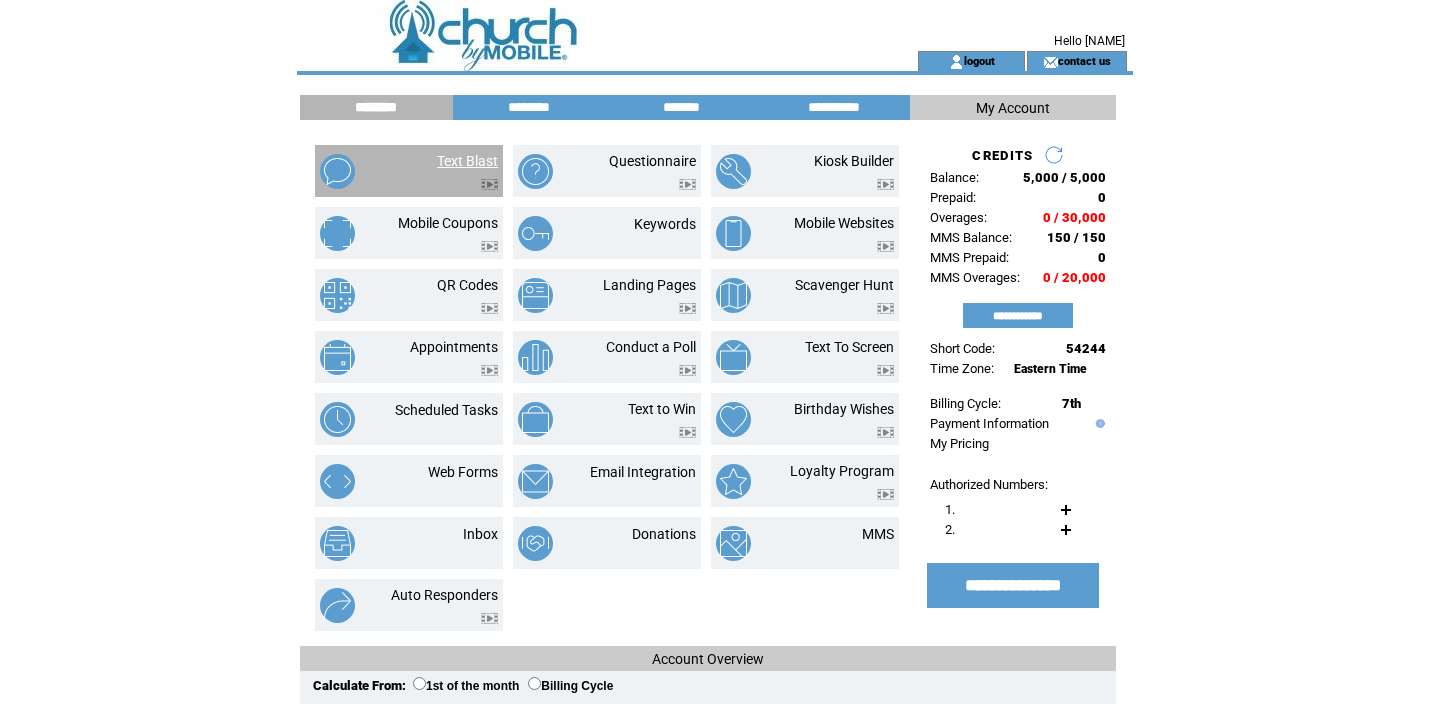 click on "Text Blast" at bounding box center (467, 161) 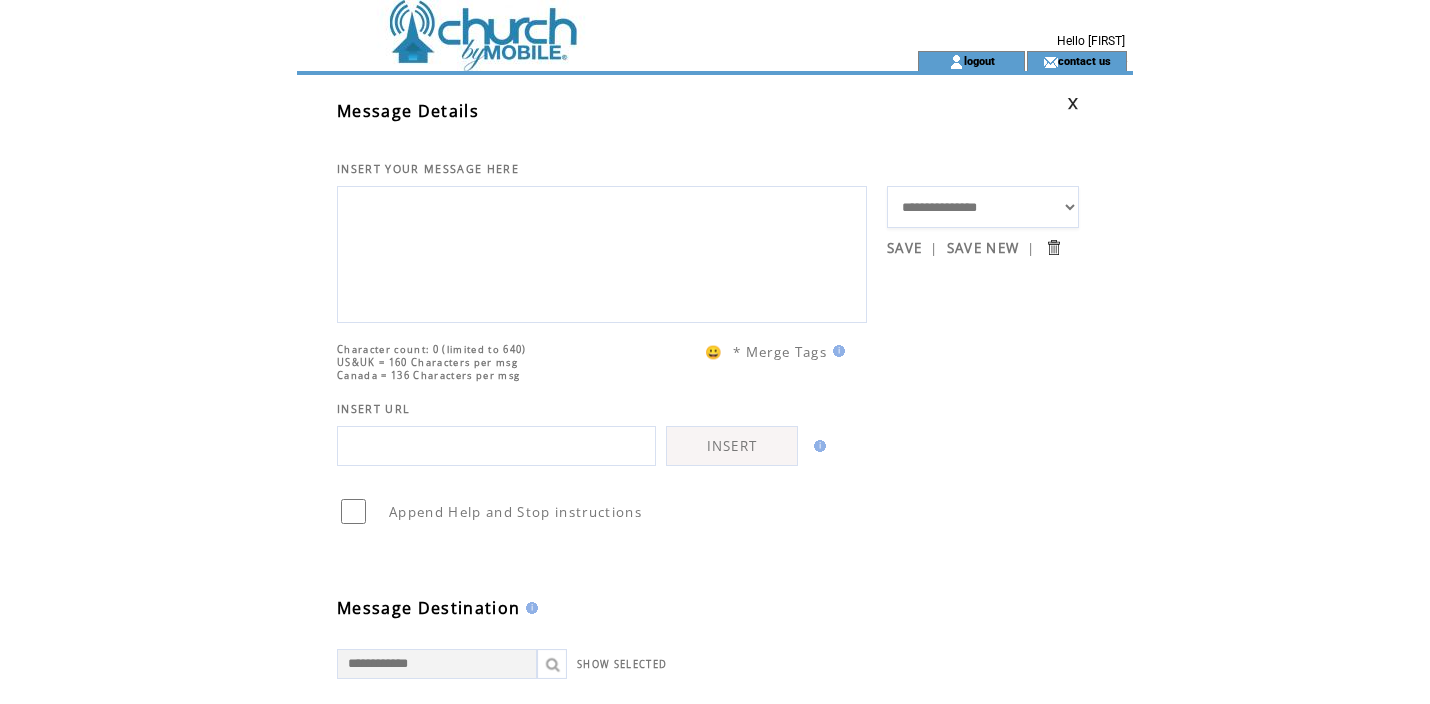 scroll, scrollTop: 0, scrollLeft: 0, axis: both 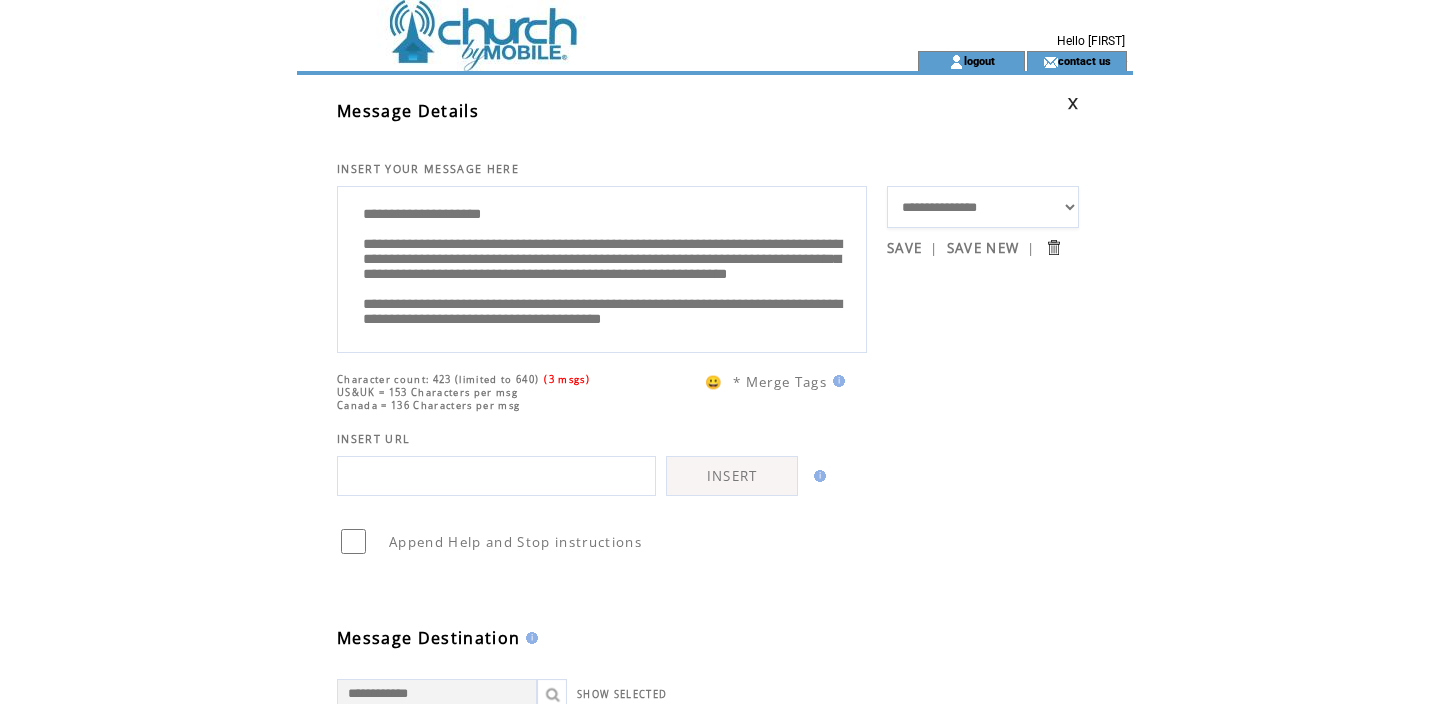 click on "**********" at bounding box center [602, 267] 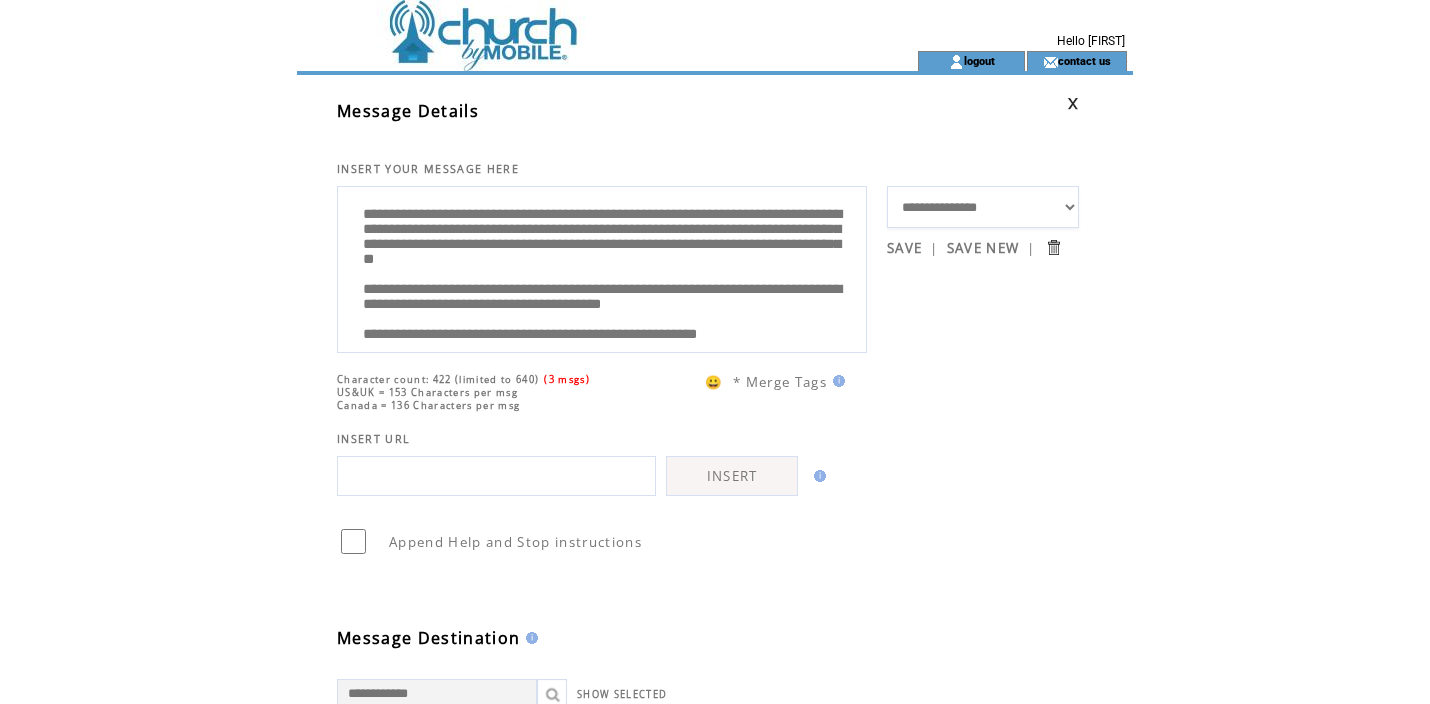 drag, startPoint x: 413, startPoint y: 221, endPoint x: 531, endPoint y: 215, distance: 118.15244 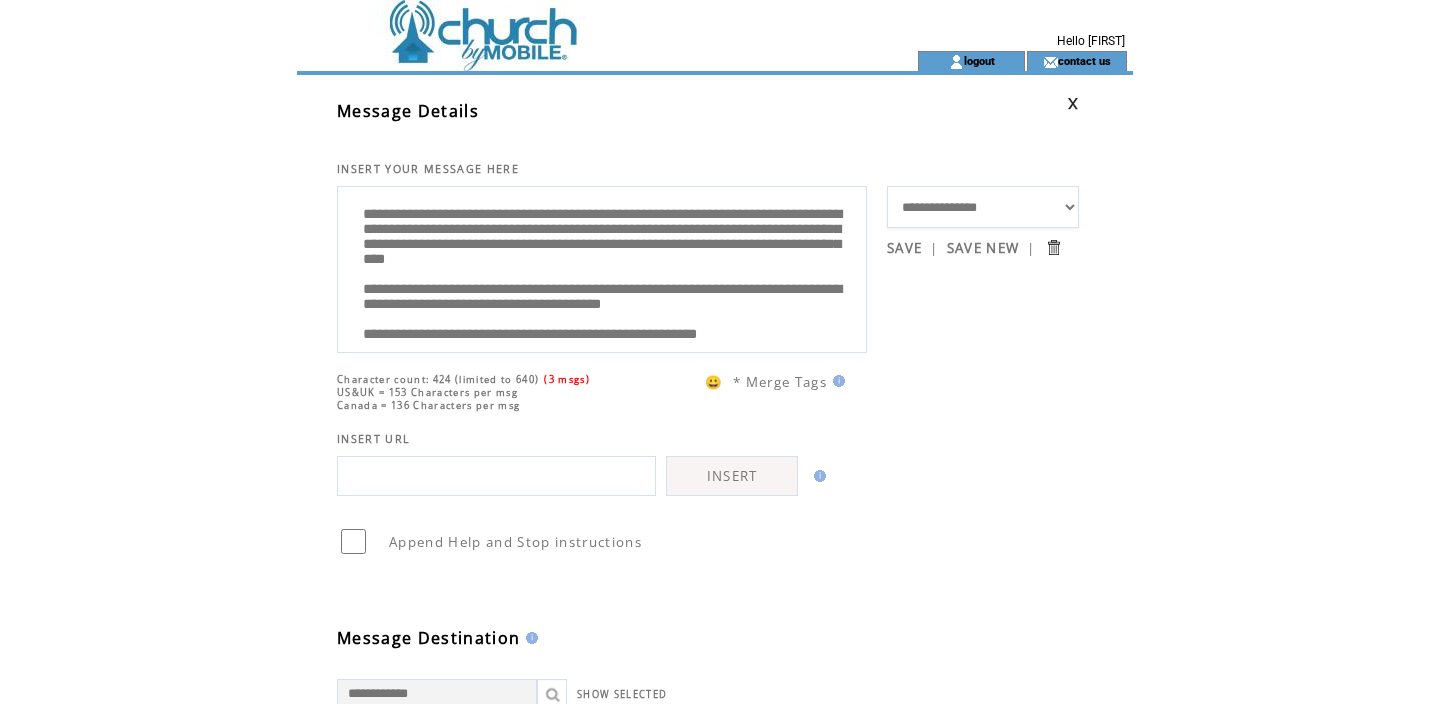 scroll, scrollTop: 14, scrollLeft: 0, axis: vertical 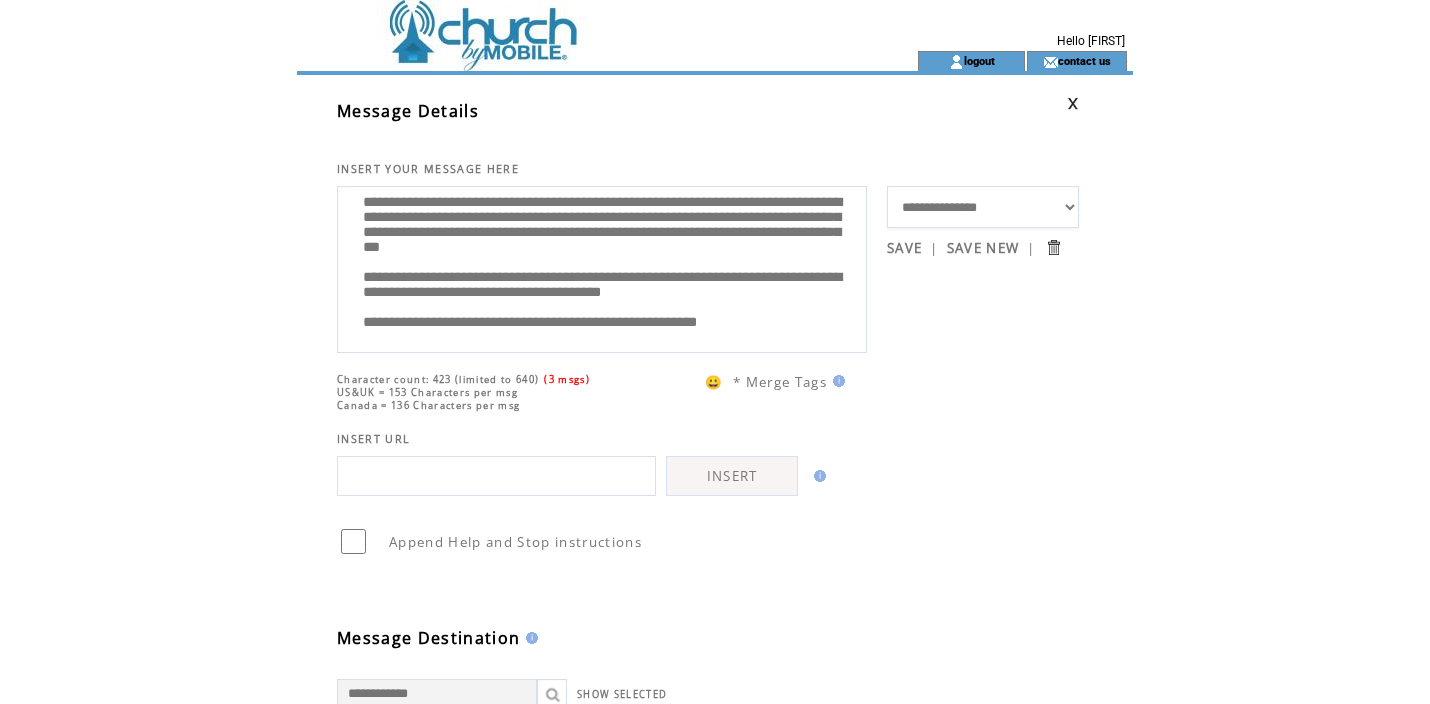 drag, startPoint x: 636, startPoint y: 207, endPoint x: 851, endPoint y: 204, distance: 215.02094 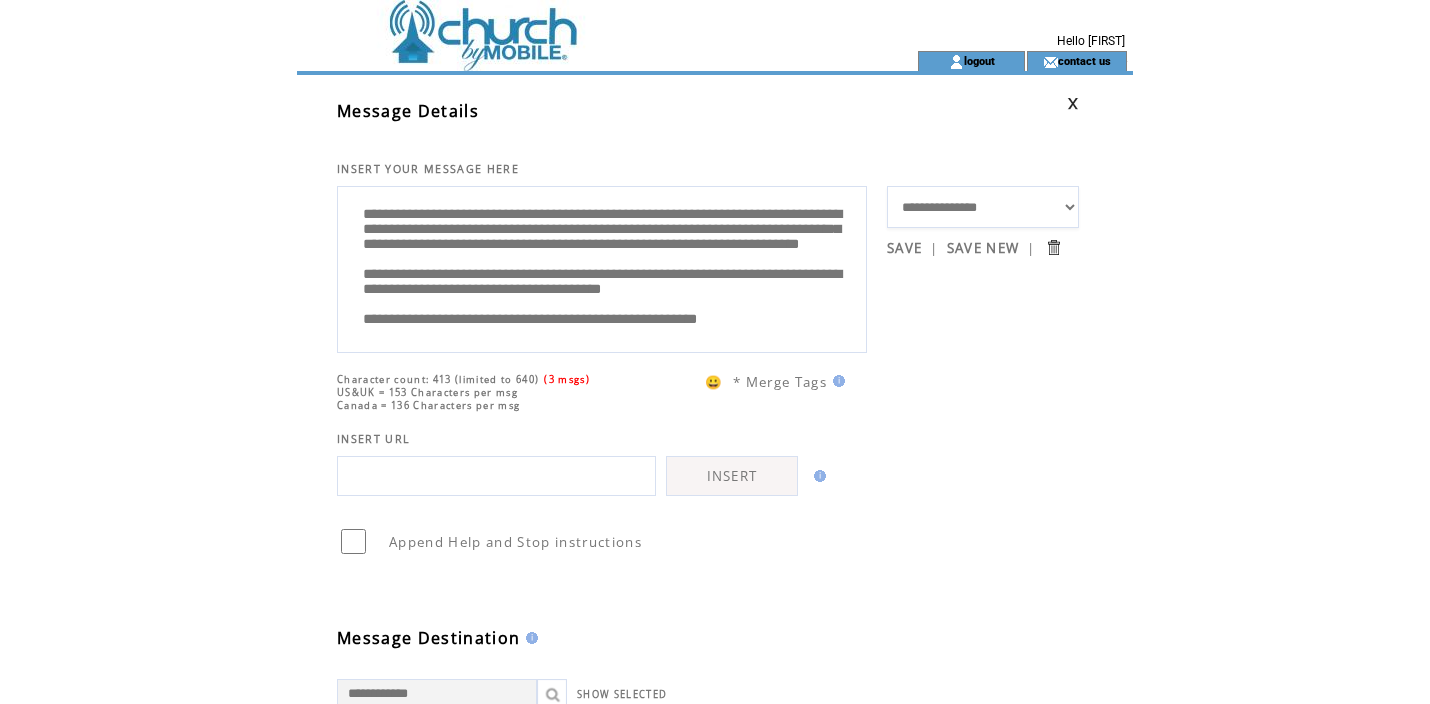 drag, startPoint x: 426, startPoint y: 224, endPoint x: 342, endPoint y: 222, distance: 84.0238 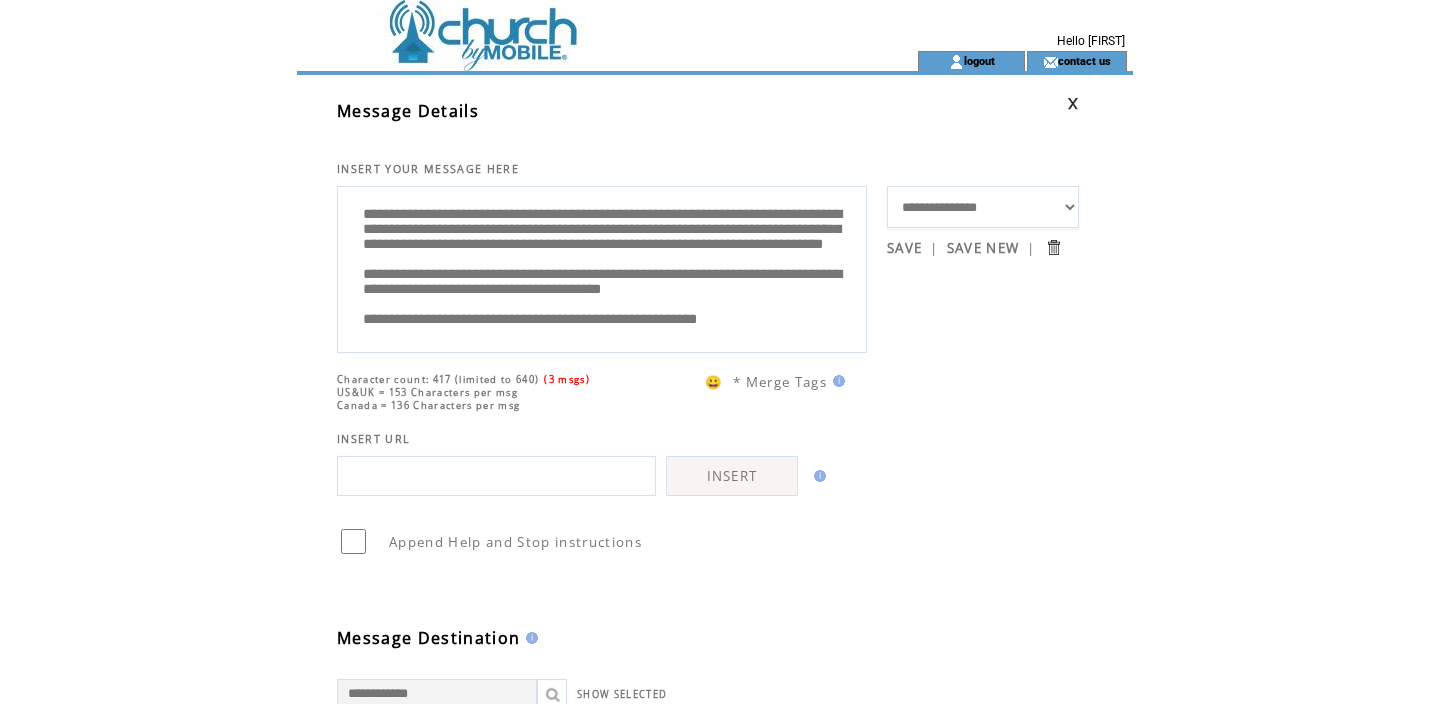 drag, startPoint x: 507, startPoint y: 225, endPoint x: 689, endPoint y: 241, distance: 182.70195 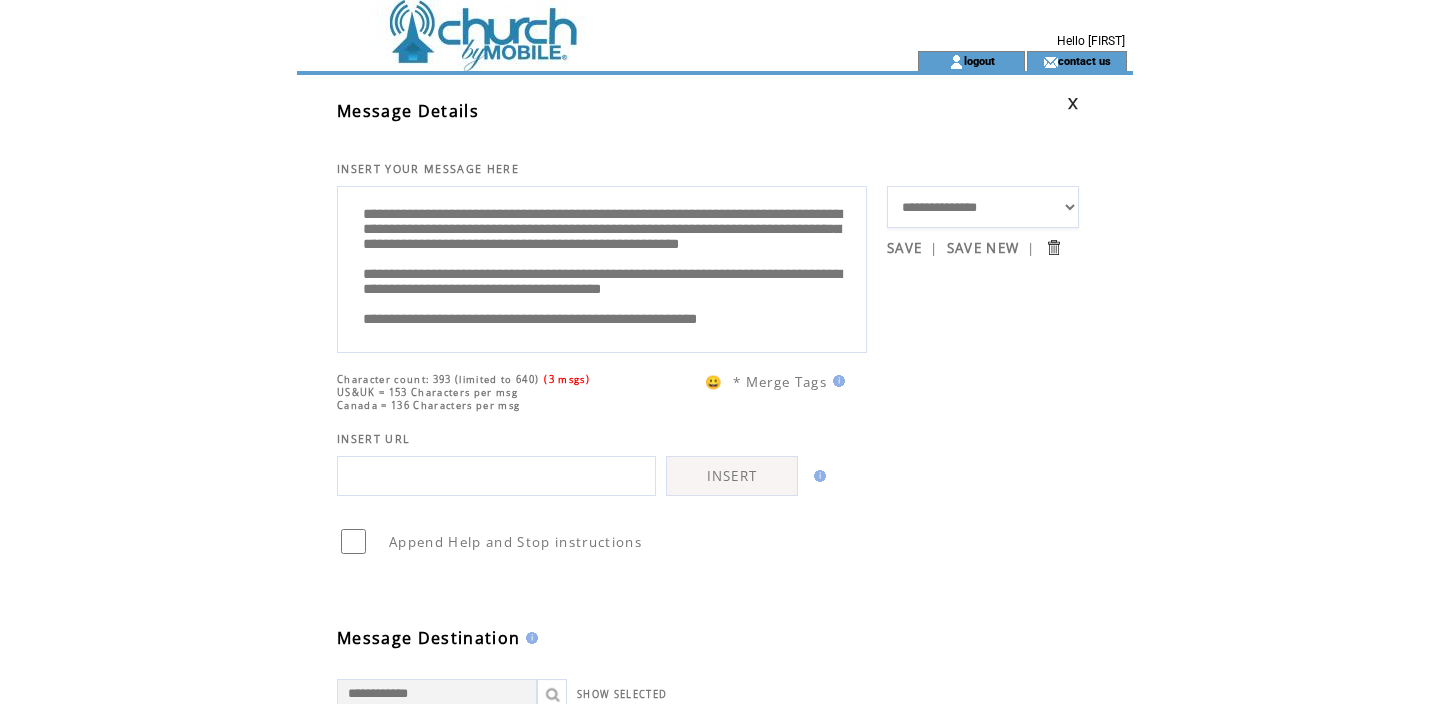 drag, startPoint x: 475, startPoint y: 243, endPoint x: 539, endPoint y: 242, distance: 64.00781 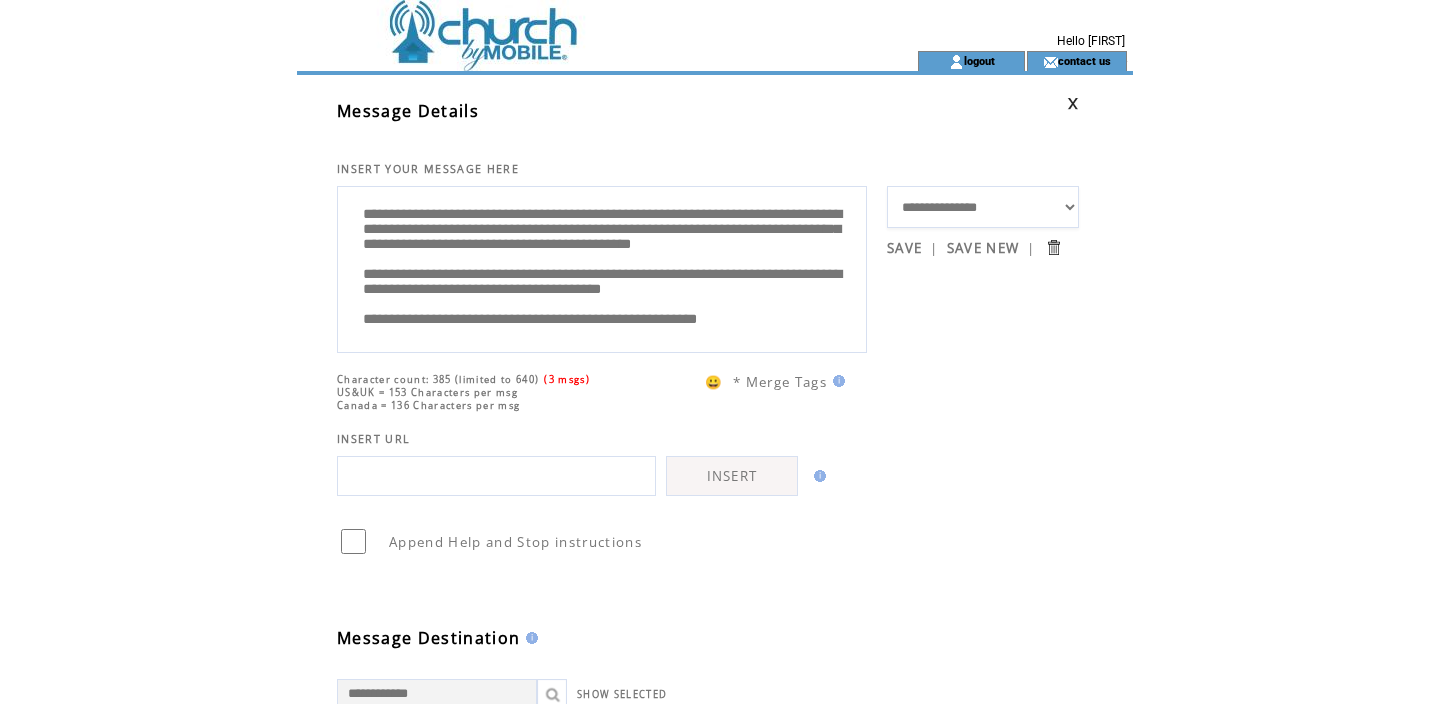 drag, startPoint x: 561, startPoint y: 243, endPoint x: 653, endPoint y: 268, distance: 95.33625 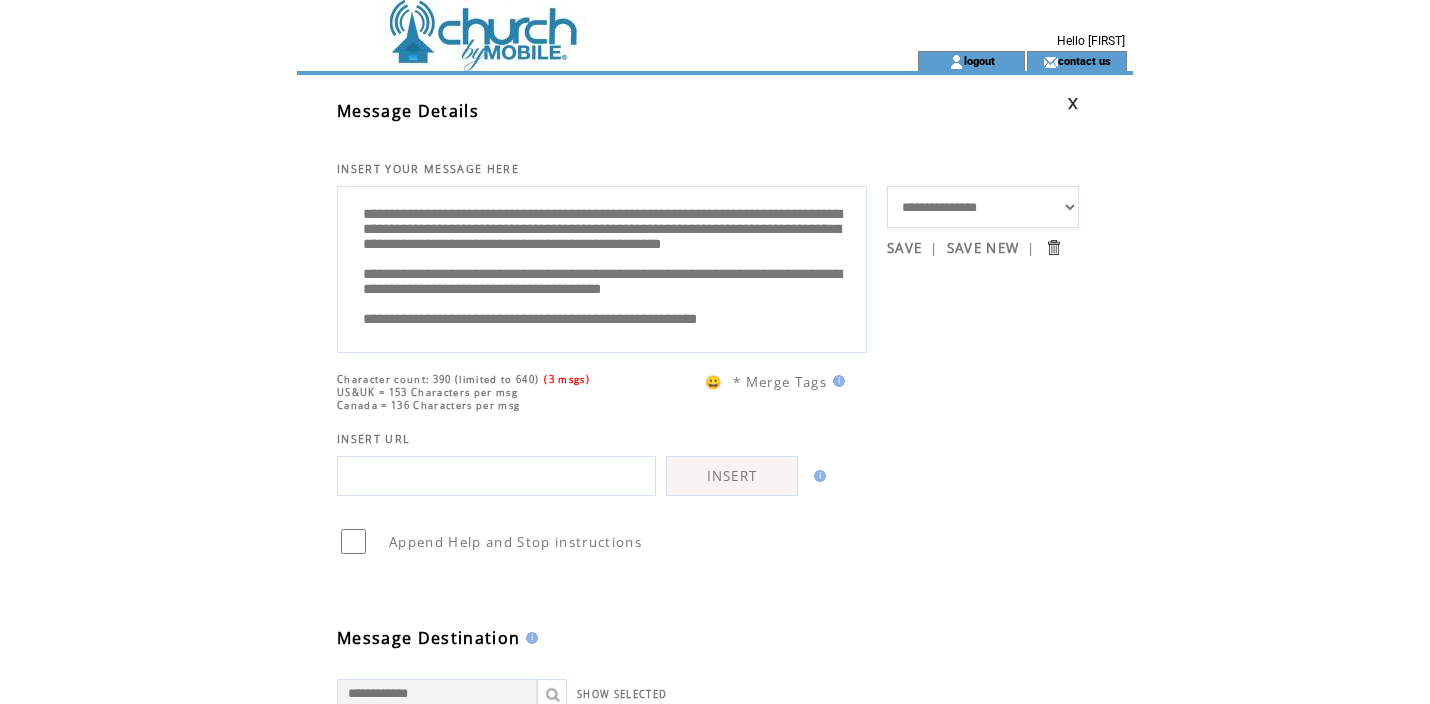 scroll, scrollTop: 60, scrollLeft: 0, axis: vertical 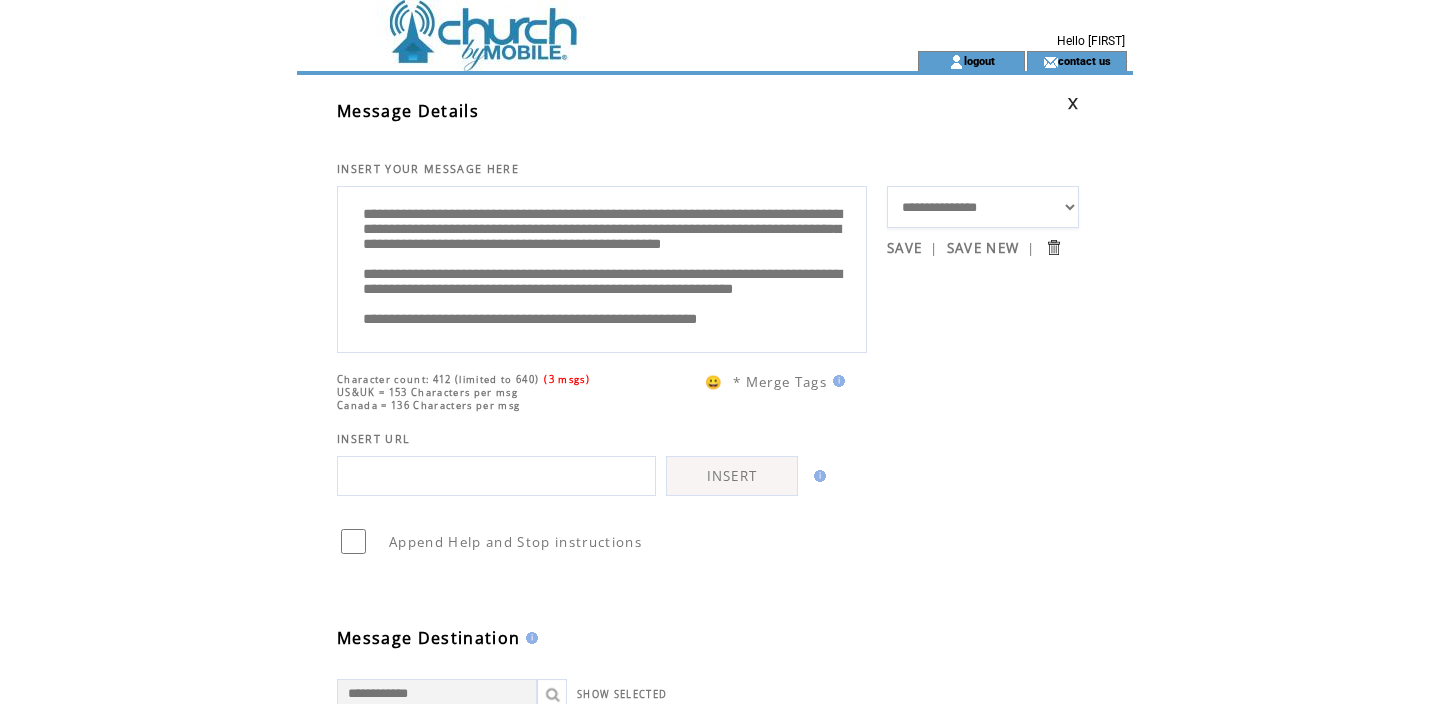 click on "**********" at bounding box center (602, 267) 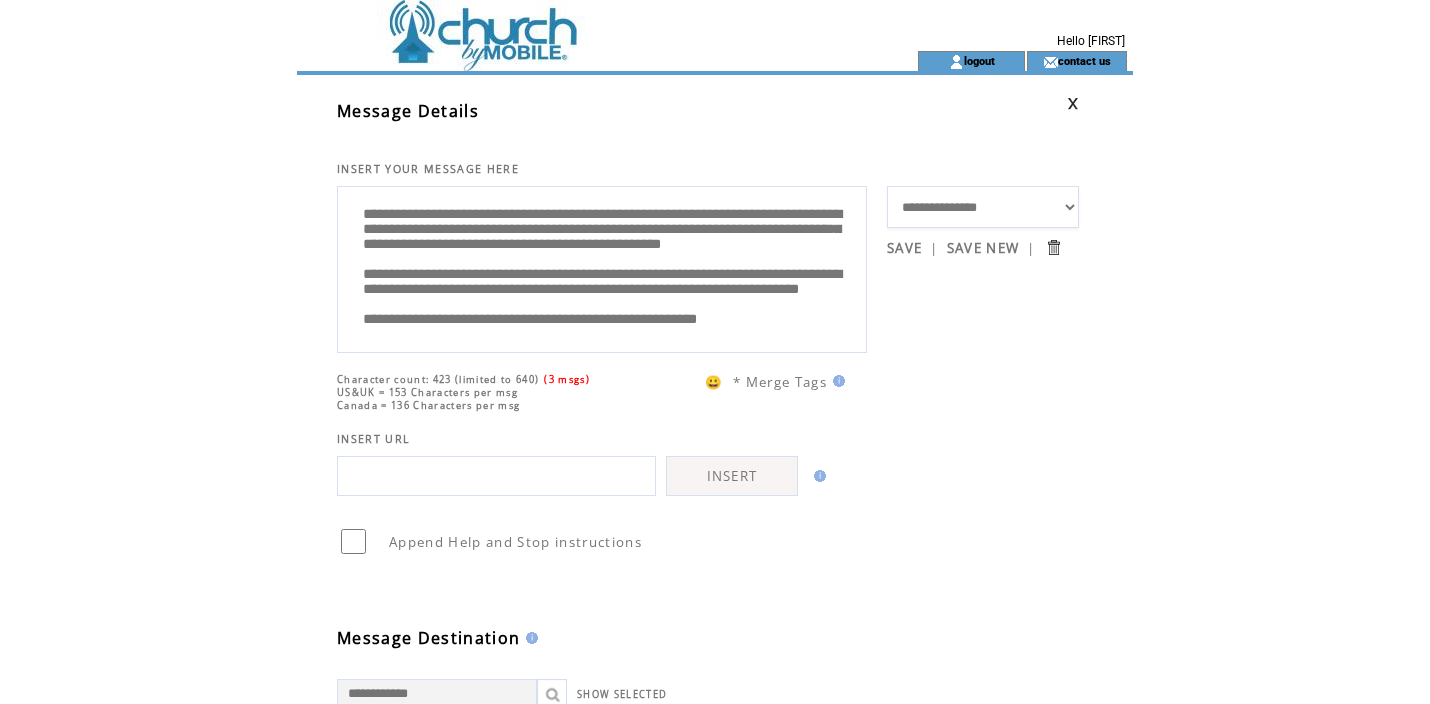 drag, startPoint x: 576, startPoint y: 277, endPoint x: 822, endPoint y: 279, distance: 246.00813 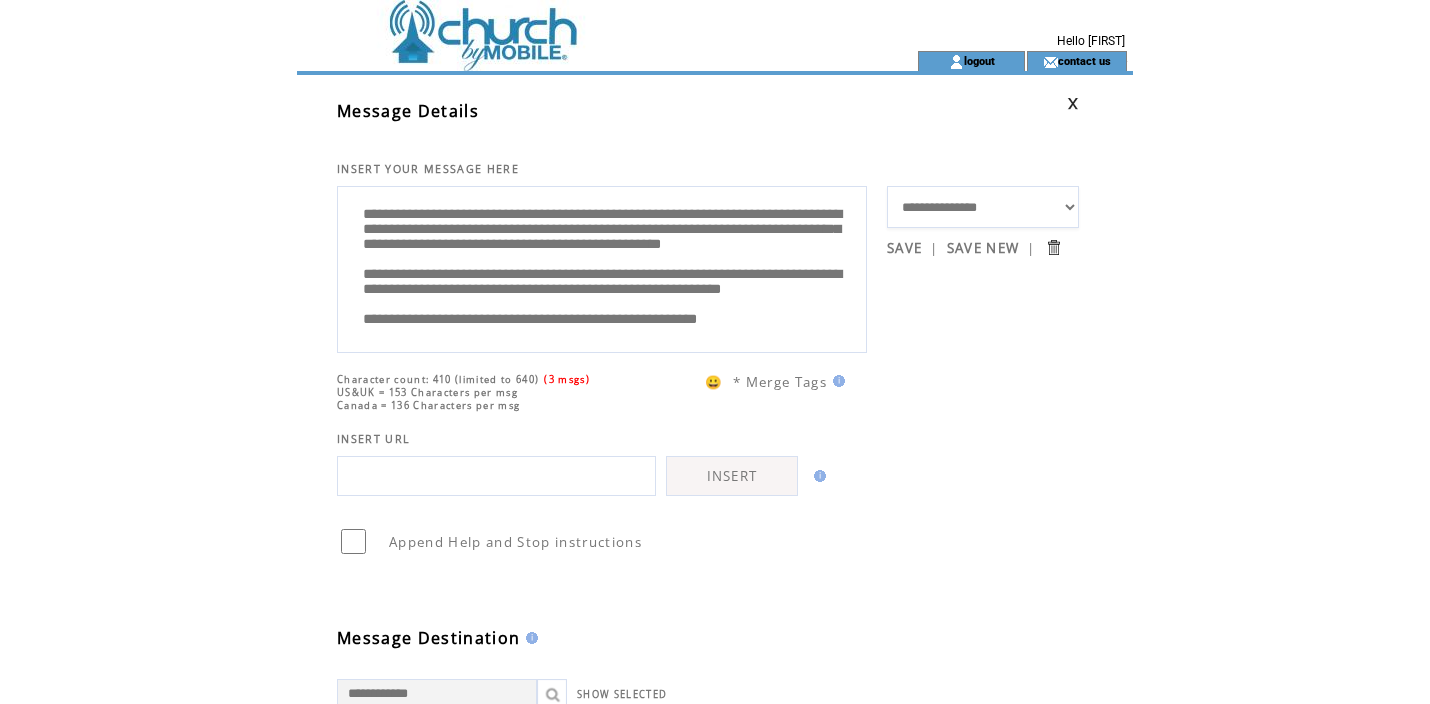 click on "**********" at bounding box center (602, 267) 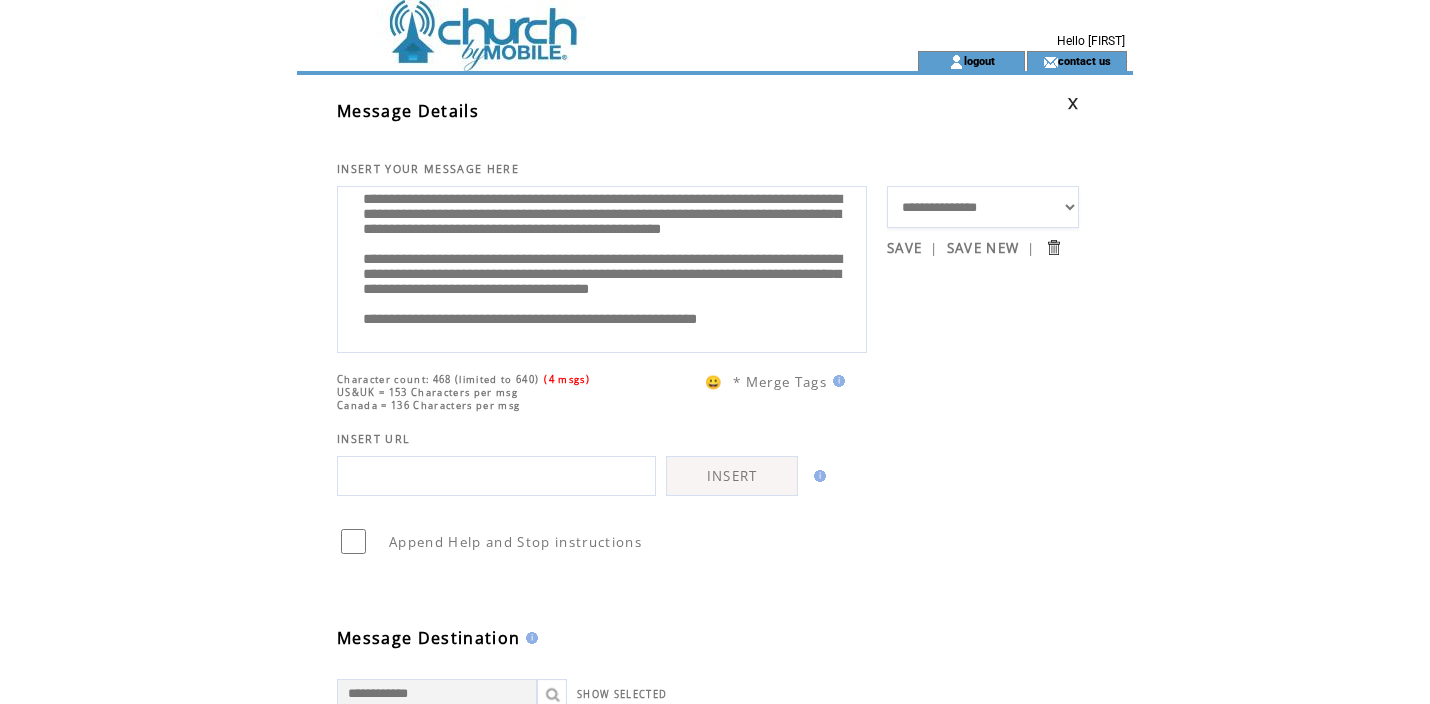 scroll, scrollTop: 100, scrollLeft: 0, axis: vertical 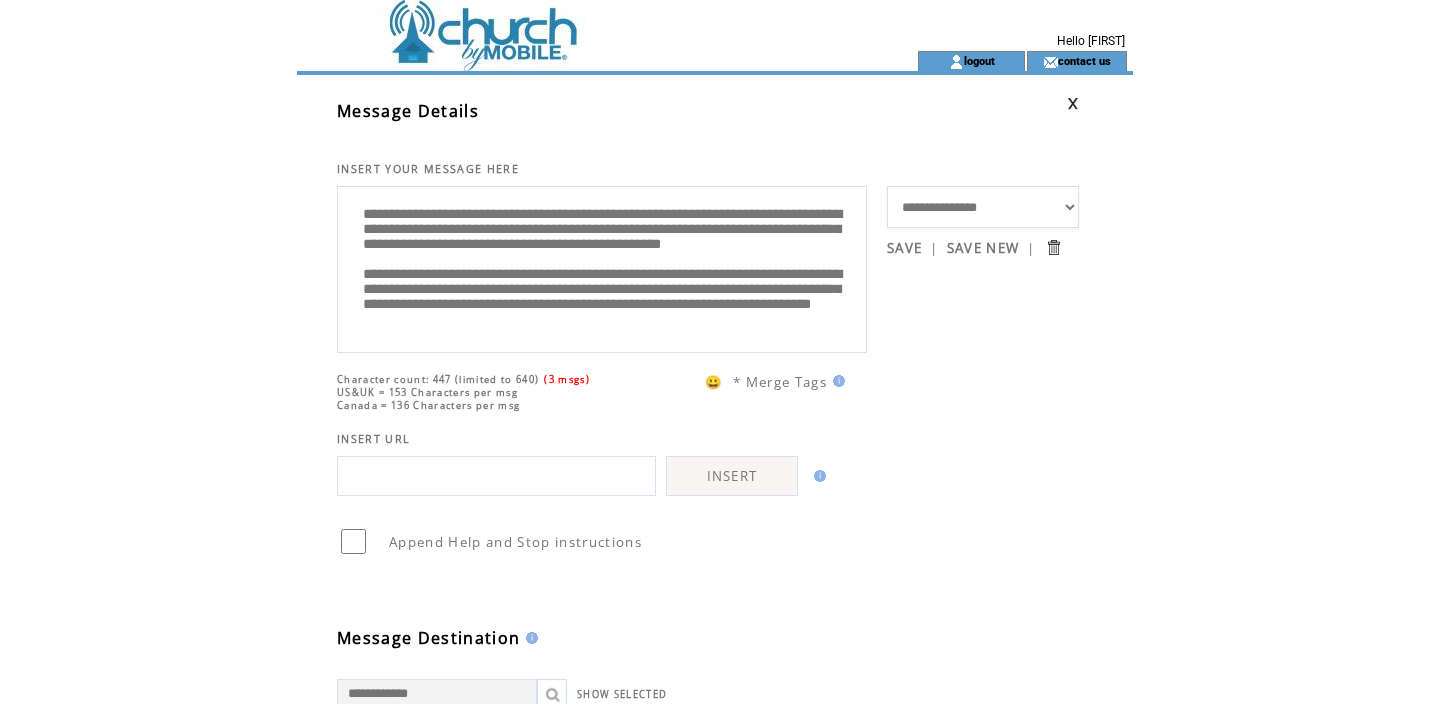 click on "**********" at bounding box center [602, 267] 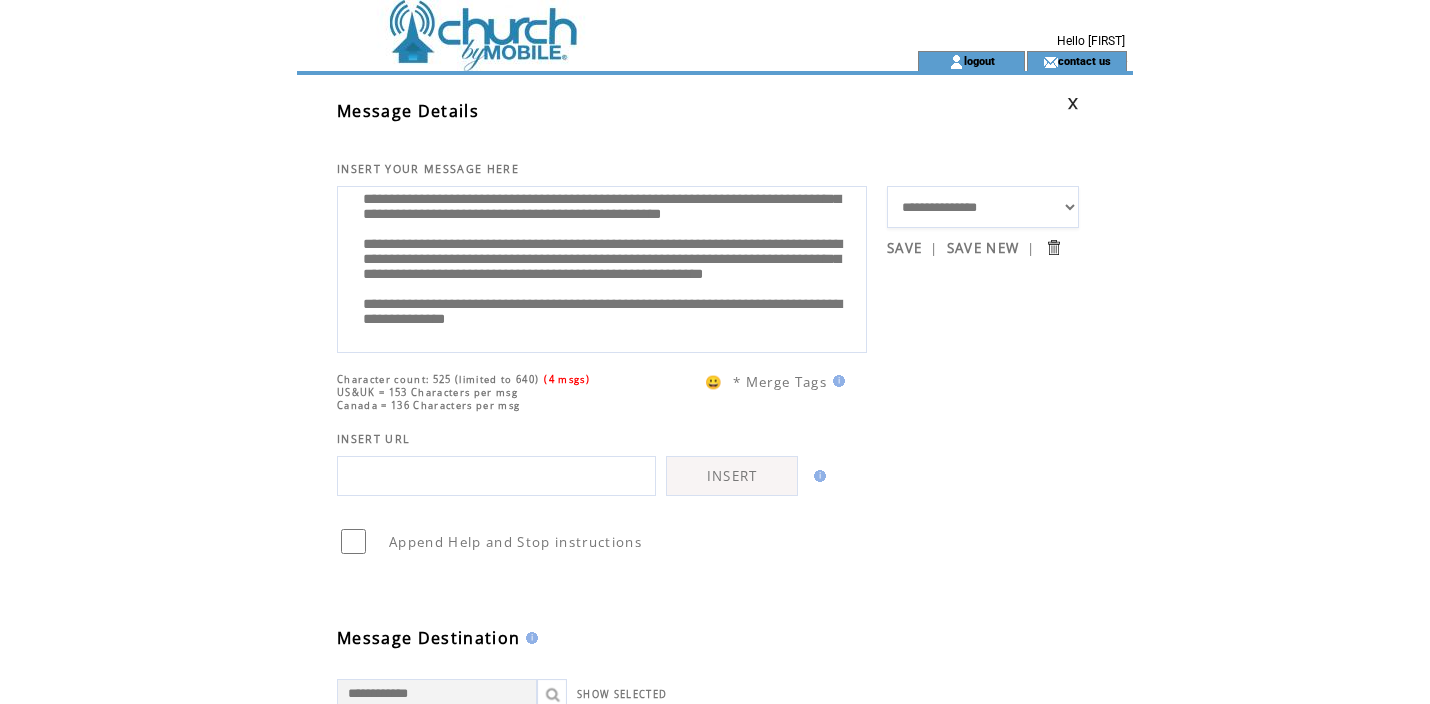 scroll, scrollTop: 120, scrollLeft: 0, axis: vertical 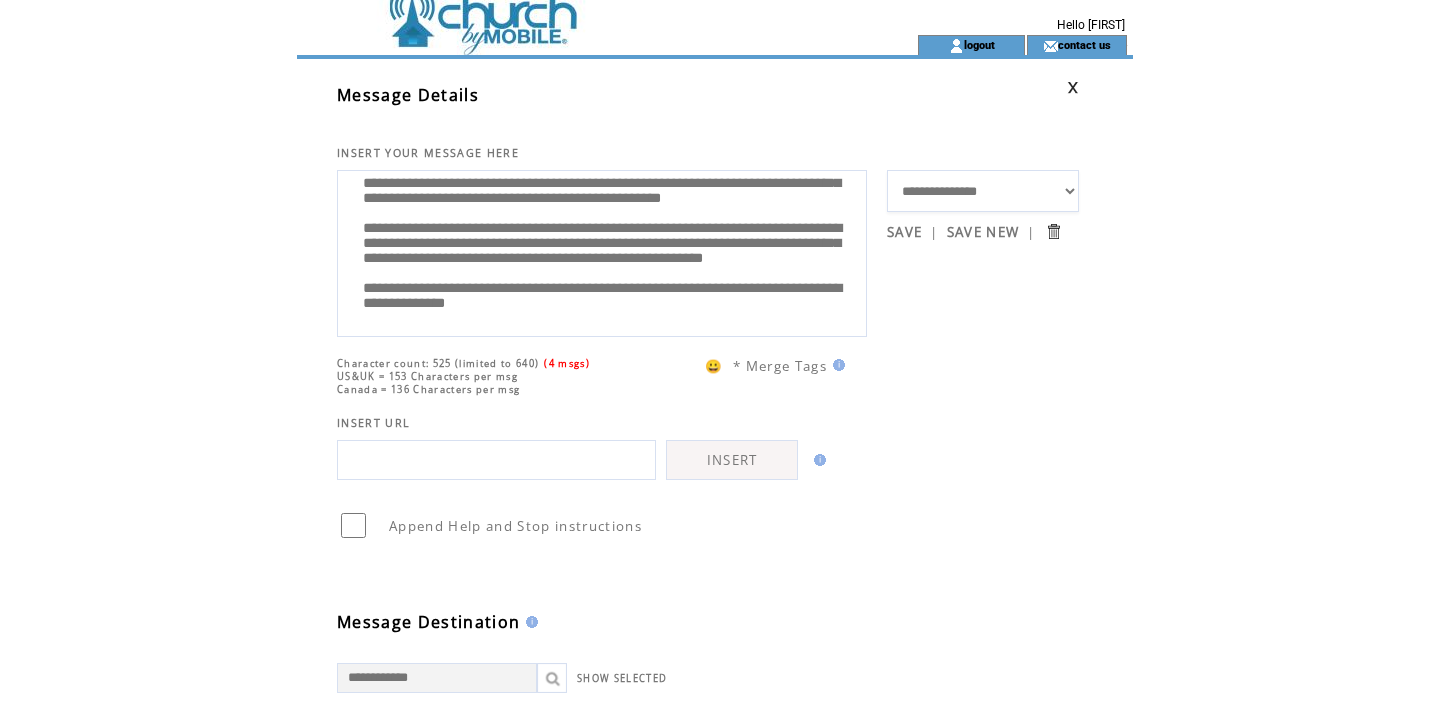click on "**********" at bounding box center [602, 251] 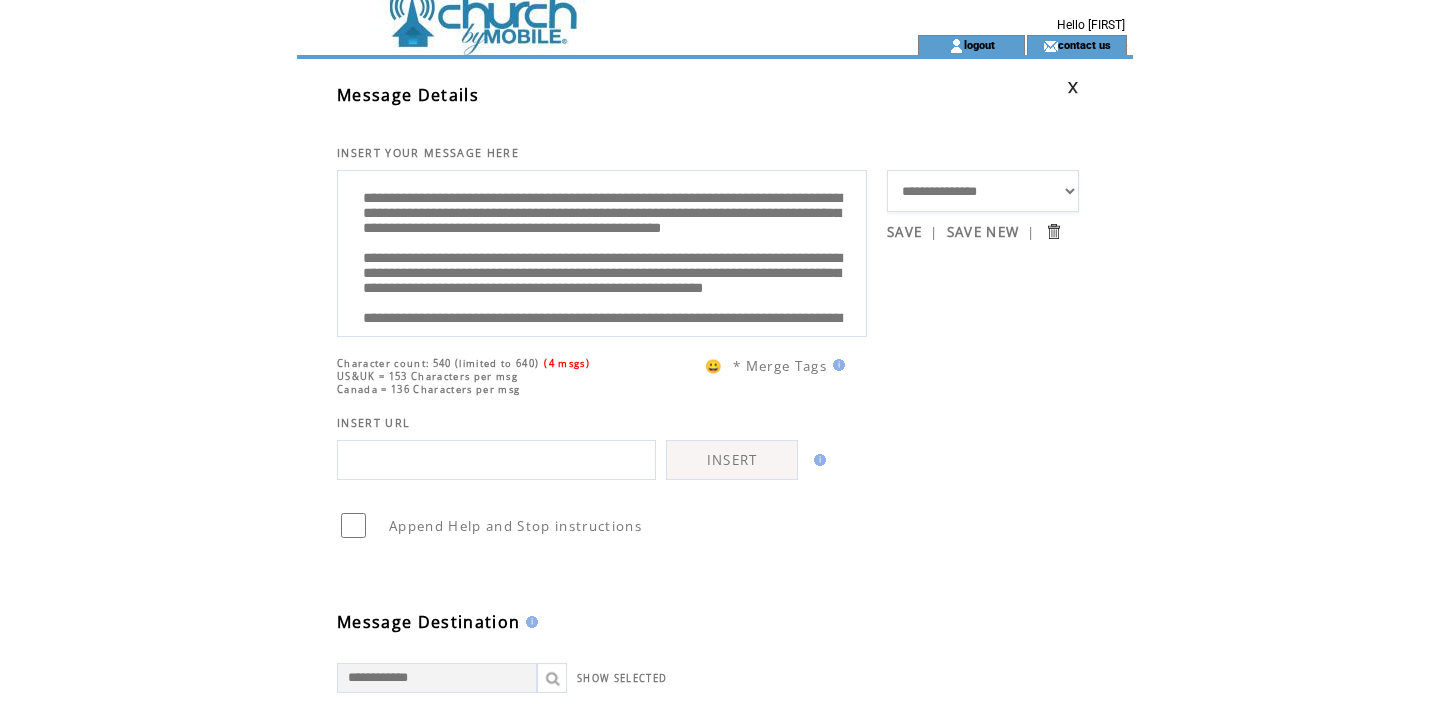 scroll, scrollTop: 160, scrollLeft: 0, axis: vertical 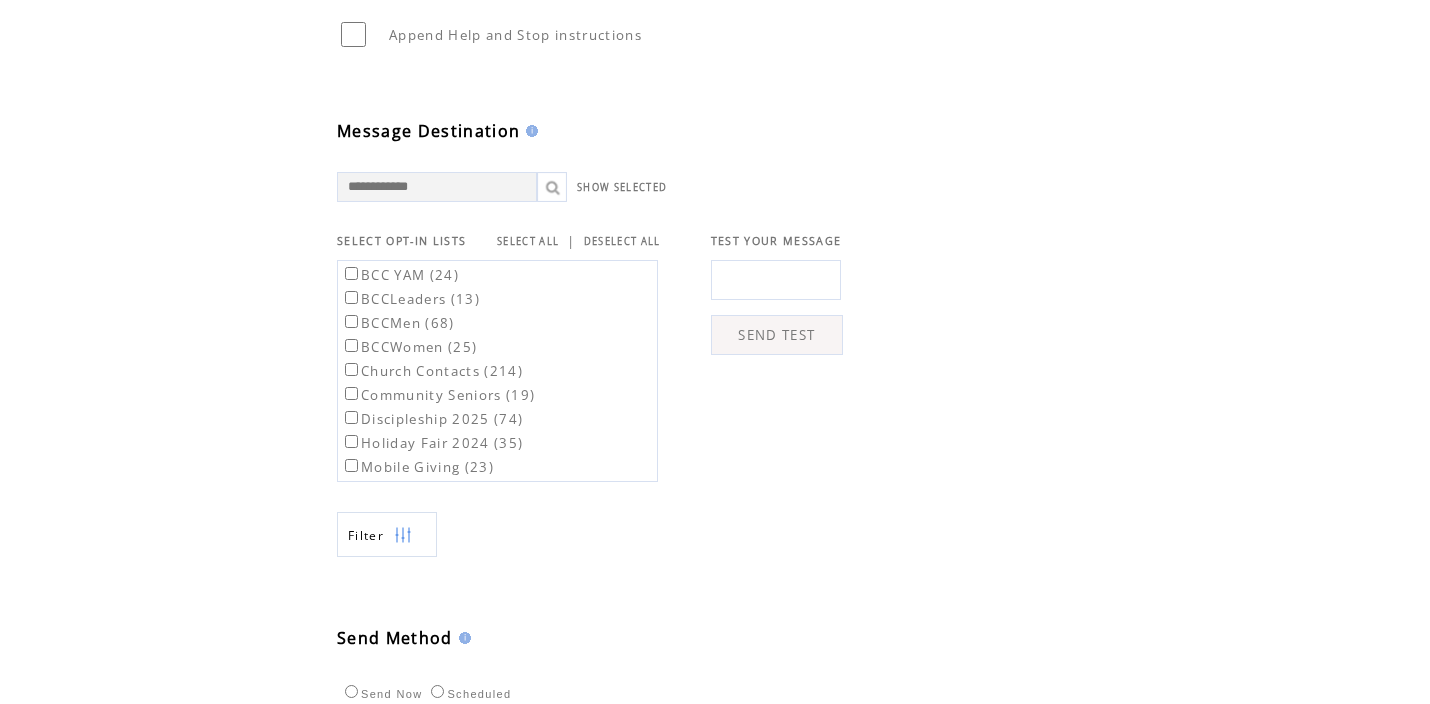 type on "**********" 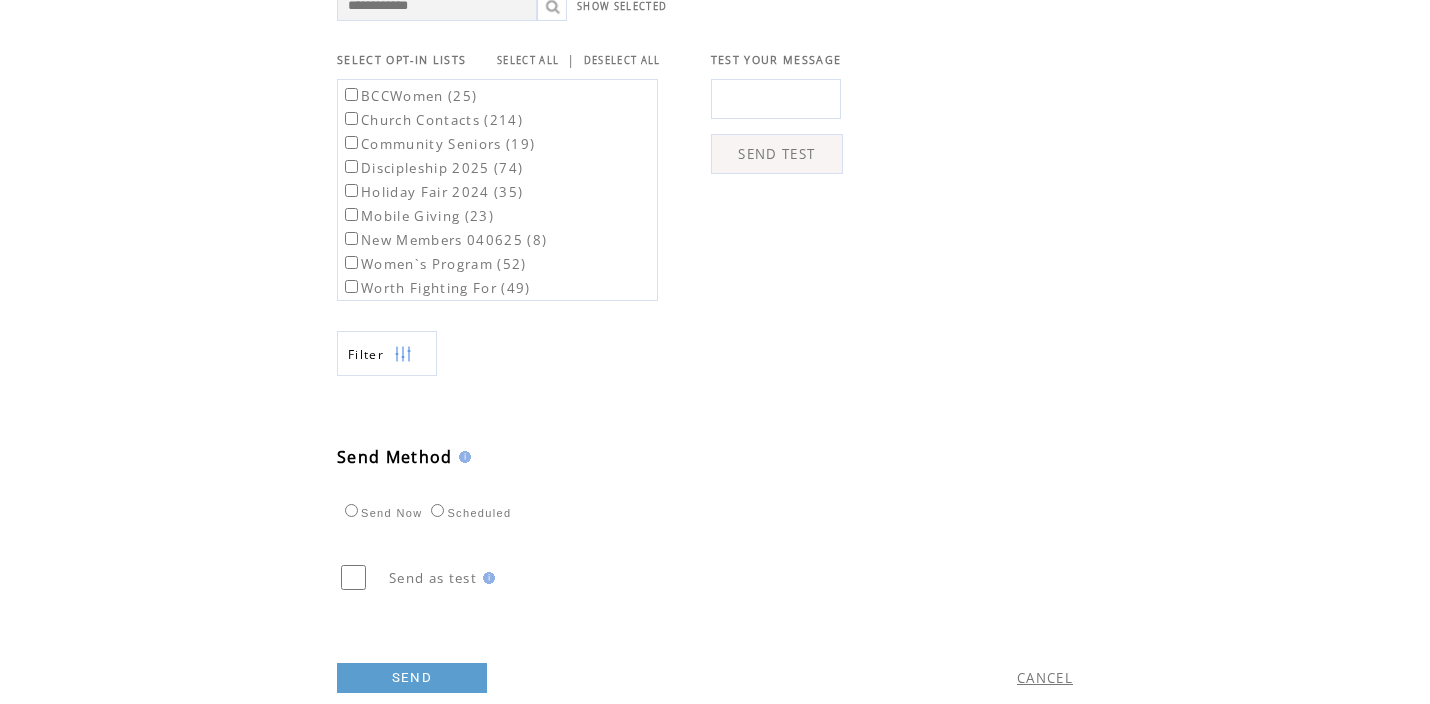 scroll, scrollTop: 692, scrollLeft: 0, axis: vertical 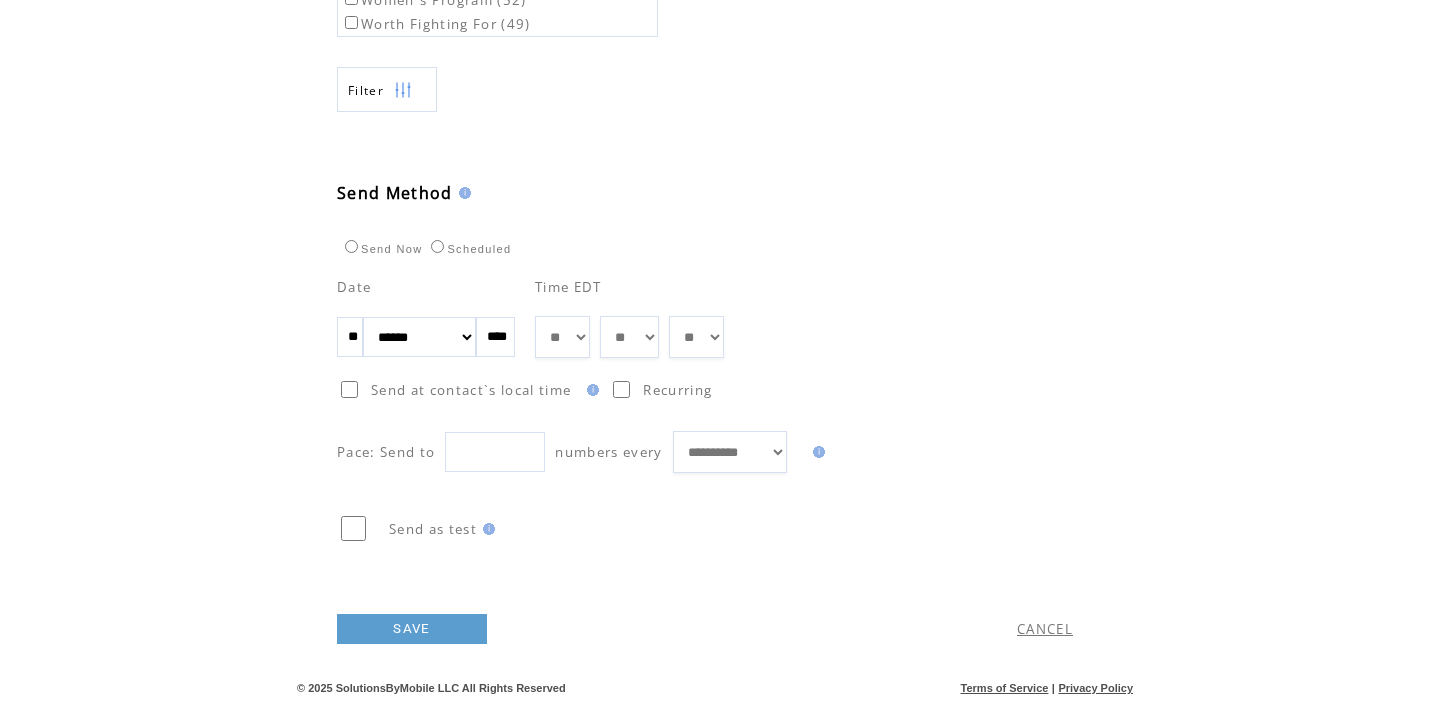 click on "**" at bounding box center (350, 337) 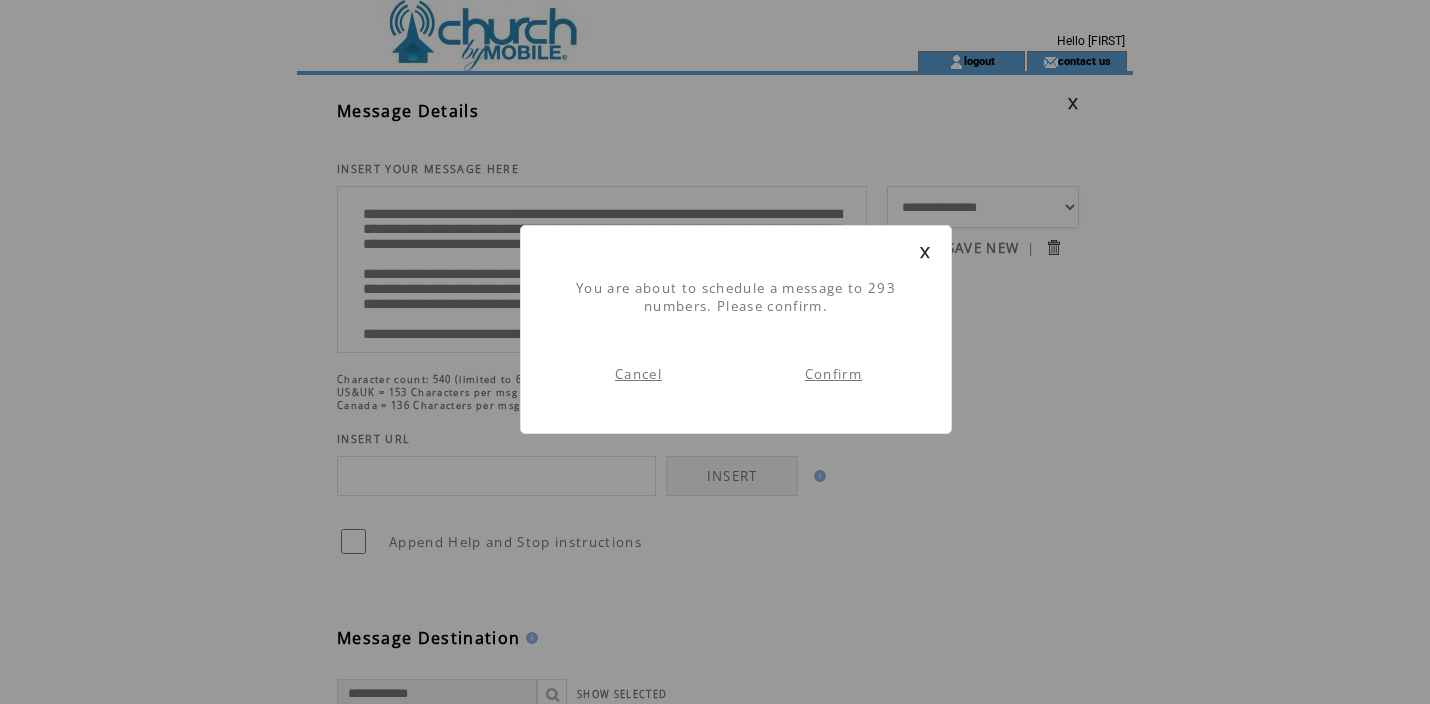 scroll, scrollTop: 1, scrollLeft: 0, axis: vertical 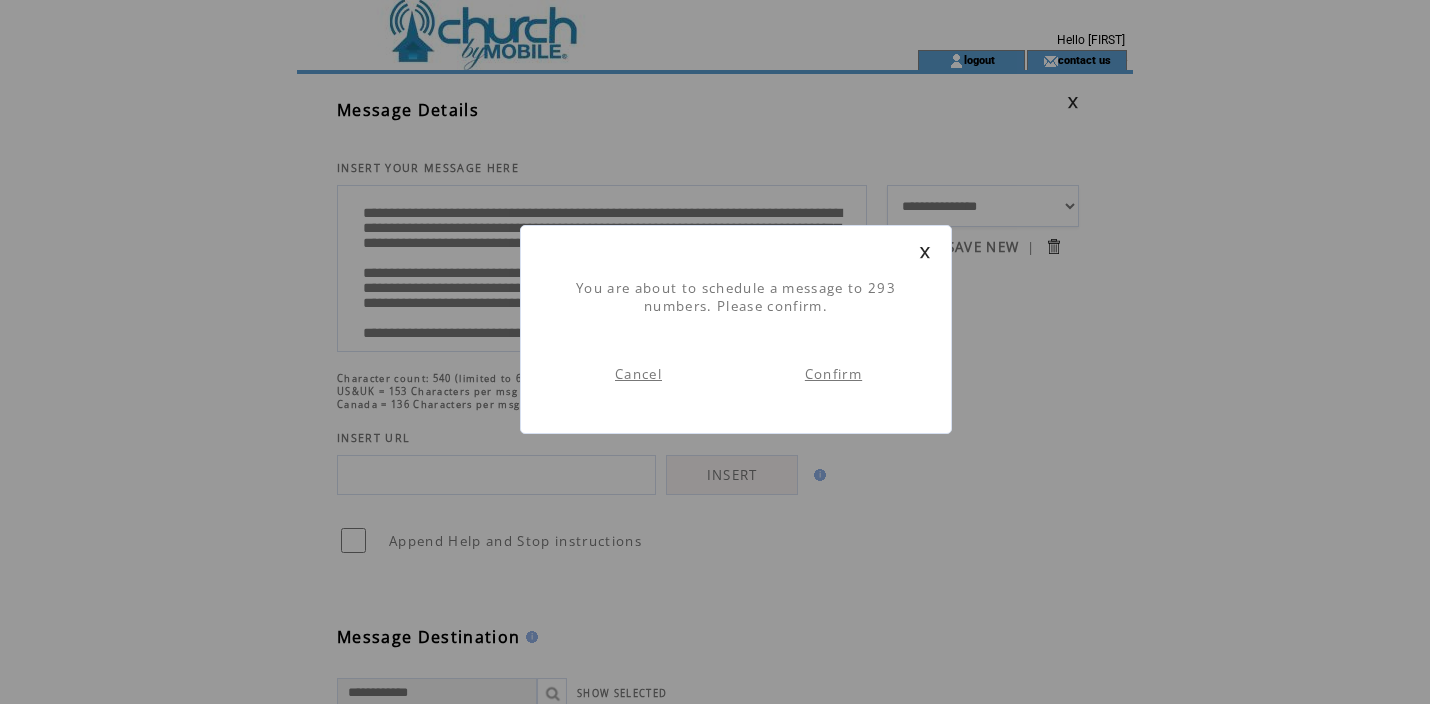 click on "Confirm" at bounding box center (833, 374) 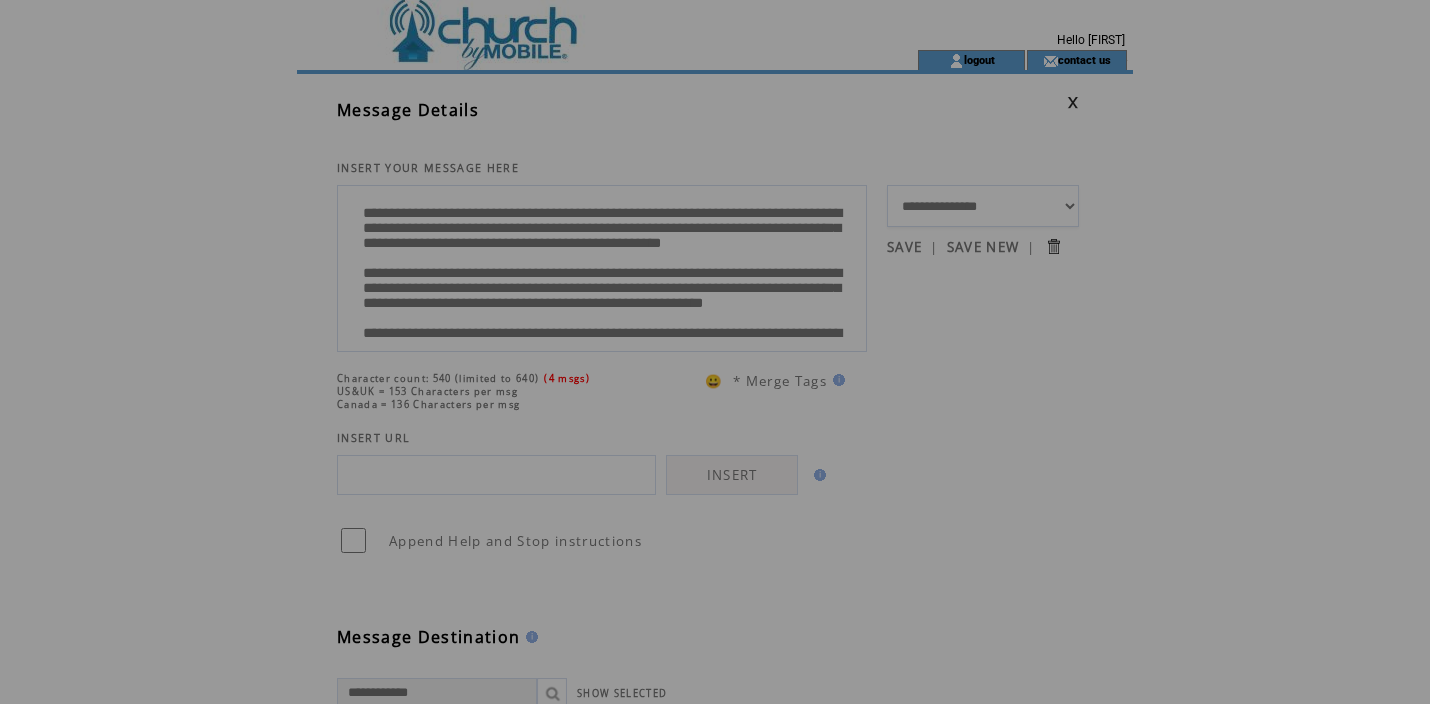 scroll, scrollTop: 0, scrollLeft: 0, axis: both 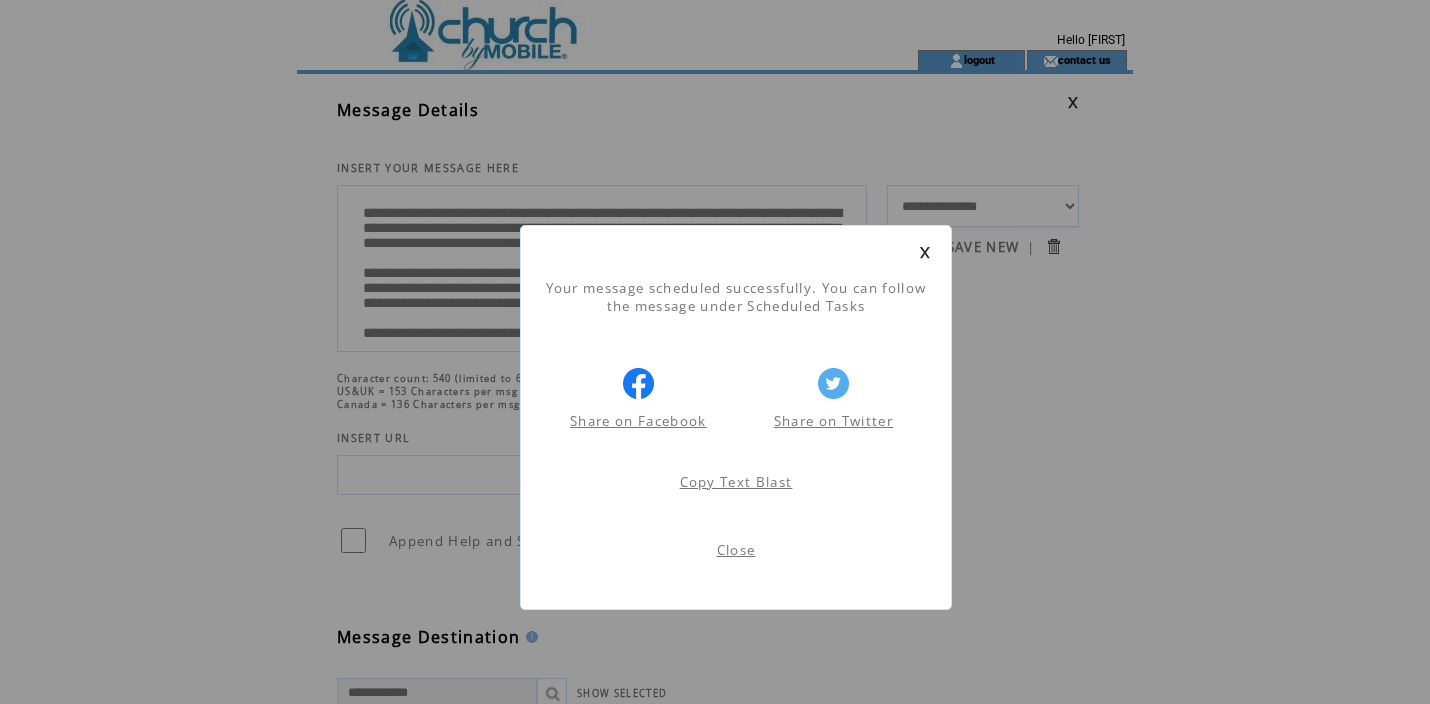 click on "Close" at bounding box center [736, 550] 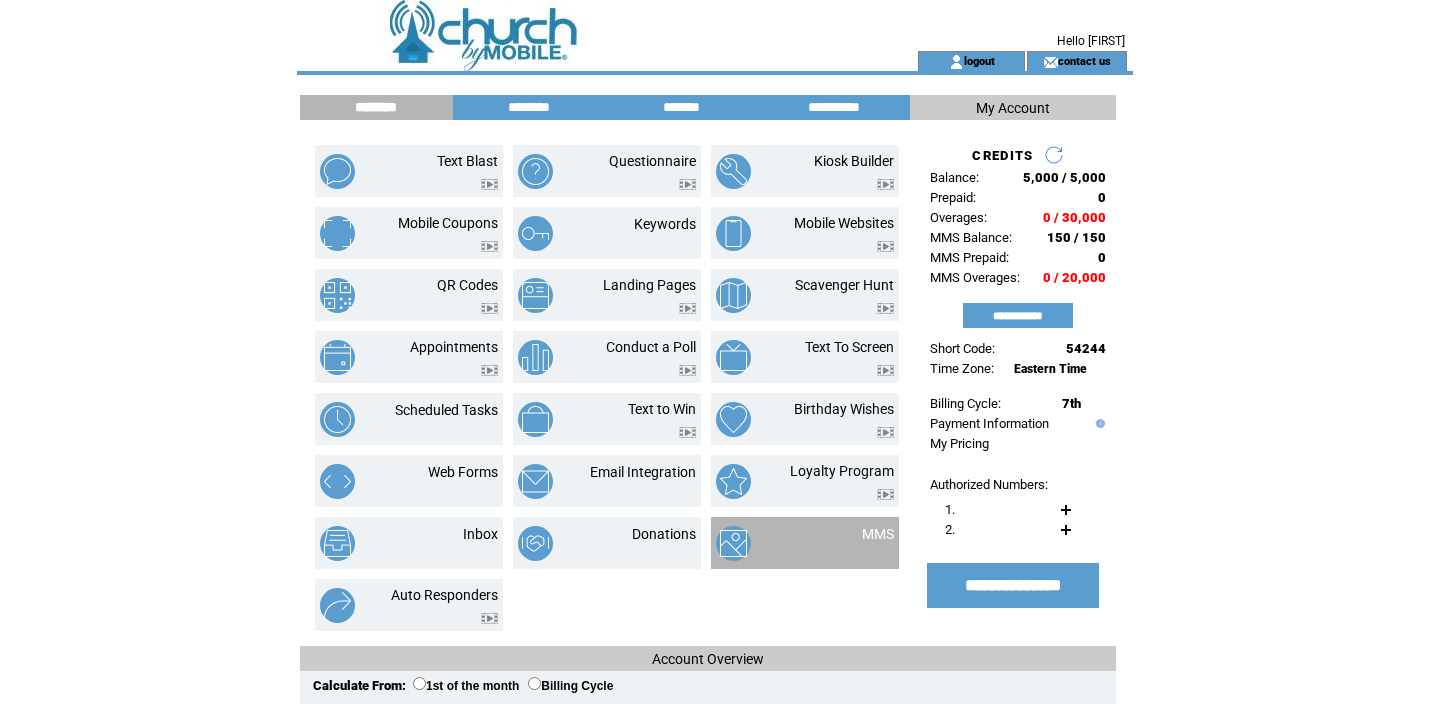 scroll, scrollTop: 0, scrollLeft: 0, axis: both 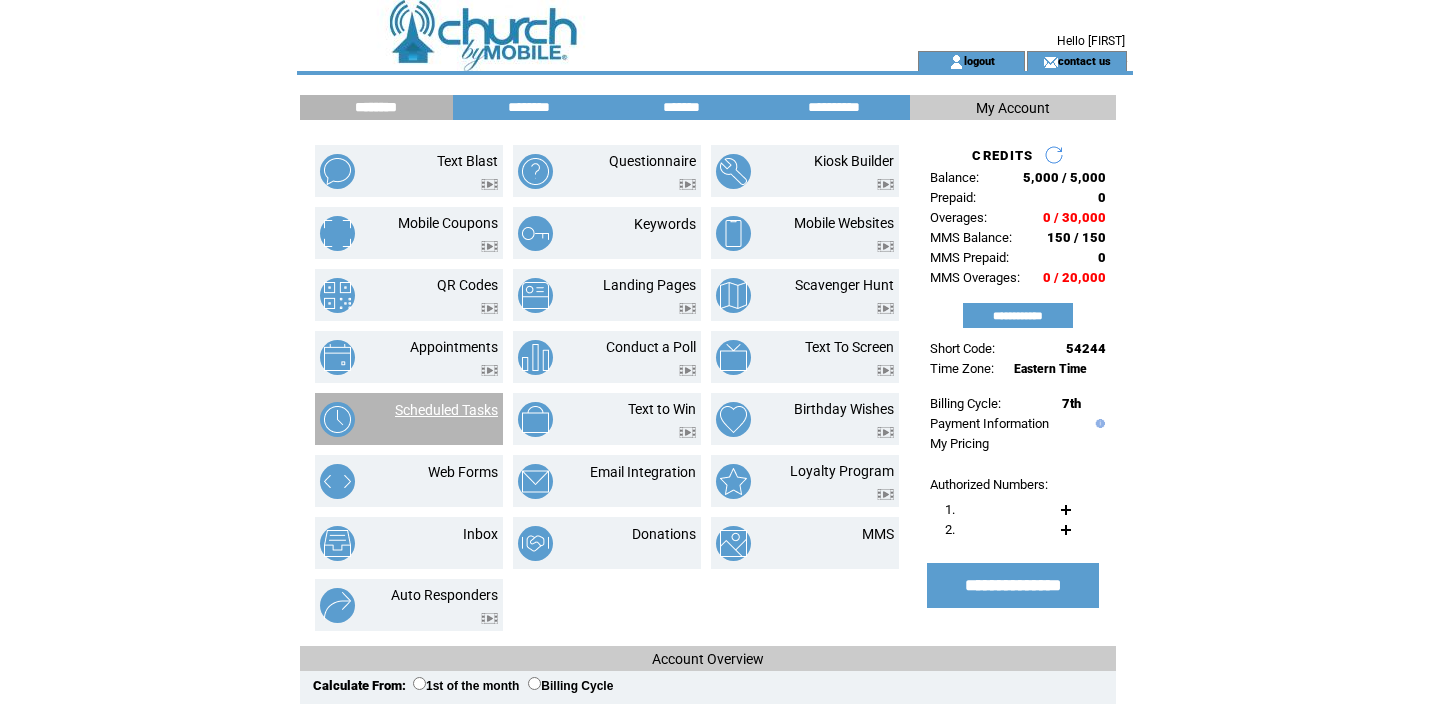 click on "Scheduled Tasks" at bounding box center [446, 410] 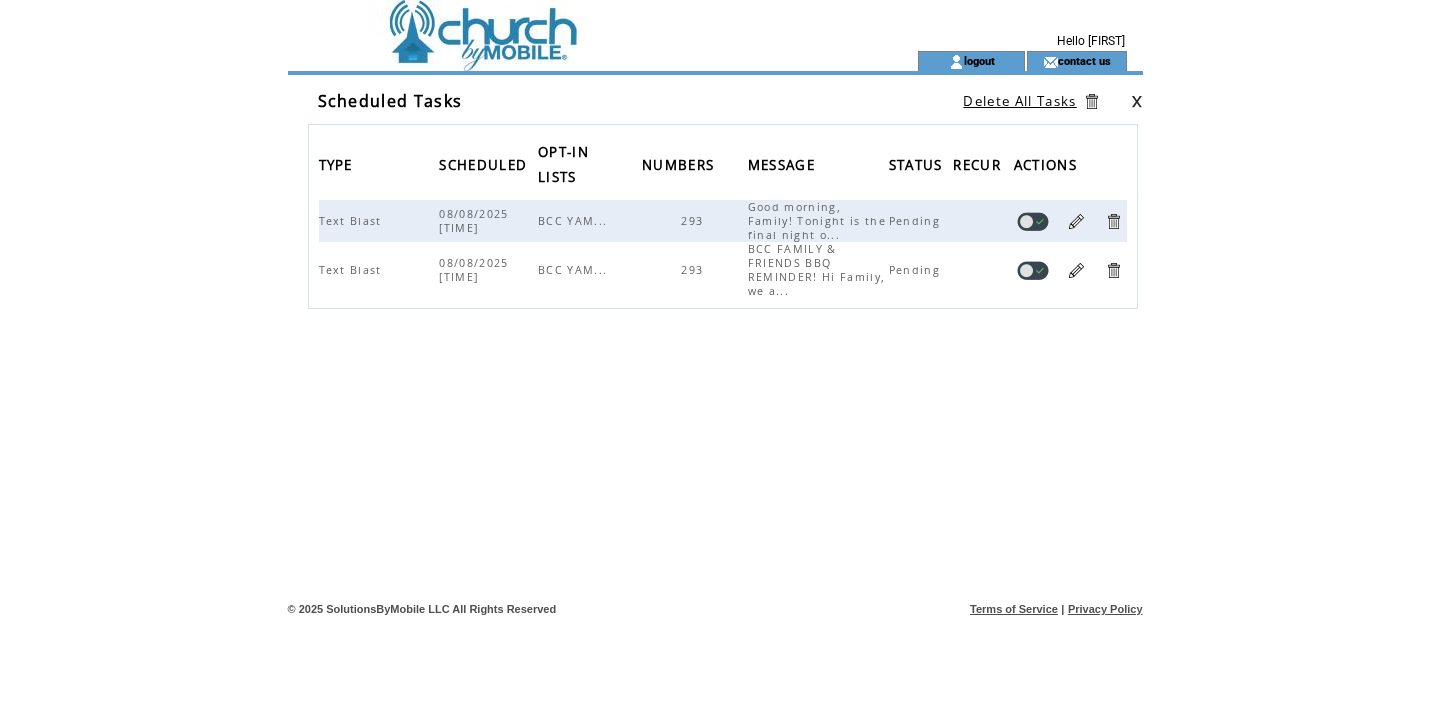 scroll, scrollTop: 0, scrollLeft: 0, axis: both 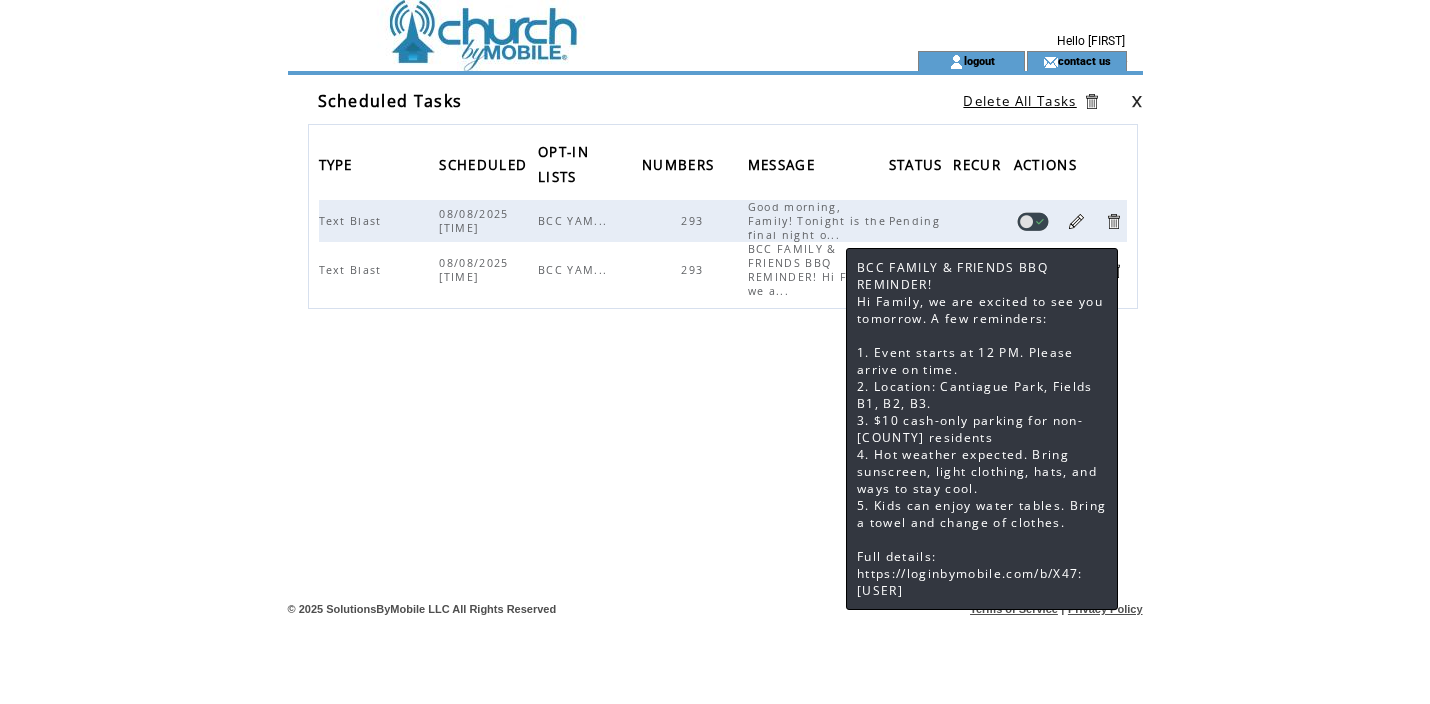 click on "BCC FAMILY & FRIENDS BBQ REMINDER!
Hi Family, we a..." at bounding box center (817, 270) 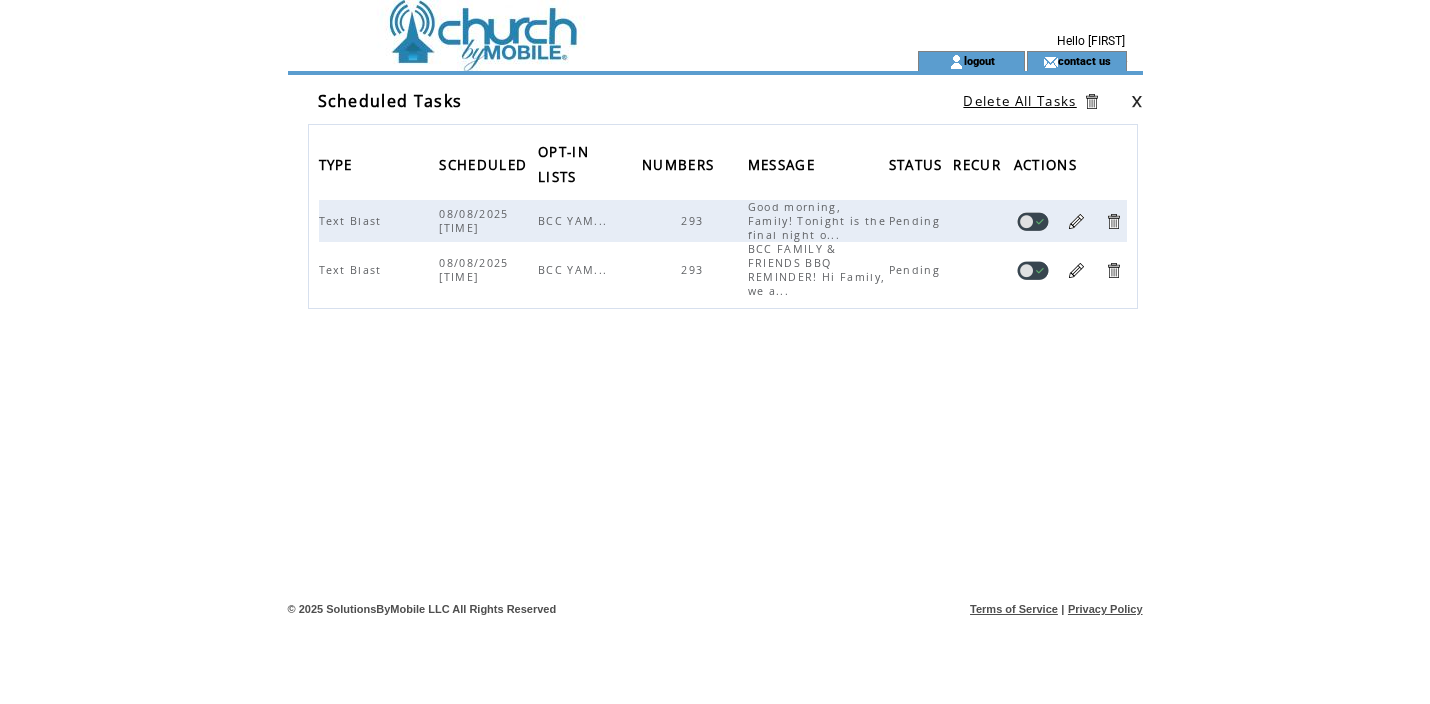 click on "TYPE SCHEDULED OPT-IN LISTS NUMBERS MESSAGE STATUS RECUR ACTIONS
Text Blast 08/08/2025 [TIME] BCC YAM... 293 Good morning, Family! Tonight is the final night o... Pending
Text Blast 08/08/2025 [TIME] BCC YAM... 293 BCC FAMILY & FRIENDS BBQ REMINDER!
Hi Family, we a... Pending" at bounding box center [723, 304] 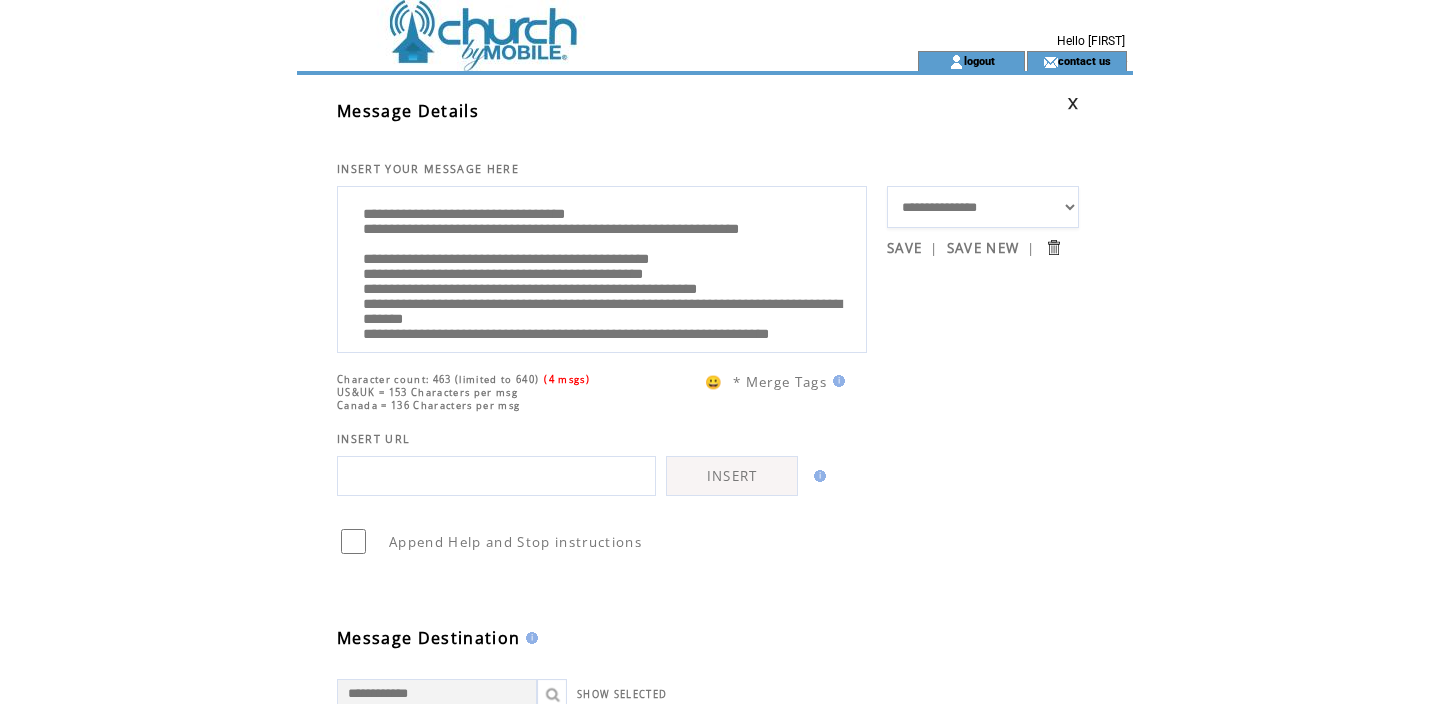 scroll, scrollTop: 0, scrollLeft: 0, axis: both 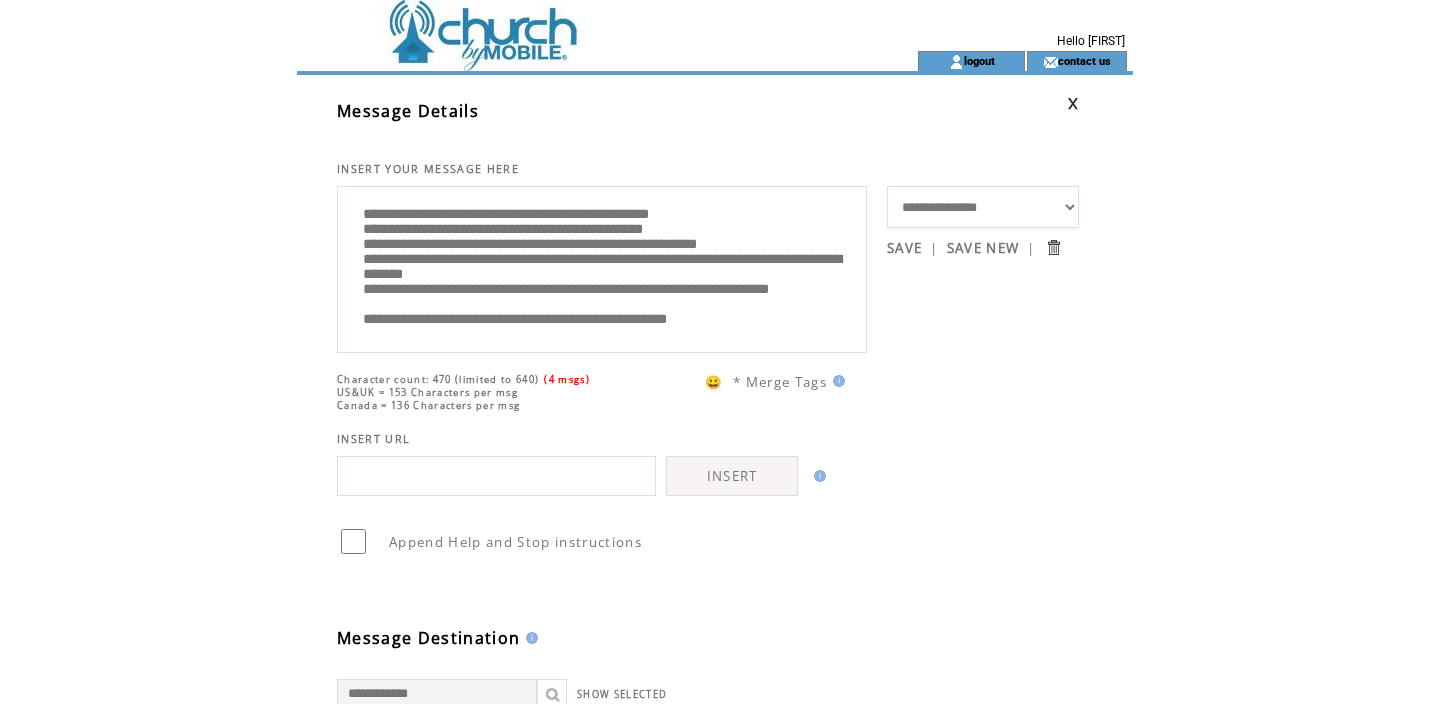 drag, startPoint x: 455, startPoint y: 328, endPoint x: 382, endPoint y: 312, distance: 74.73286 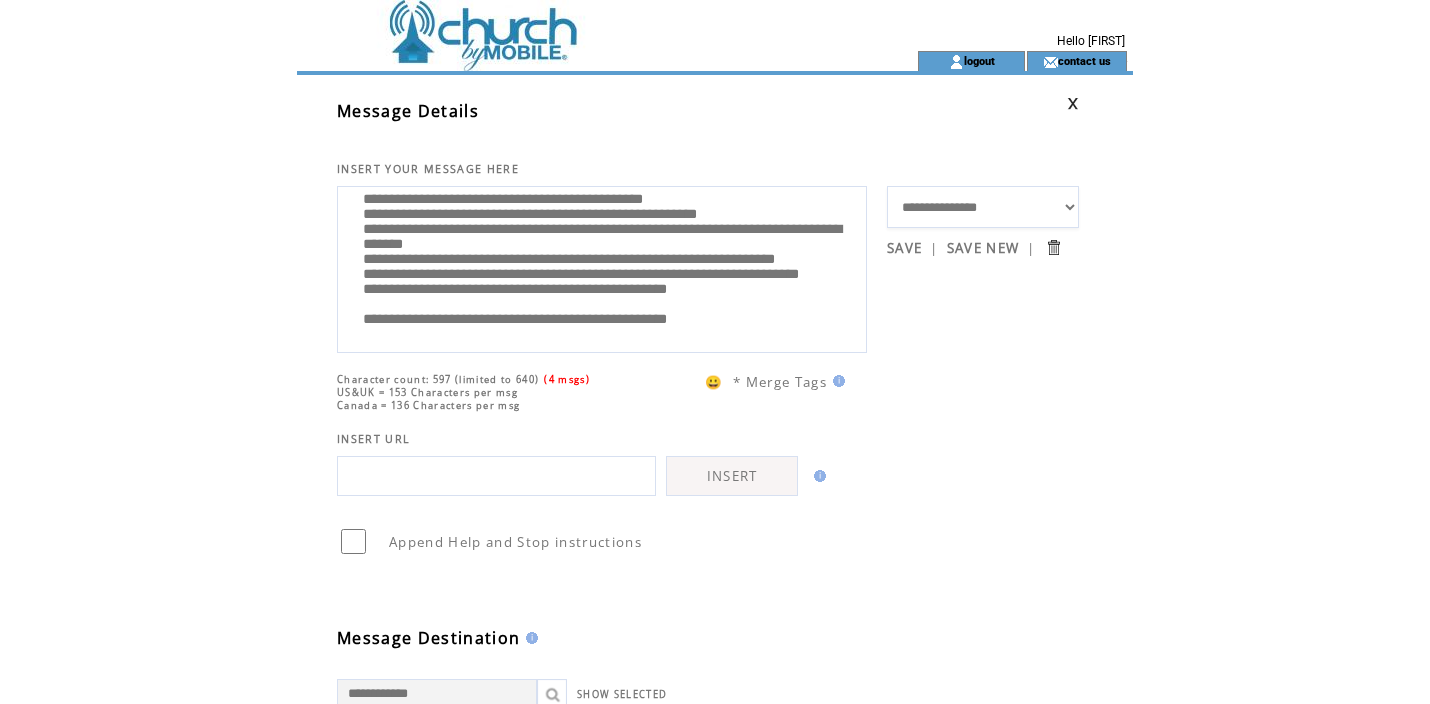scroll, scrollTop: 180, scrollLeft: 0, axis: vertical 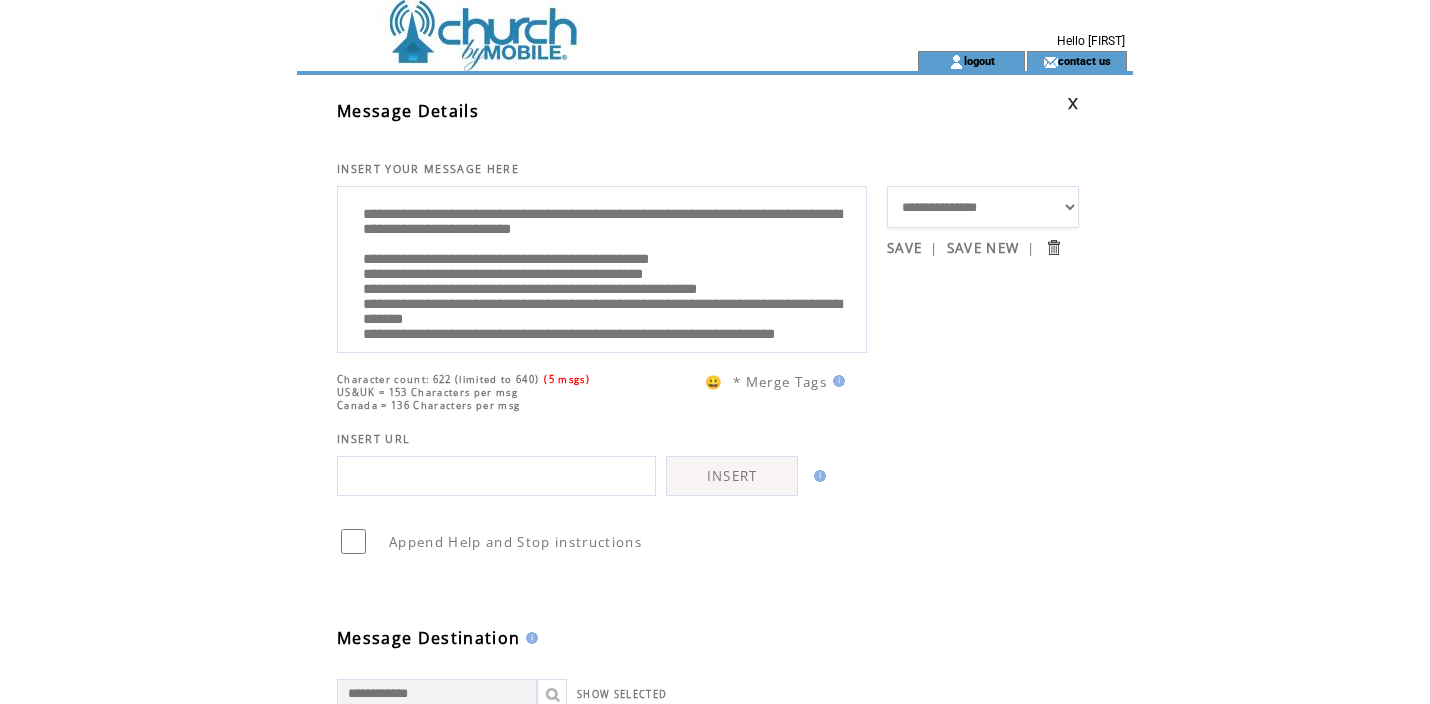 click on "**********" at bounding box center [602, 267] 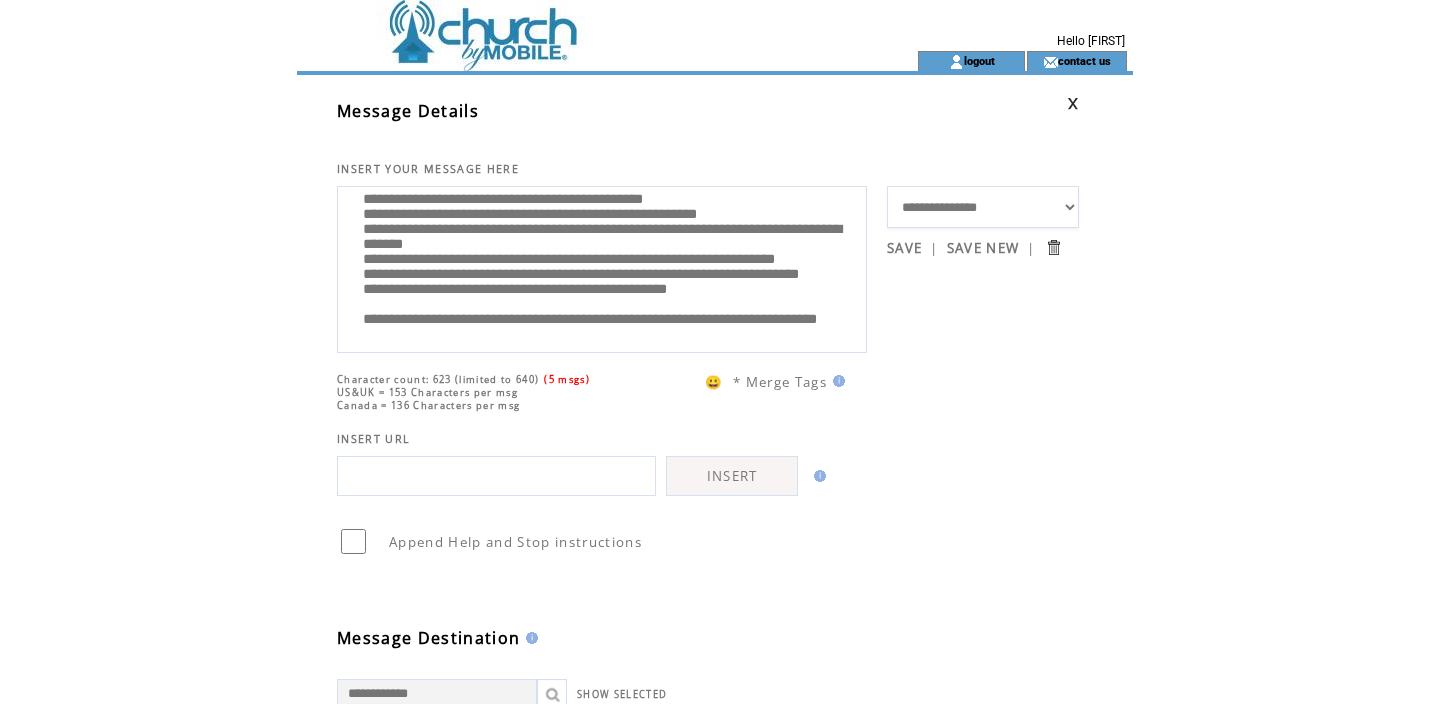 scroll, scrollTop: 77, scrollLeft: 0, axis: vertical 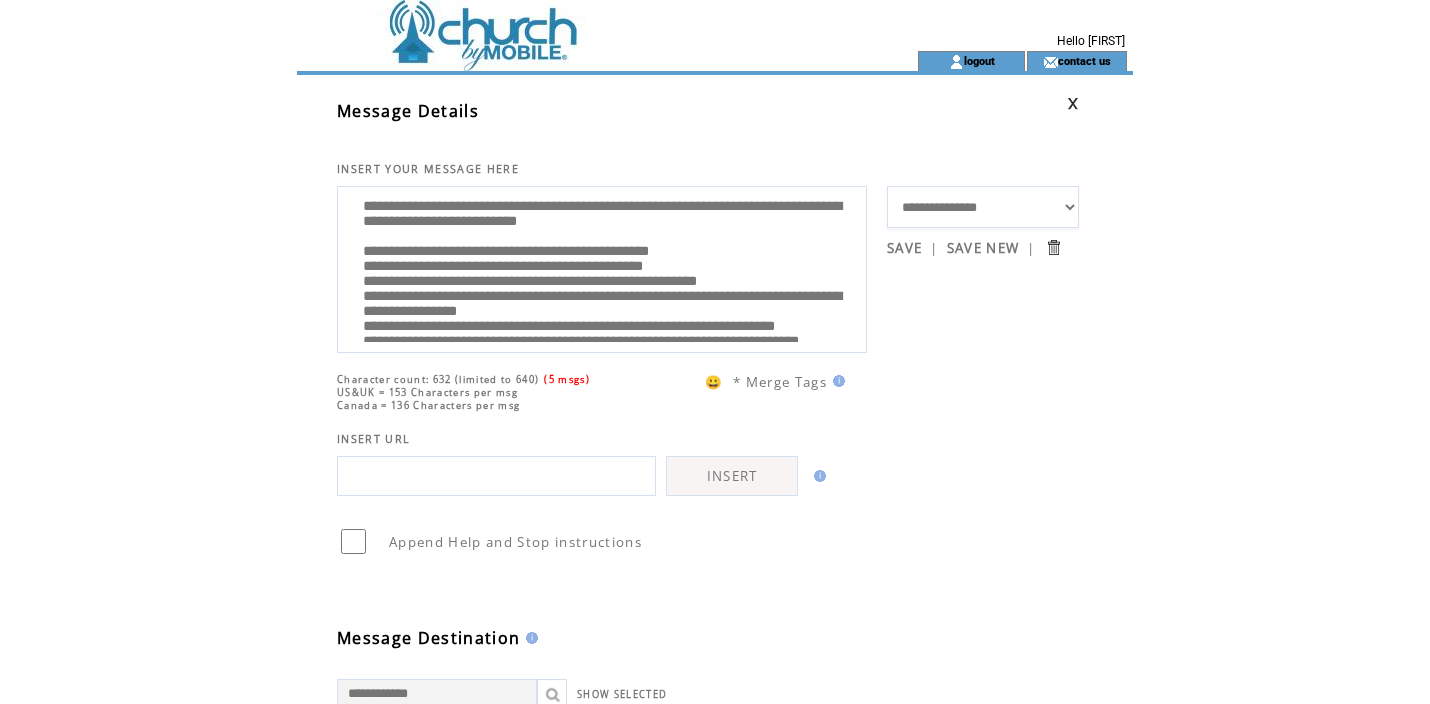 click on "**********" at bounding box center (602, 267) 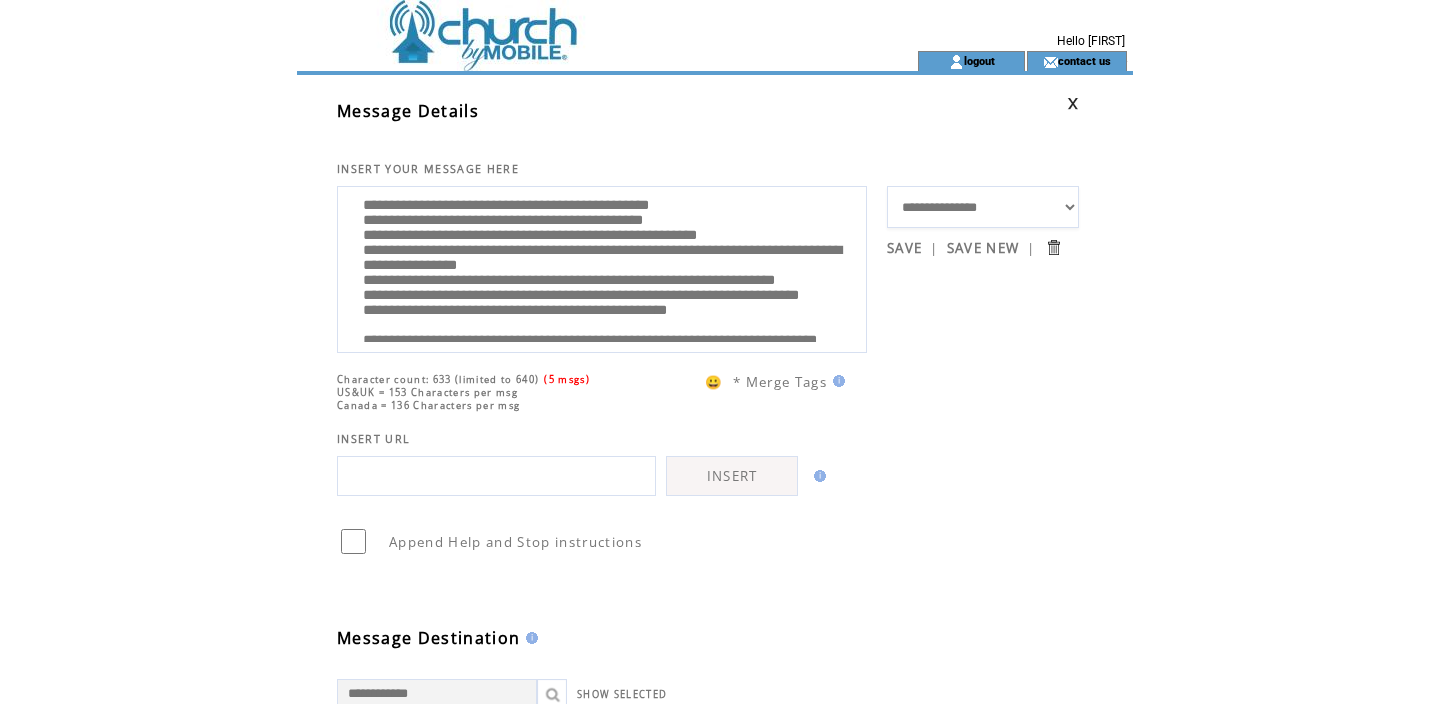 scroll, scrollTop: 200, scrollLeft: 0, axis: vertical 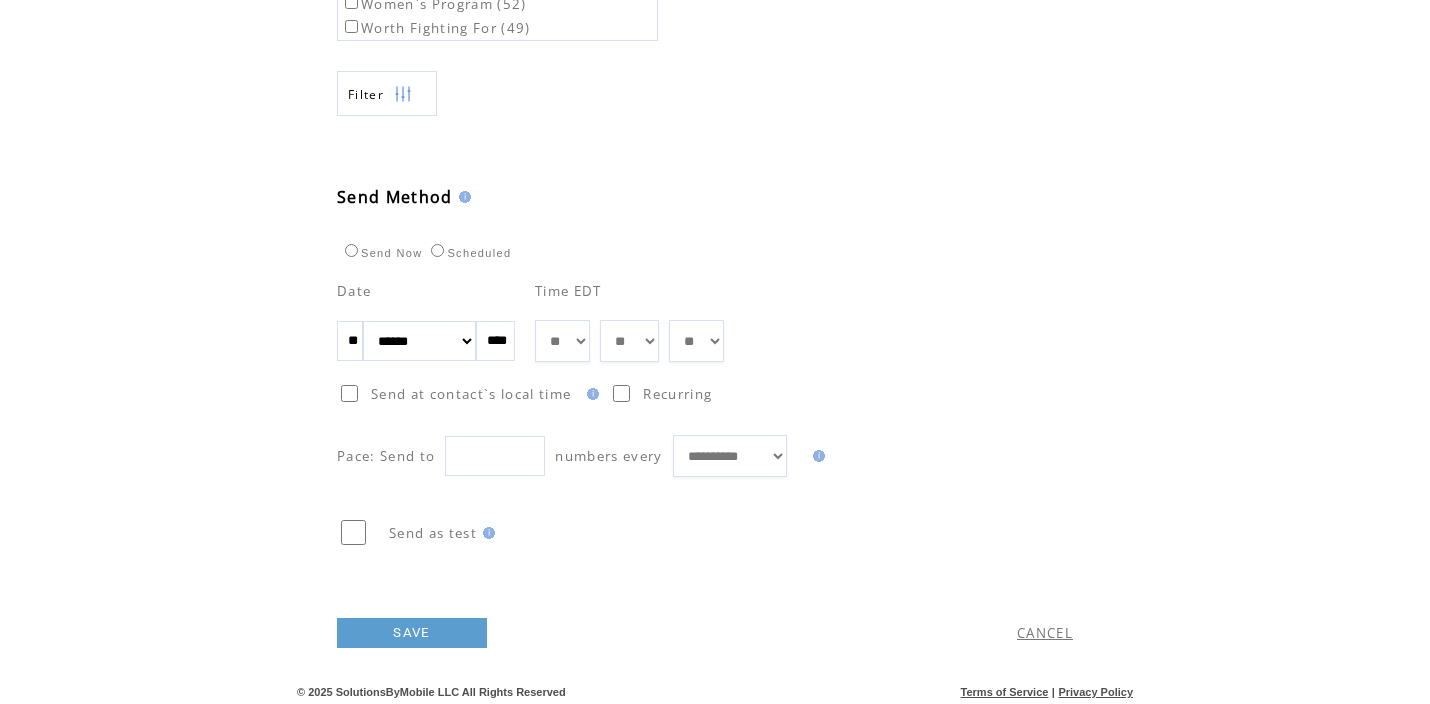 type on "**********" 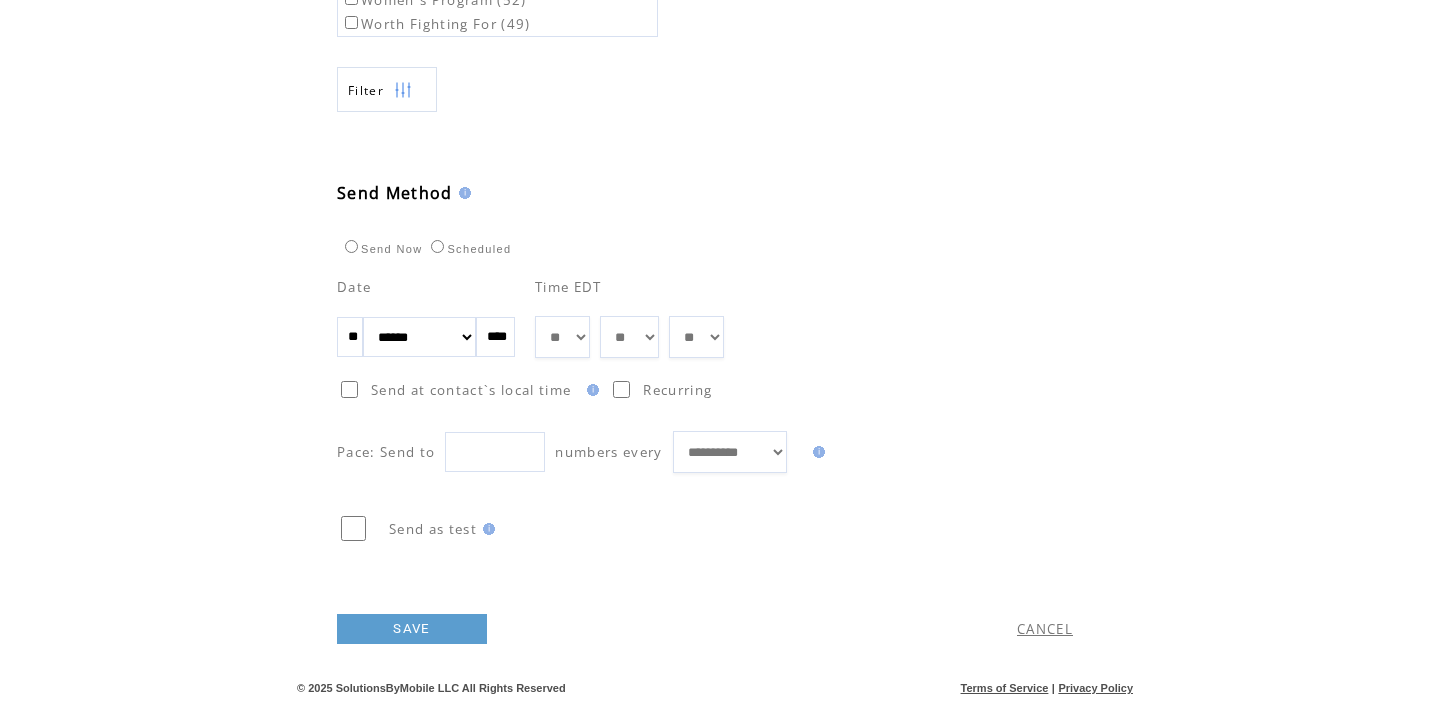 click on "SAVE" at bounding box center (412, 629) 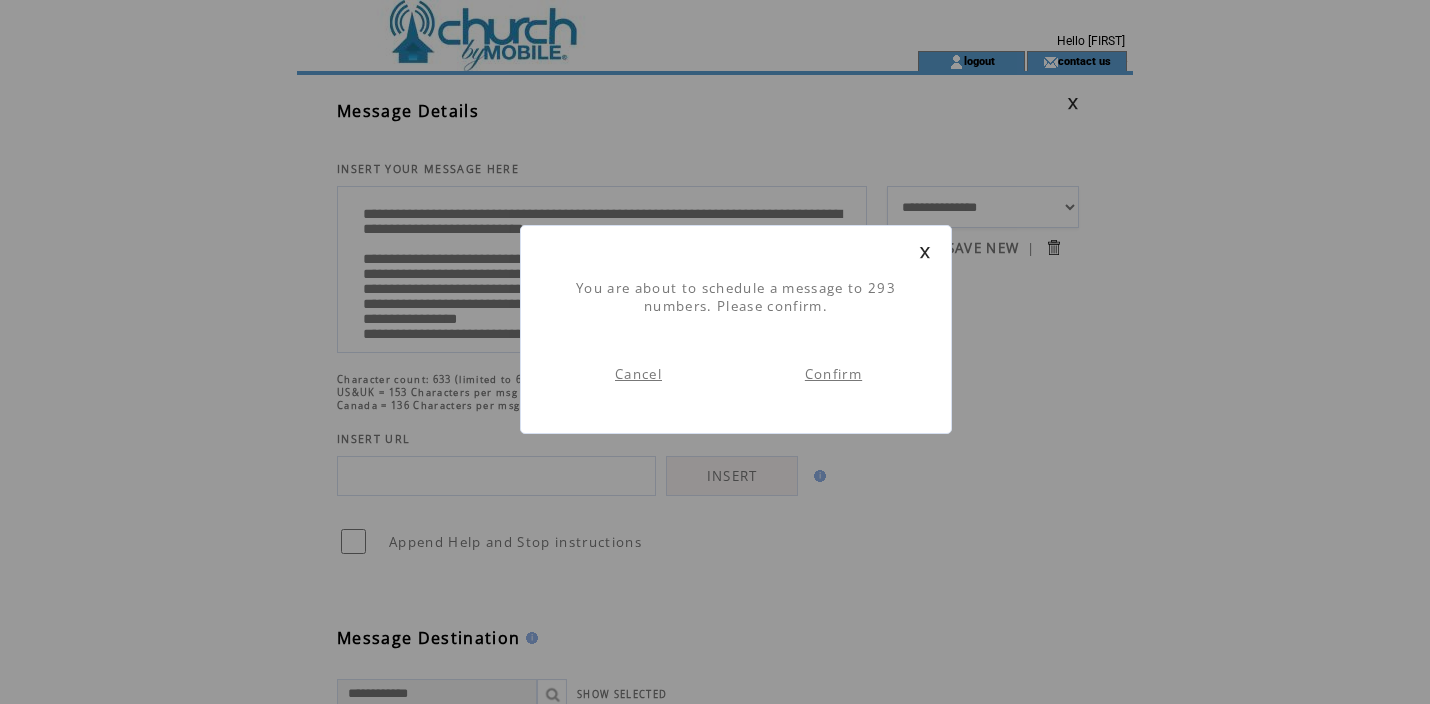 scroll, scrollTop: 1, scrollLeft: 0, axis: vertical 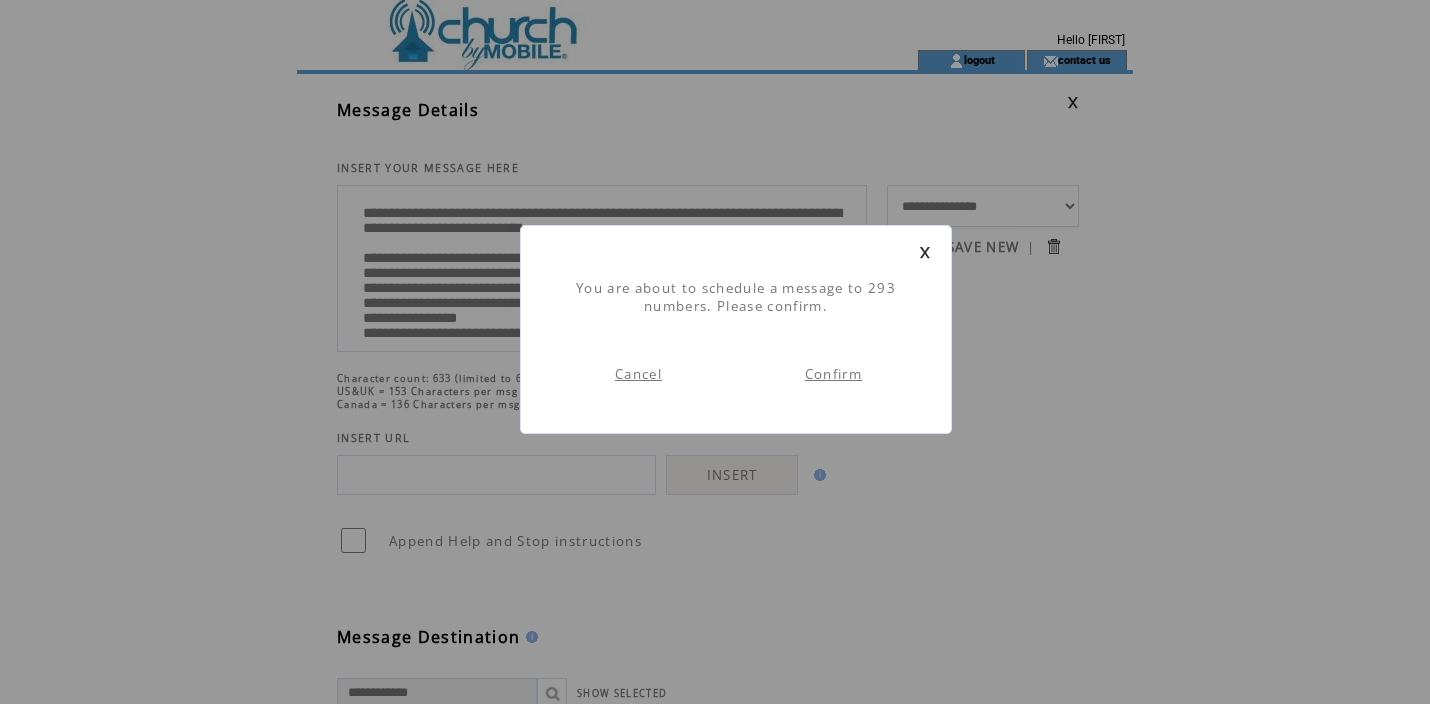 click on "Confirm" at bounding box center [833, 374] 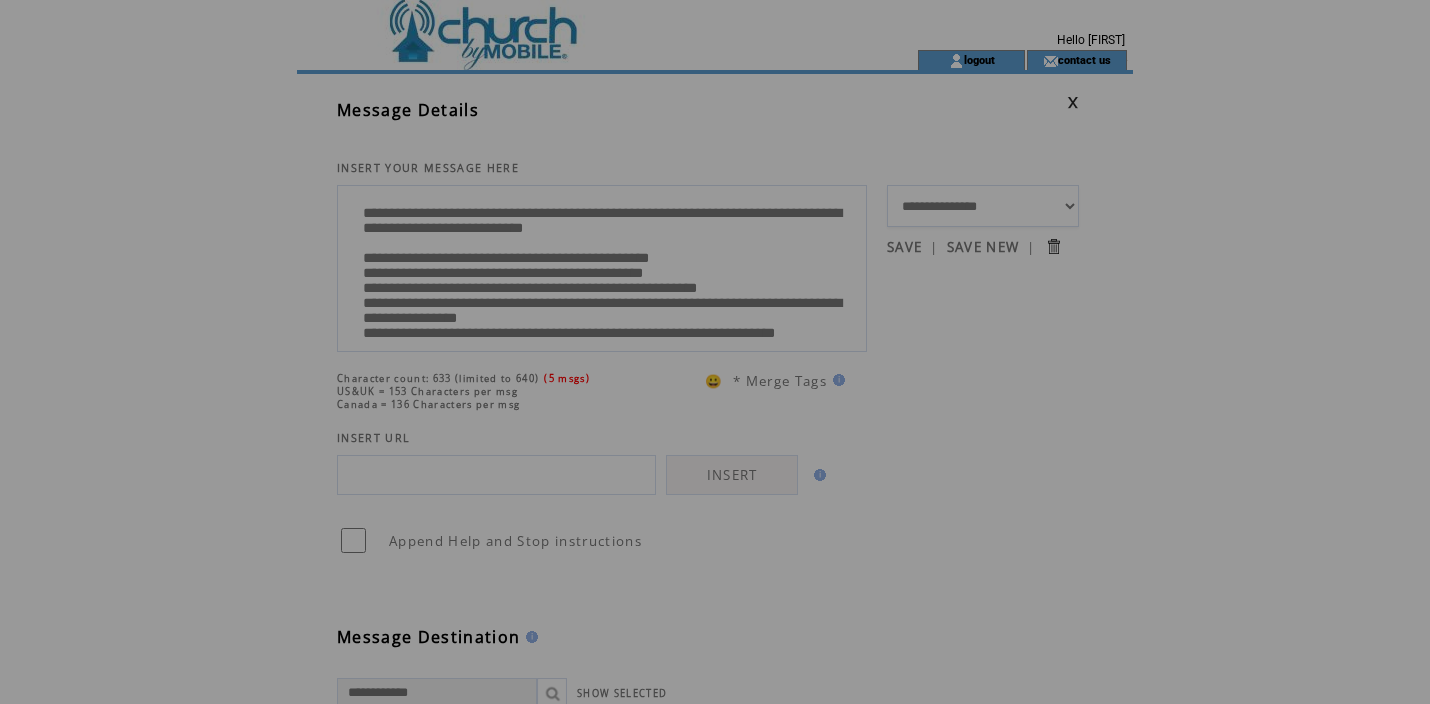 scroll, scrollTop: 0, scrollLeft: 0, axis: both 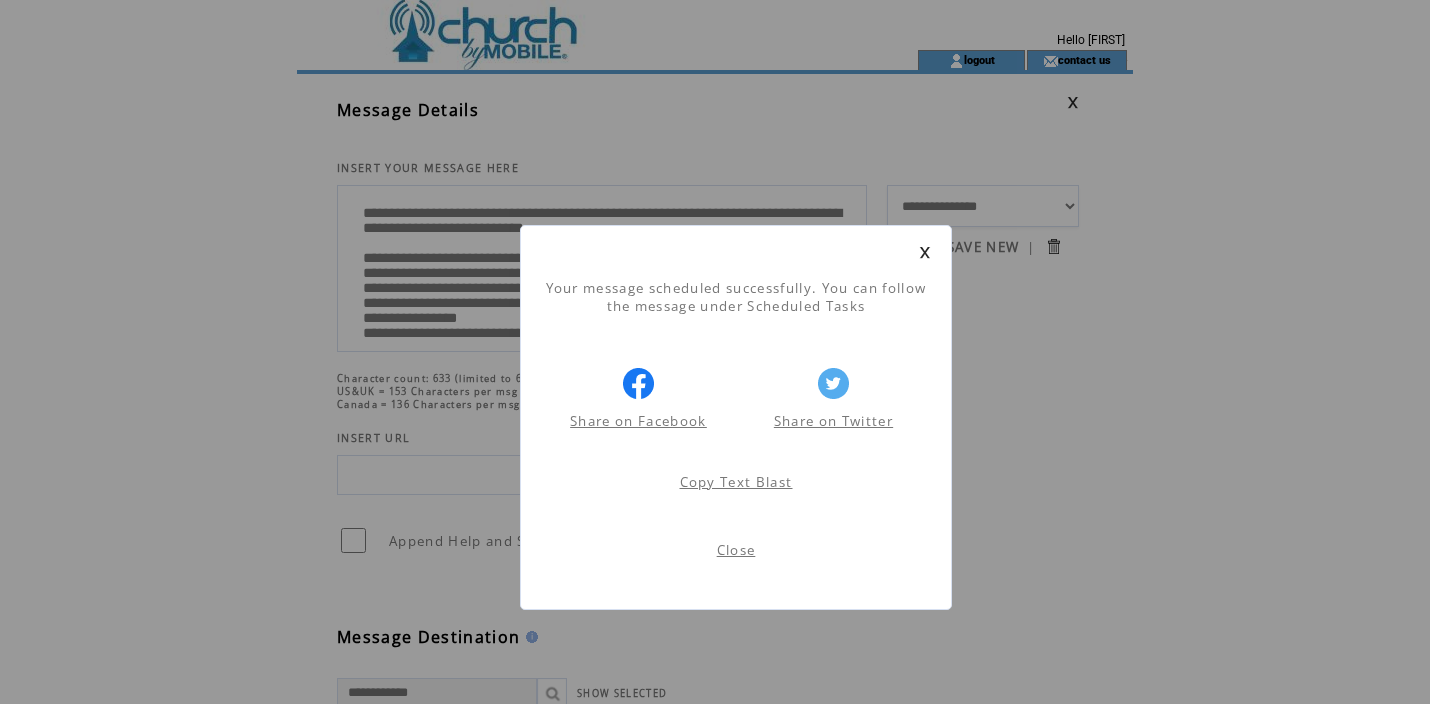 click on "Close" at bounding box center (736, 550) 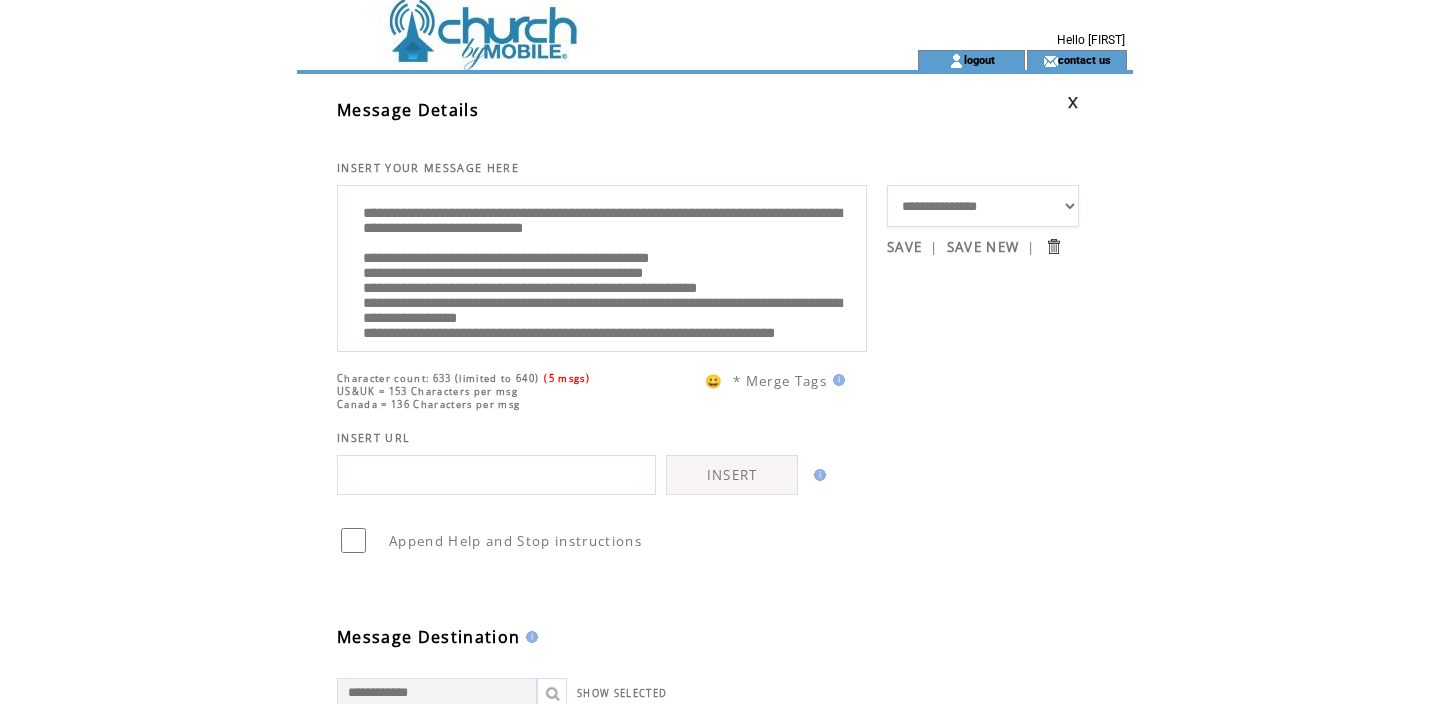 click on "**********" at bounding box center (602, 266) 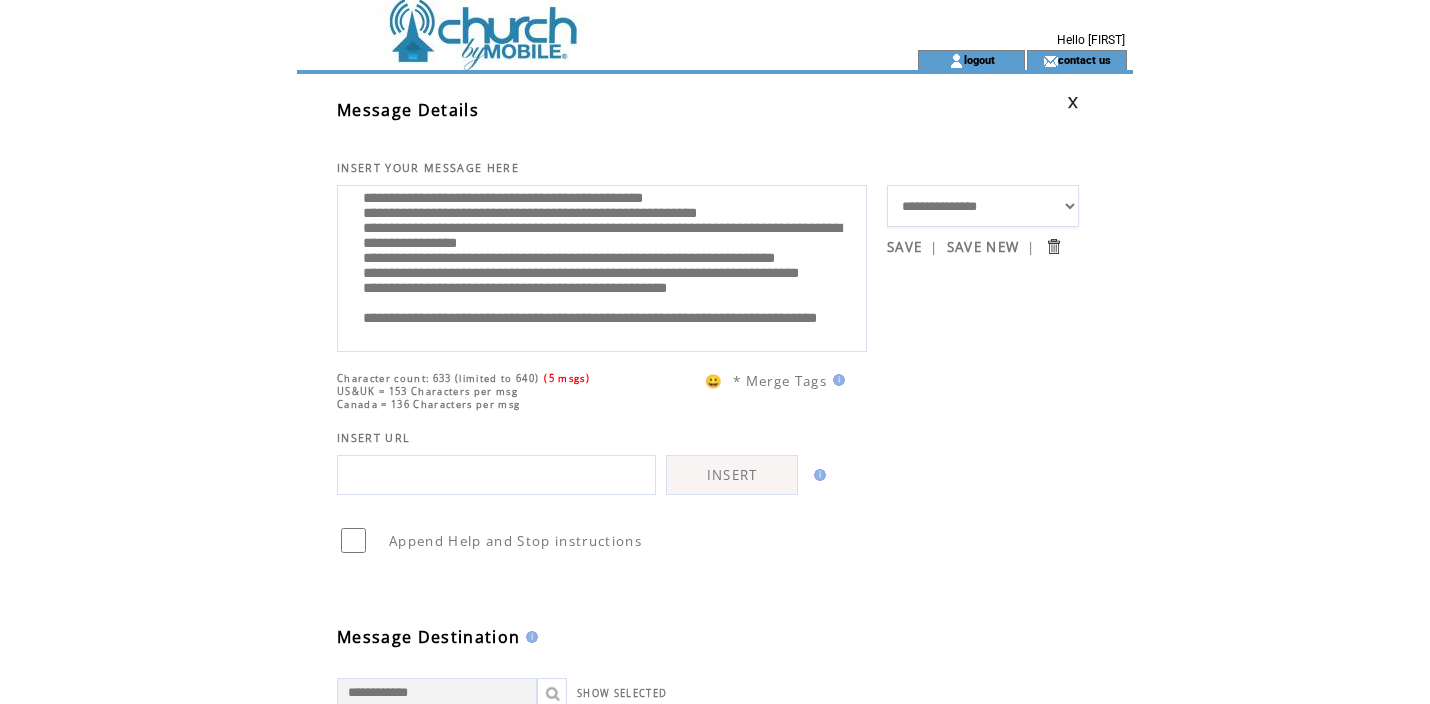 scroll, scrollTop: 0, scrollLeft: 0, axis: both 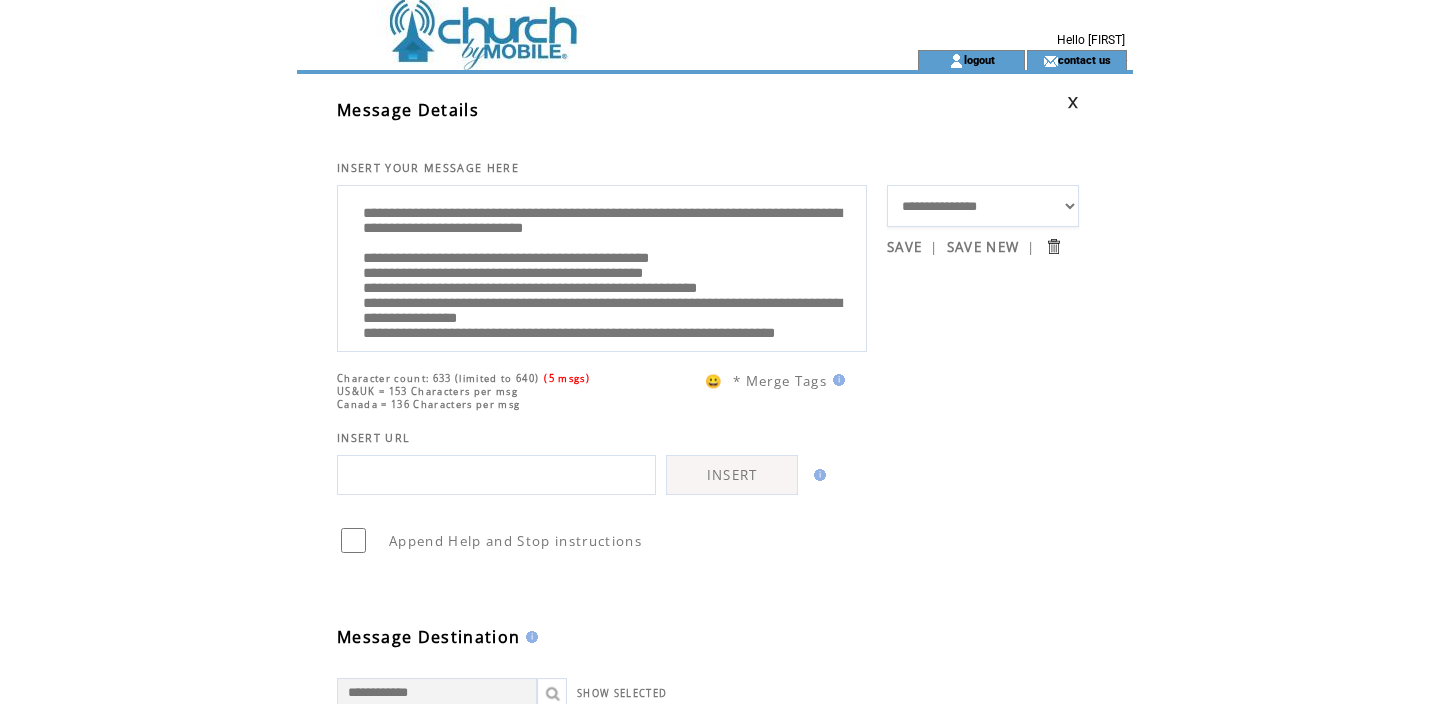 click at bounding box center [571, 24] 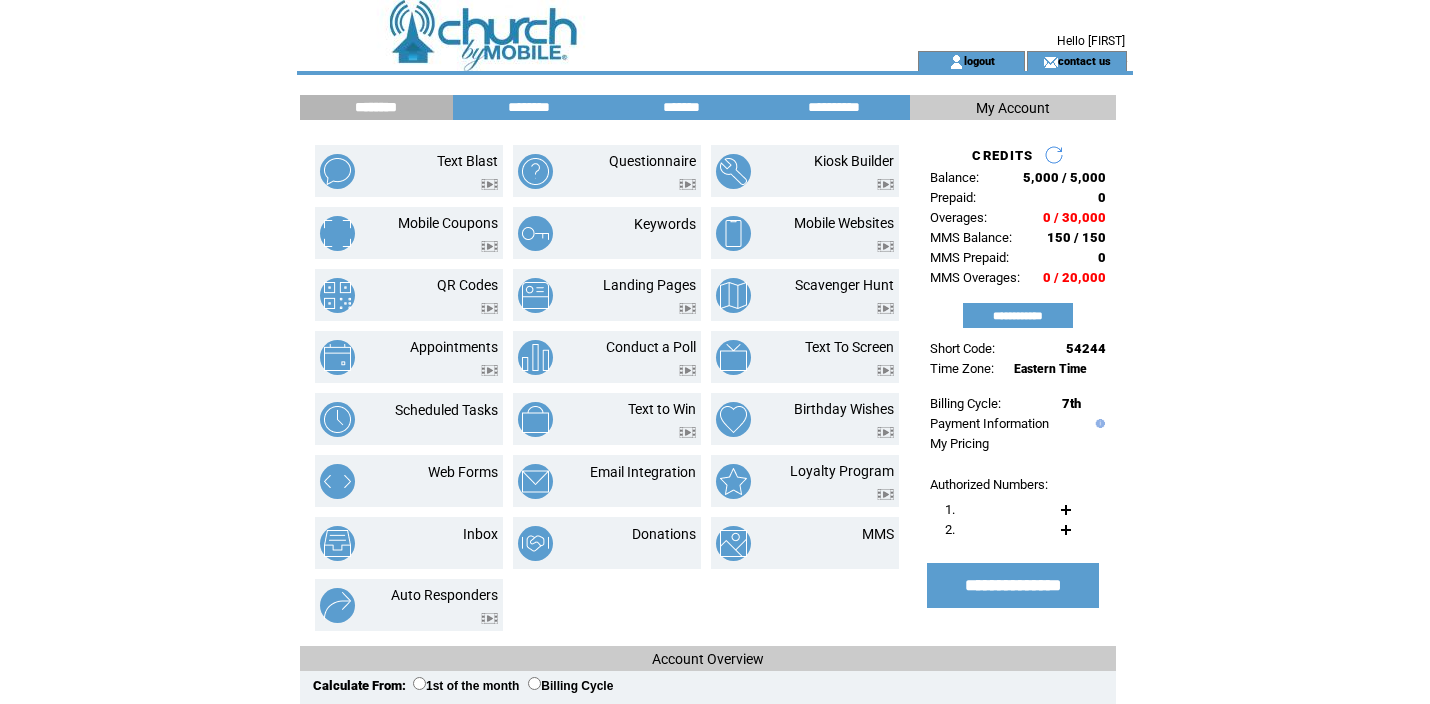 scroll, scrollTop: 0, scrollLeft: 0, axis: both 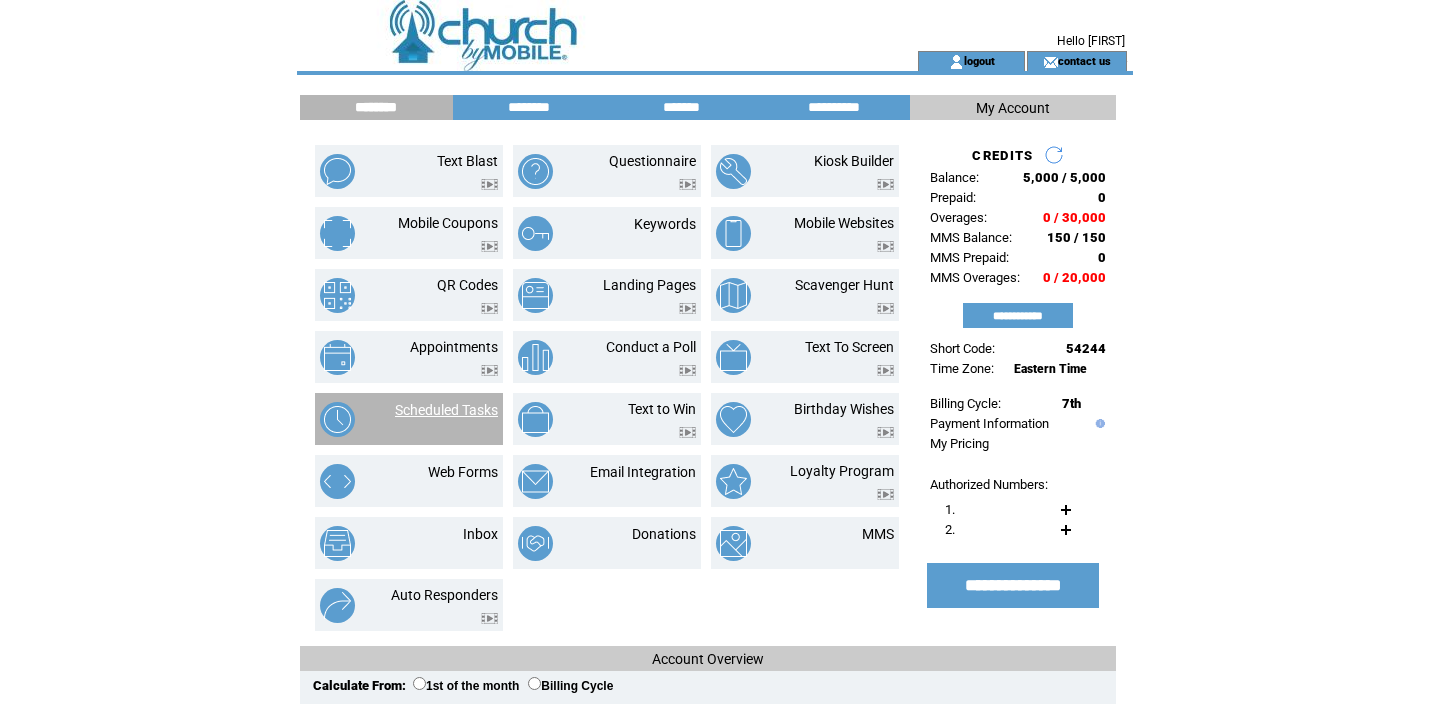 click on "Scheduled Tasks" at bounding box center (446, 410) 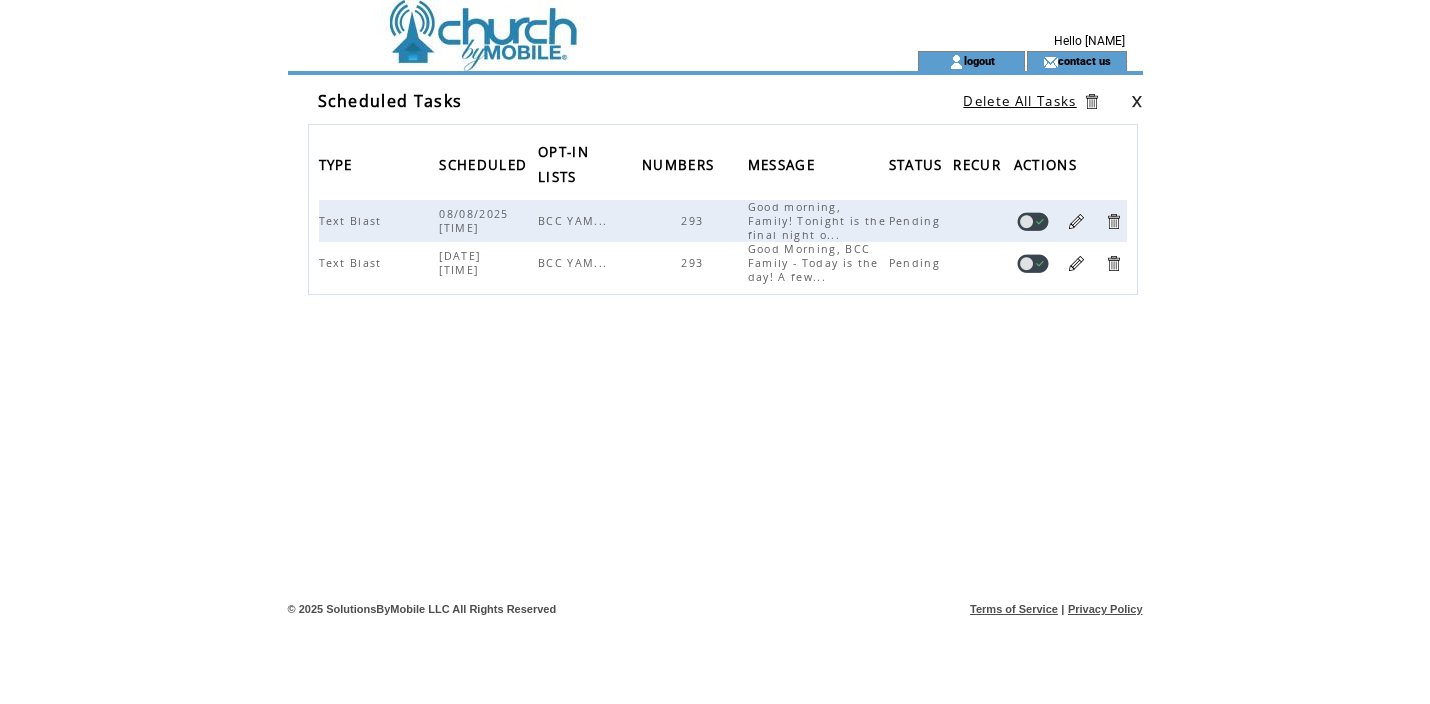 scroll, scrollTop: 0, scrollLeft: 0, axis: both 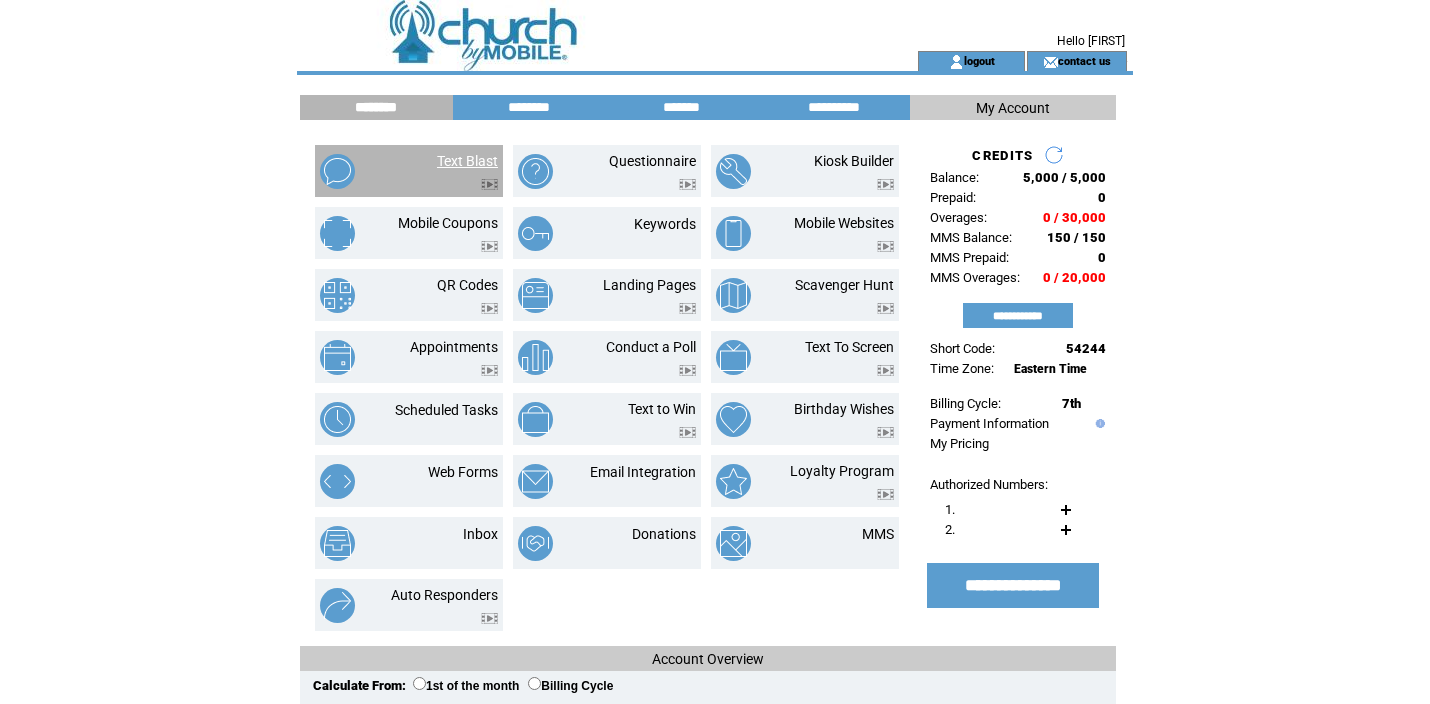 click on "Text Blast" at bounding box center [467, 161] 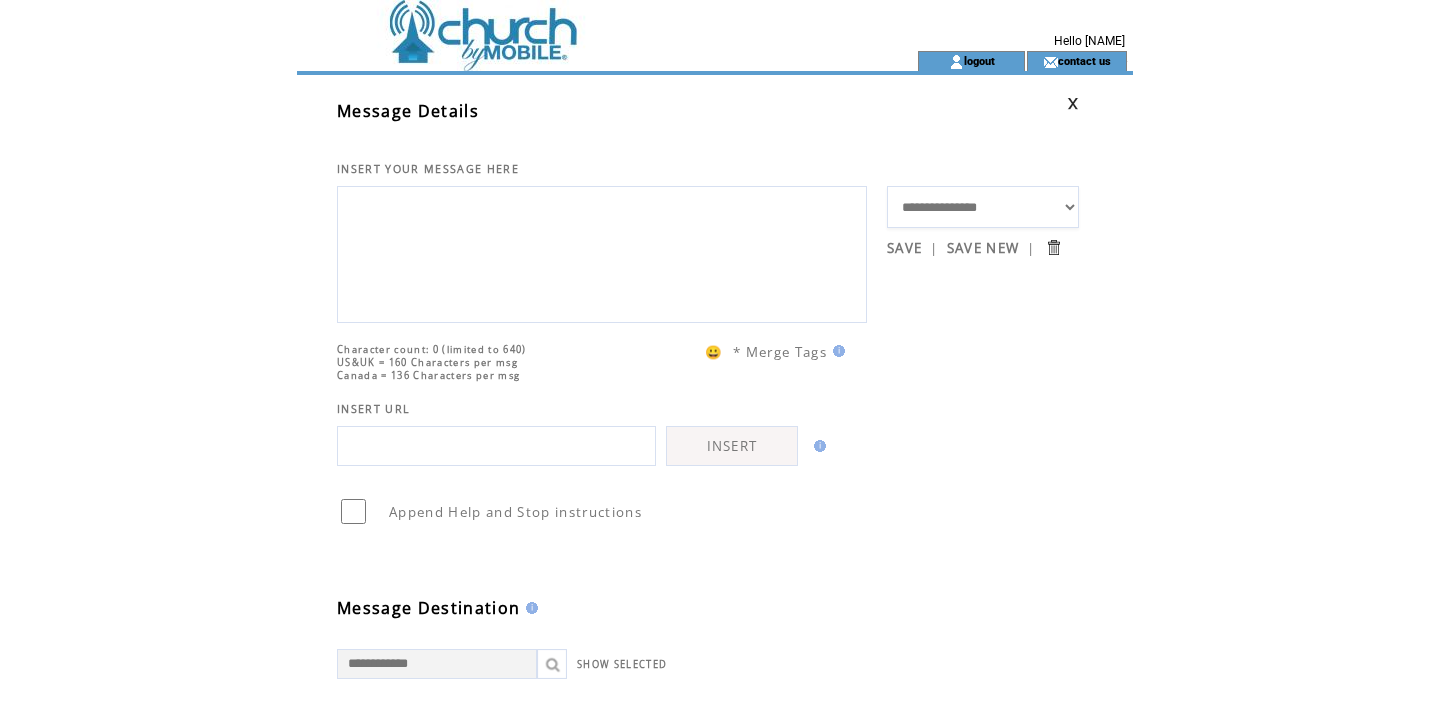 scroll, scrollTop: 0, scrollLeft: 0, axis: both 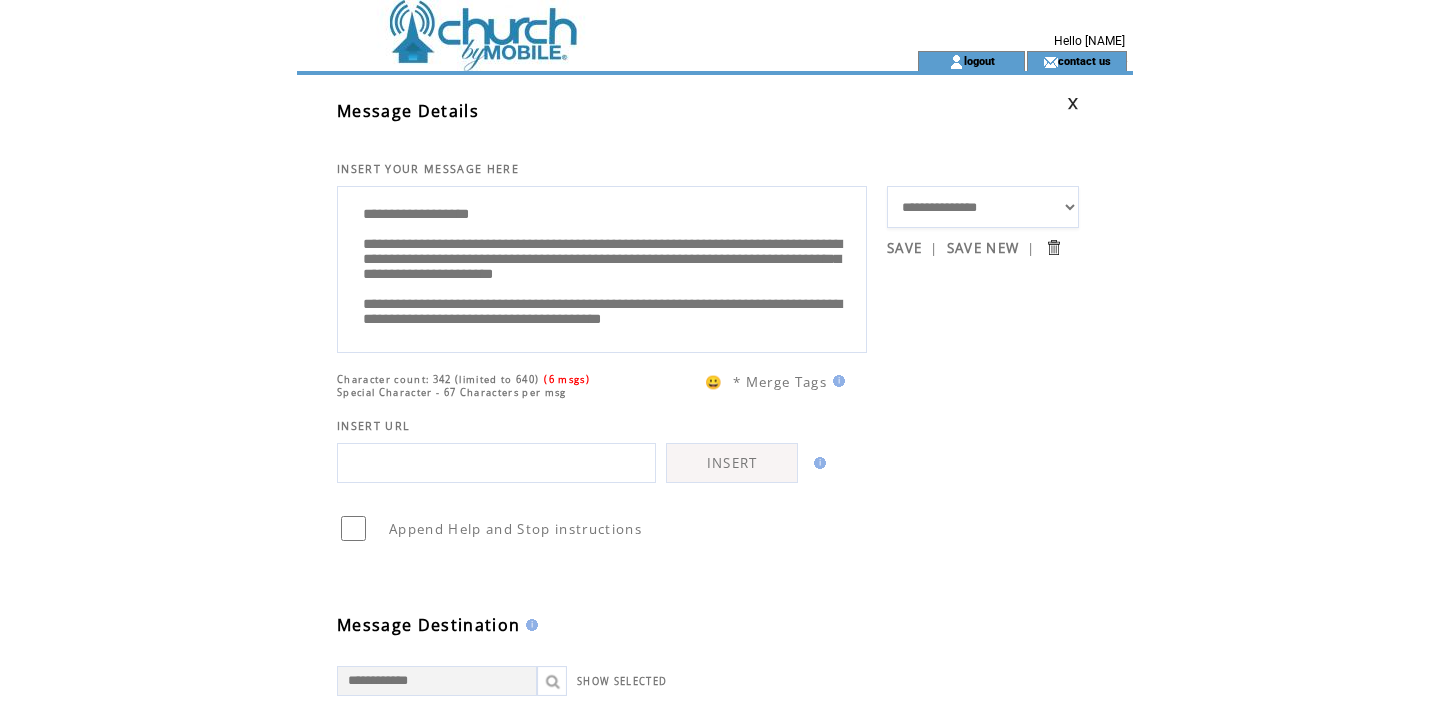 click on "**********" at bounding box center (602, 267) 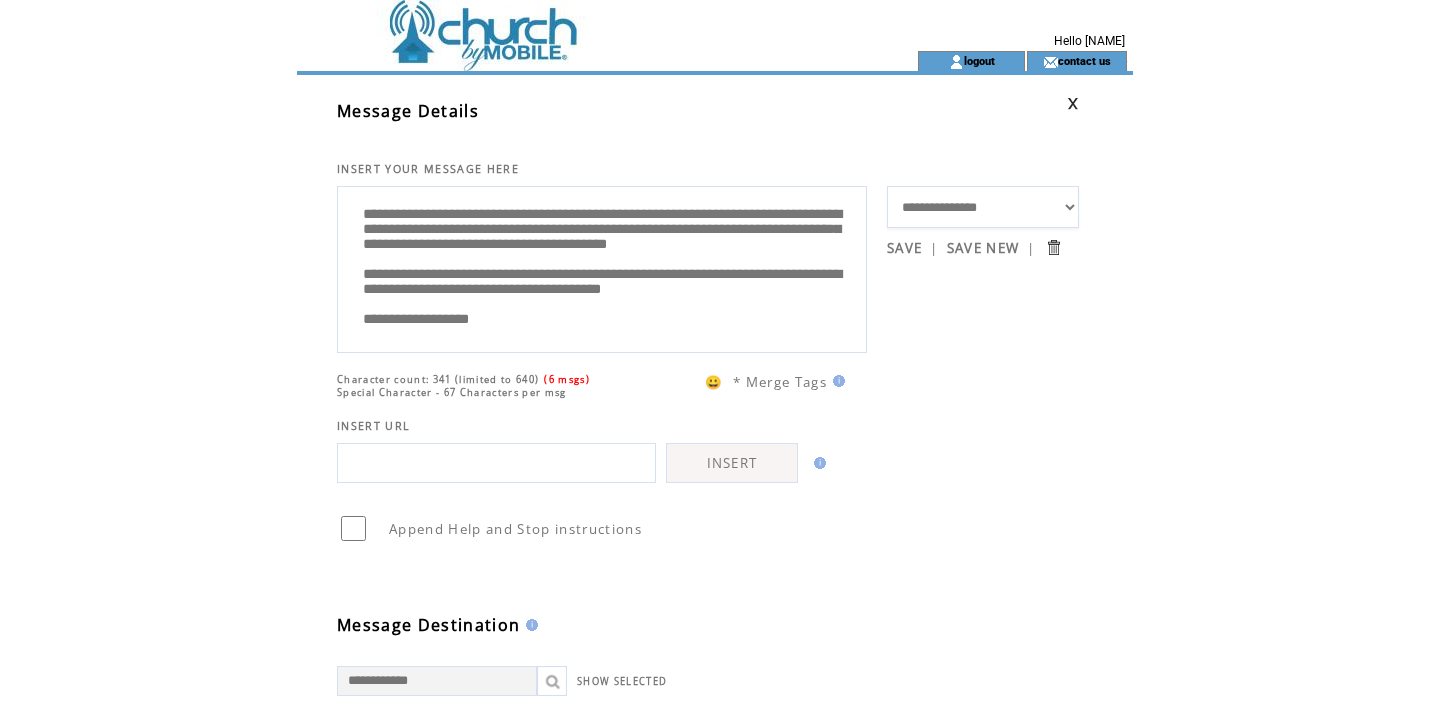 click on "**********" at bounding box center (602, 267) 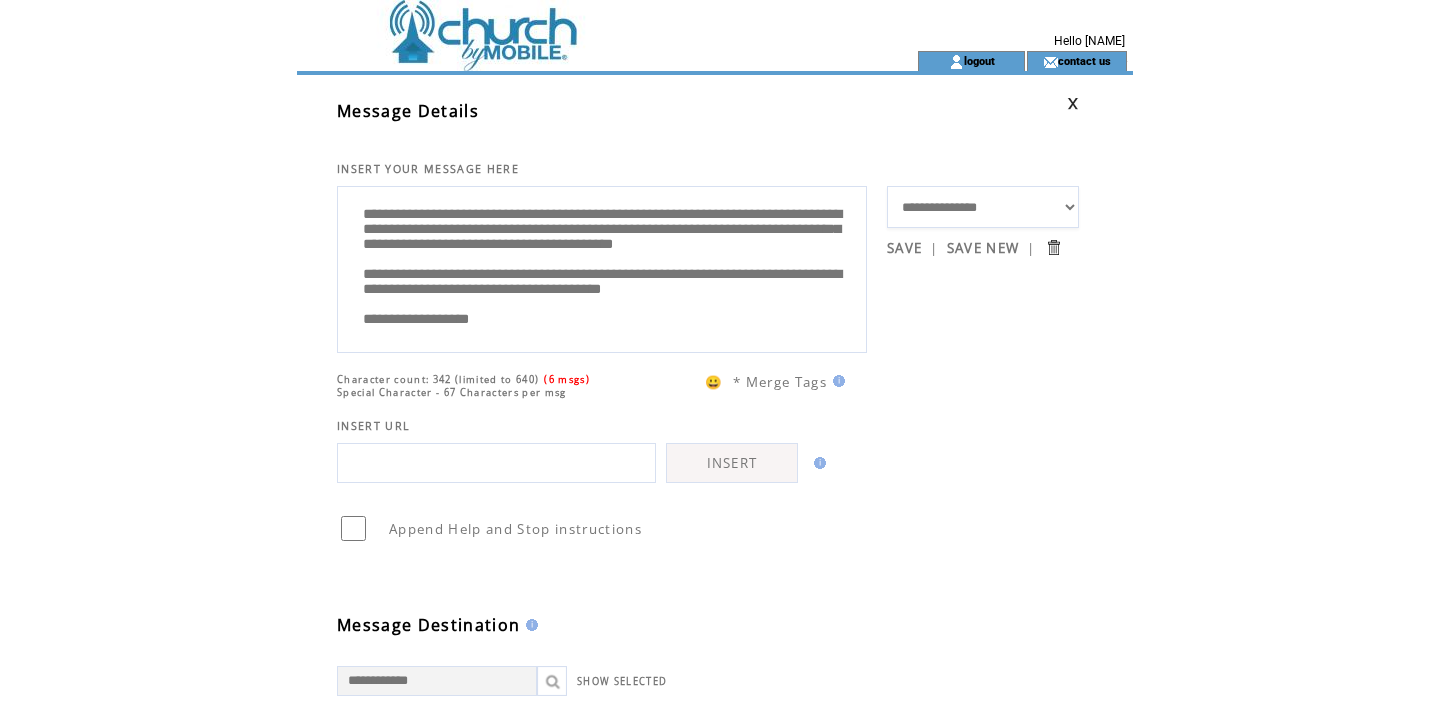 click on "**********" at bounding box center (602, 267) 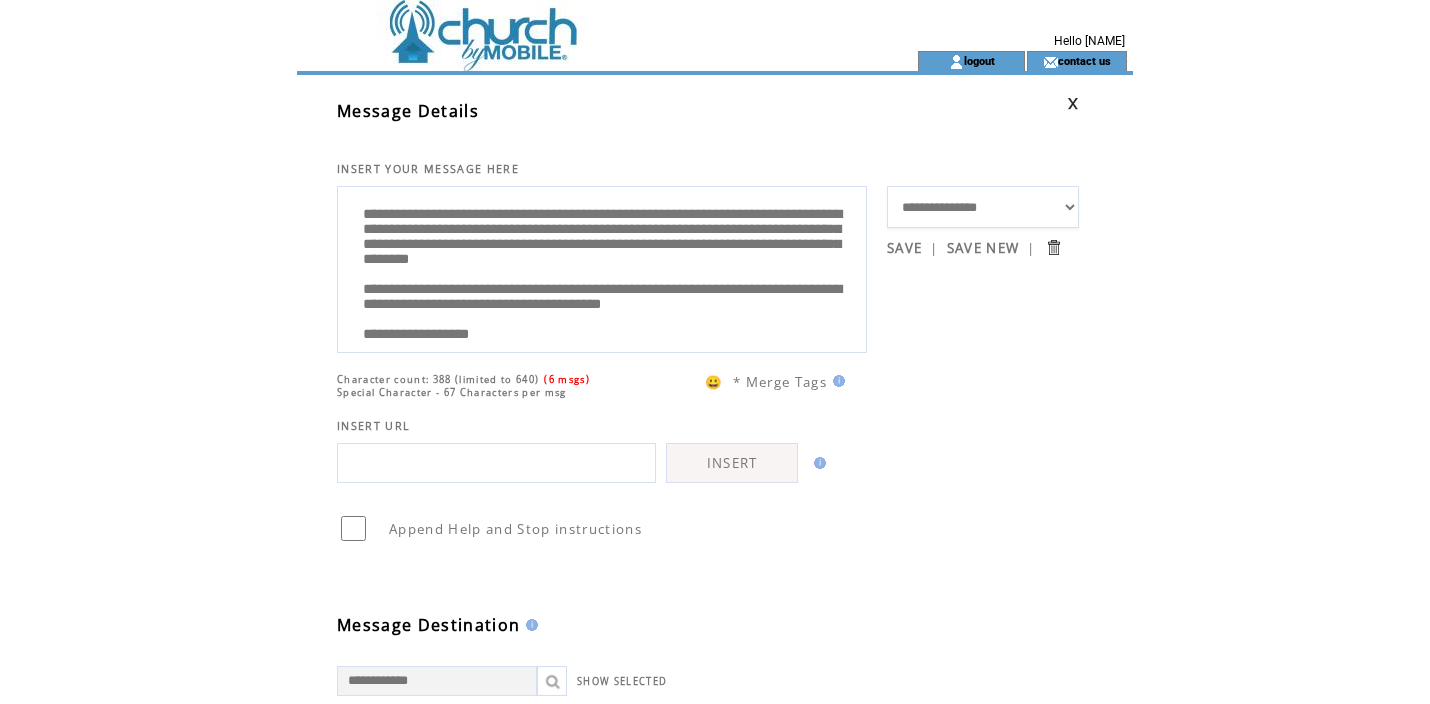 drag, startPoint x: 646, startPoint y: 255, endPoint x: 685, endPoint y: 256, distance: 39.012817 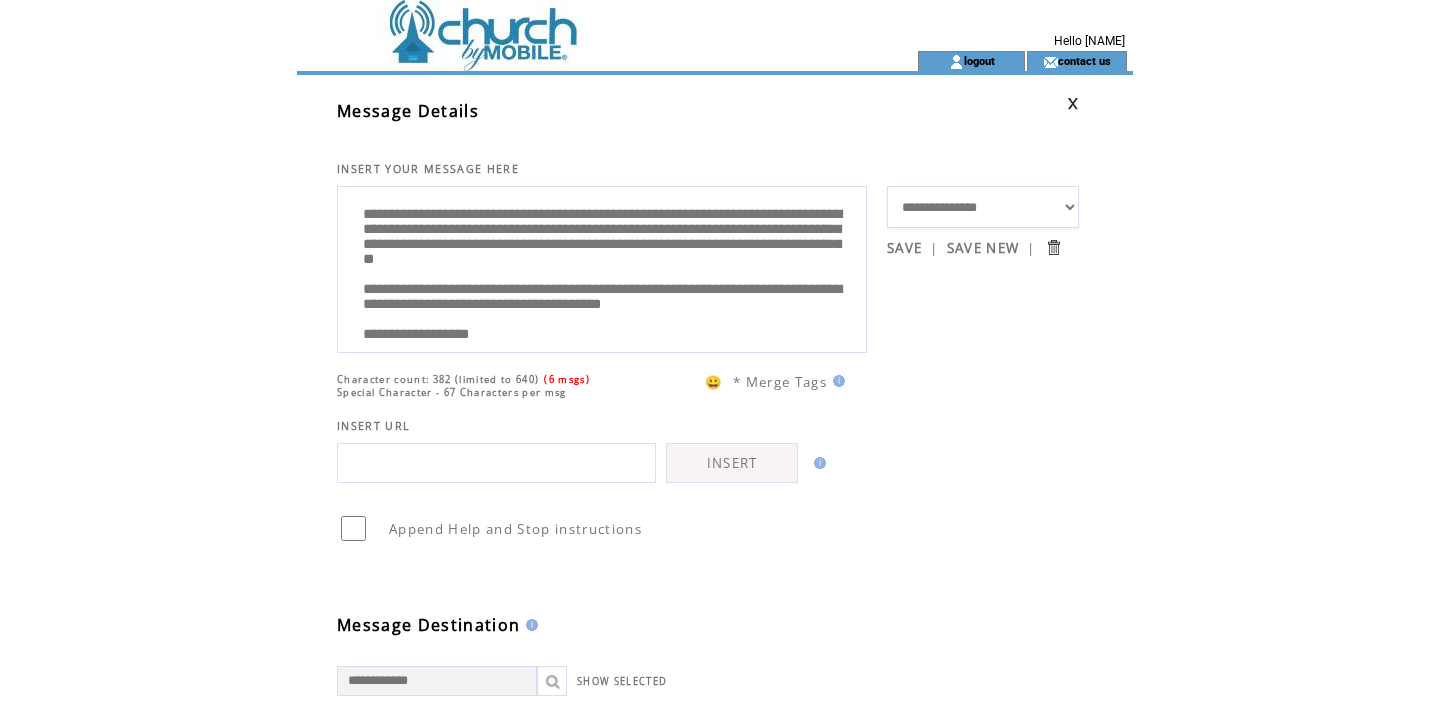 drag, startPoint x: 689, startPoint y: 274, endPoint x: 808, endPoint y: 280, distance: 119.15116 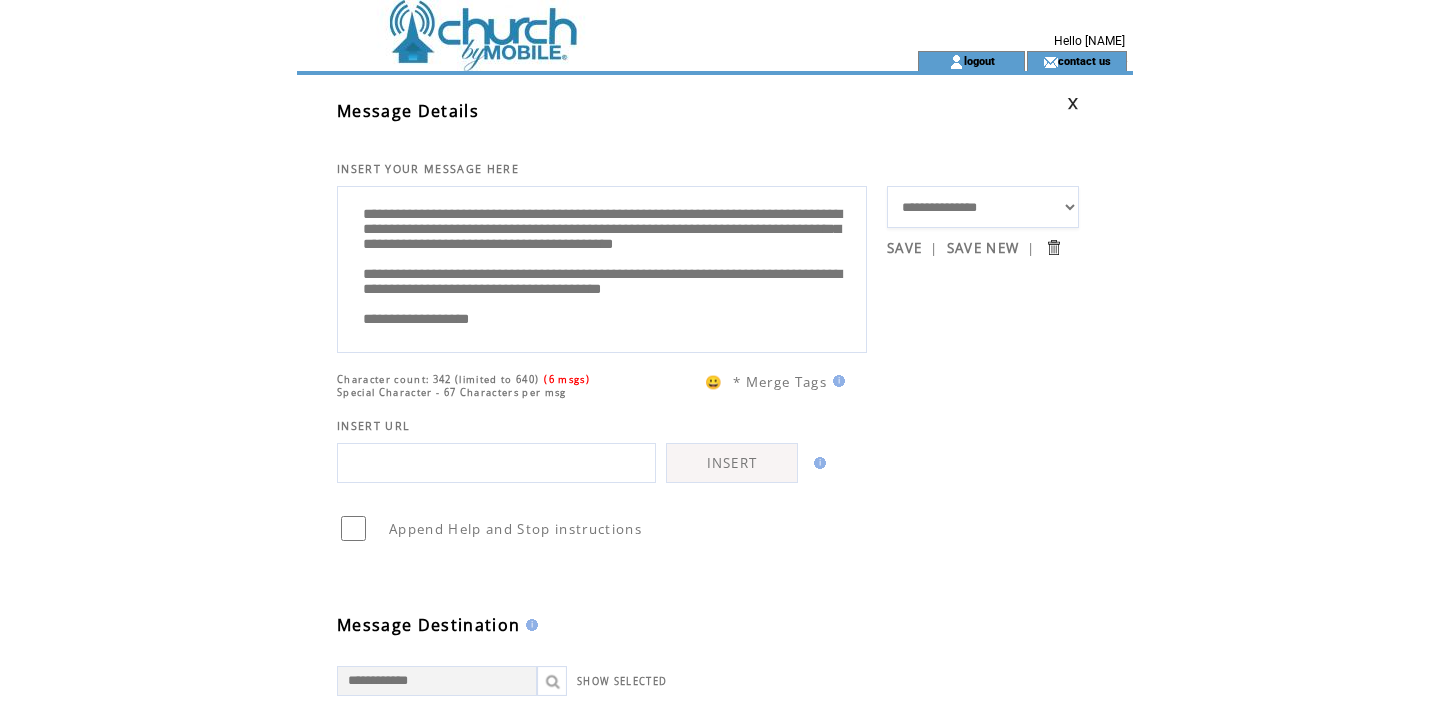 click on "**********" at bounding box center [602, 267] 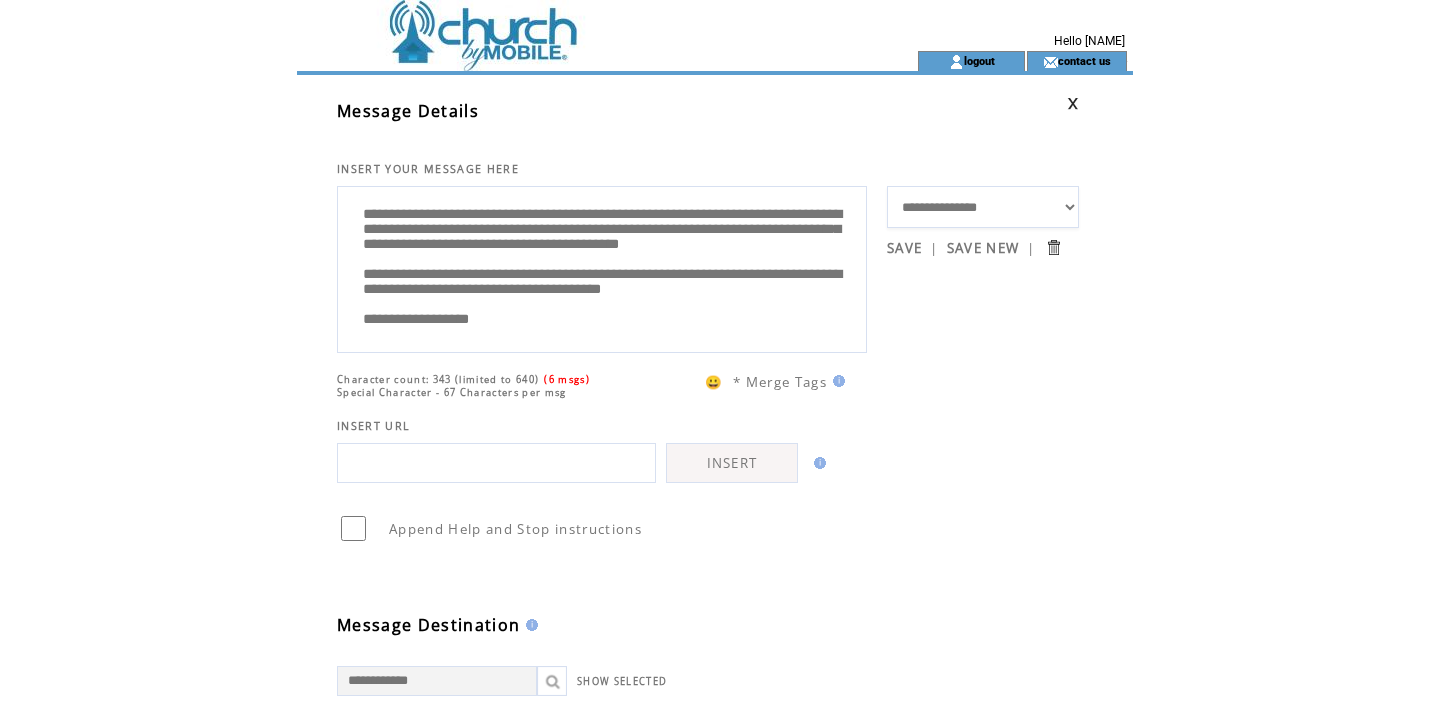 scroll, scrollTop: 10, scrollLeft: 0, axis: vertical 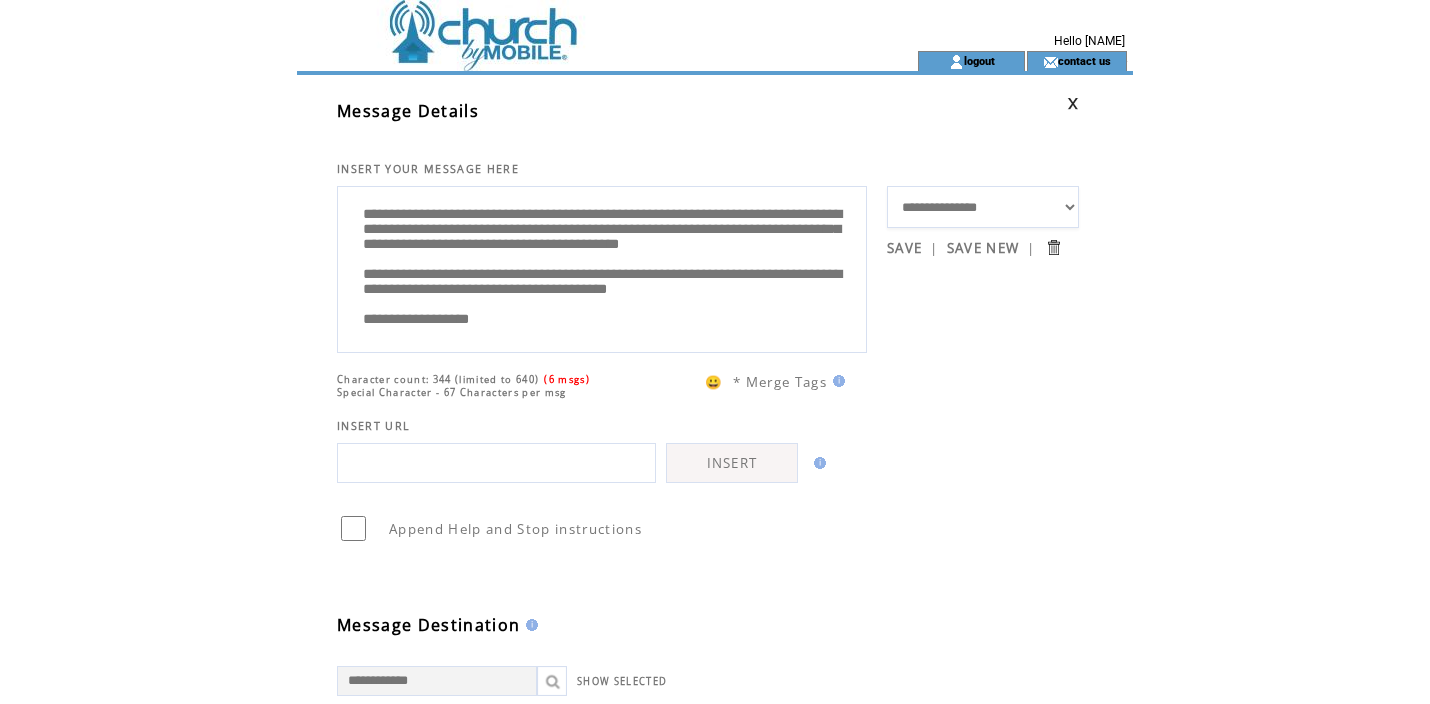 drag, startPoint x: 600, startPoint y: 239, endPoint x: 681, endPoint y: 240, distance: 81.00617 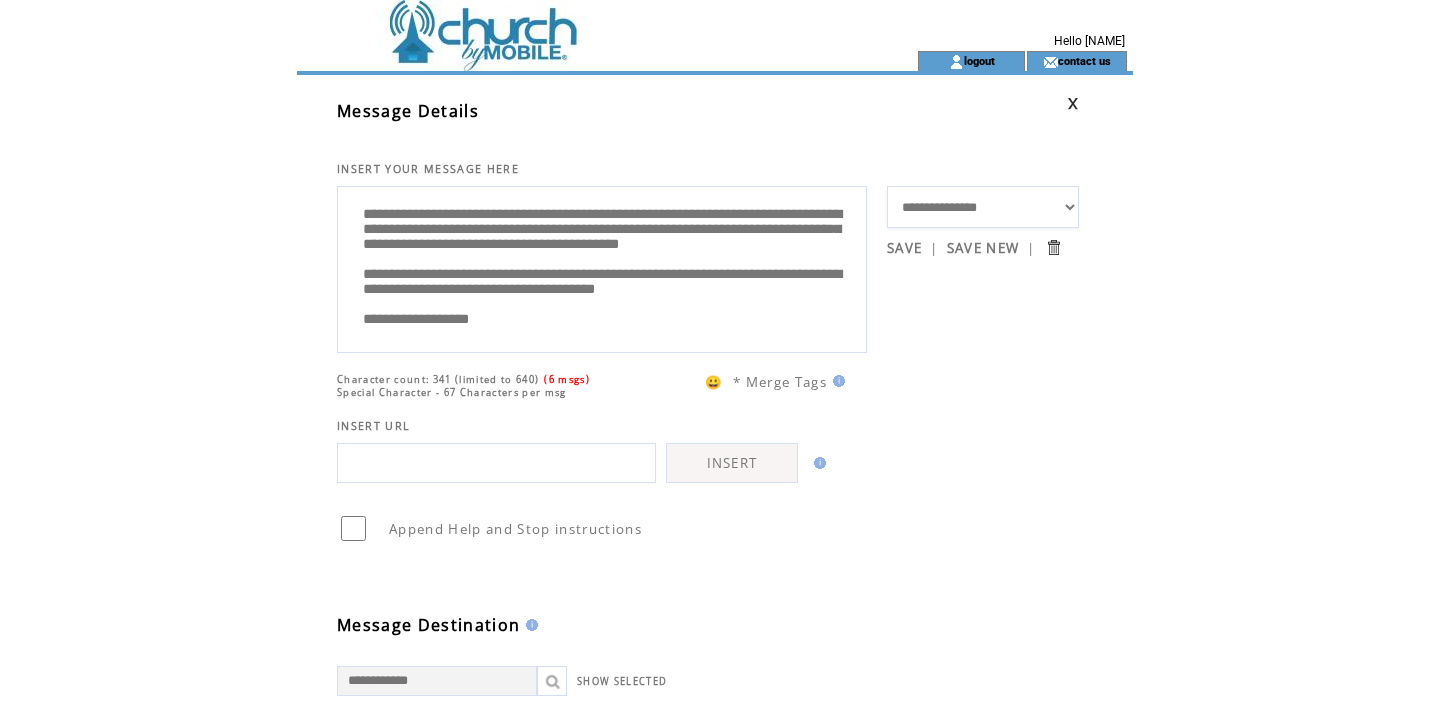 scroll, scrollTop: 77, scrollLeft: 0, axis: vertical 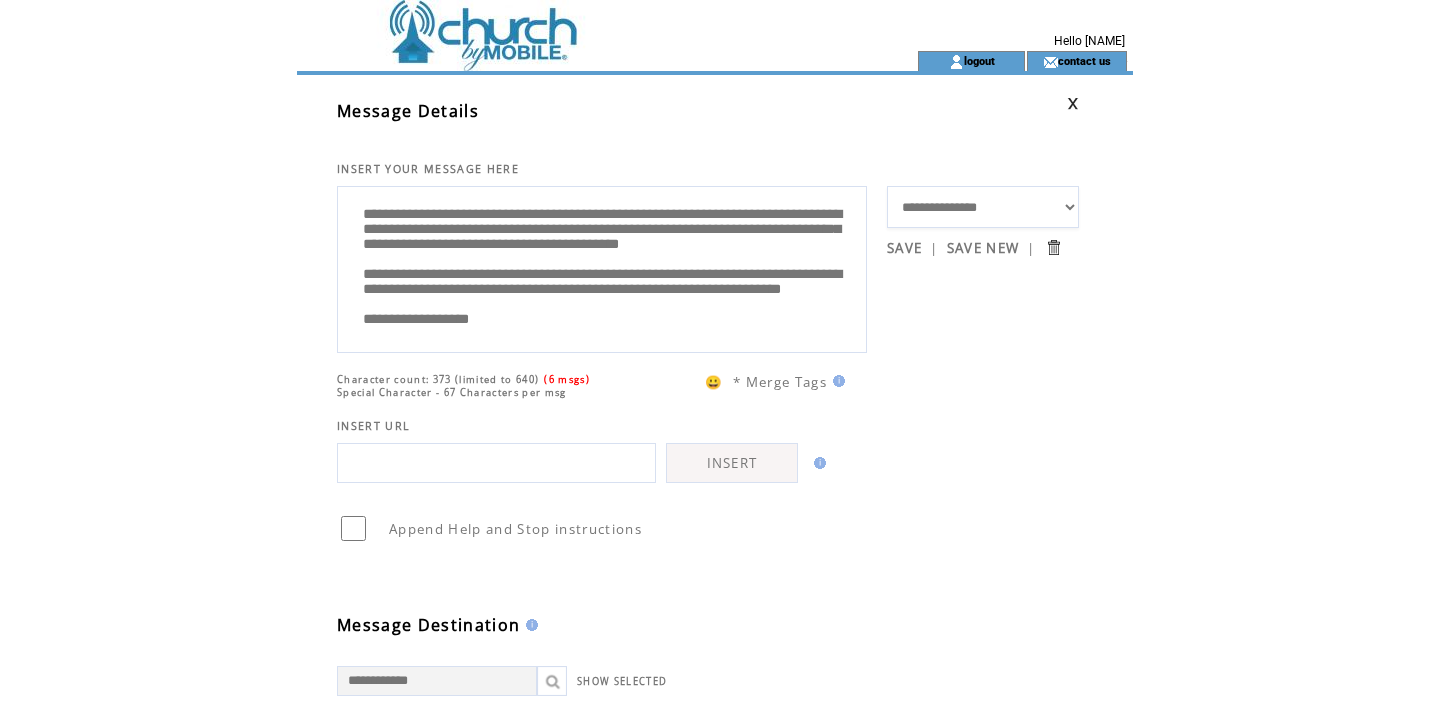 click on "**********" at bounding box center [602, 267] 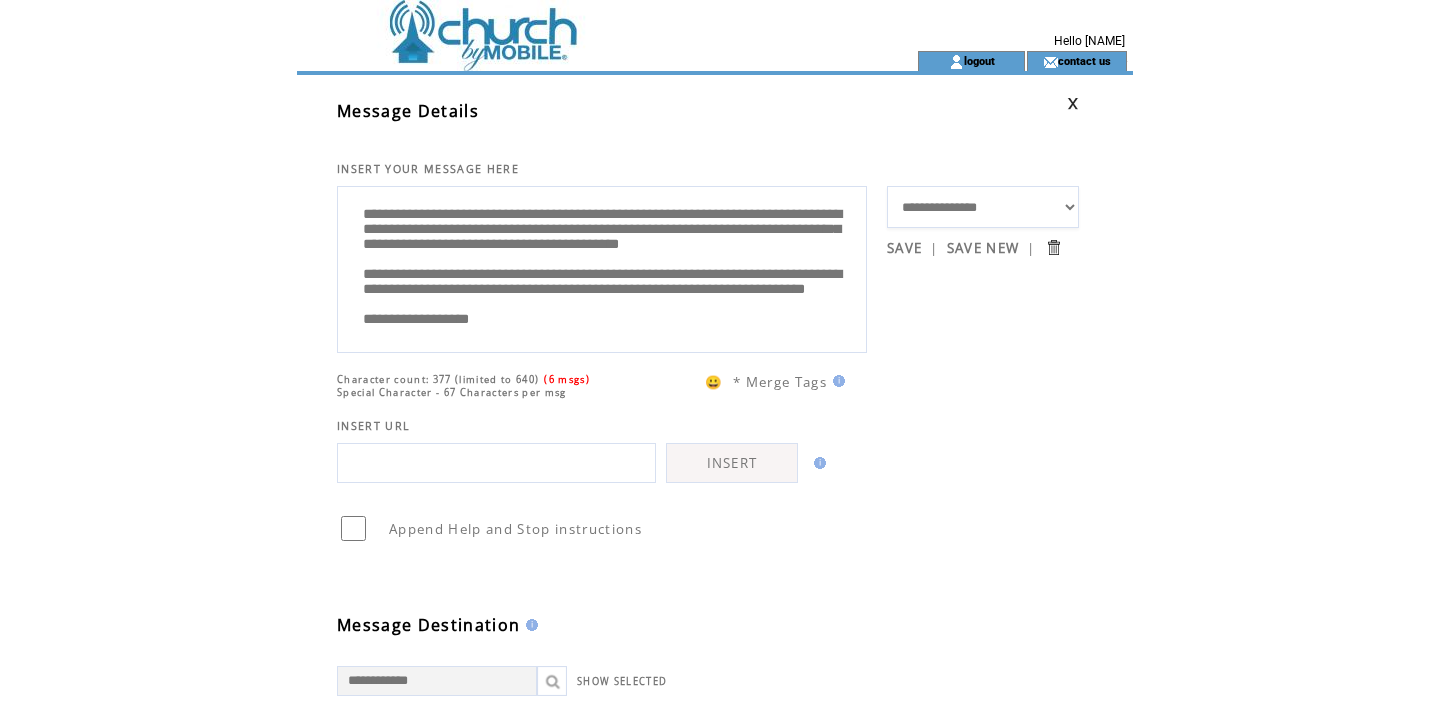 click on "**********" at bounding box center (602, 267) 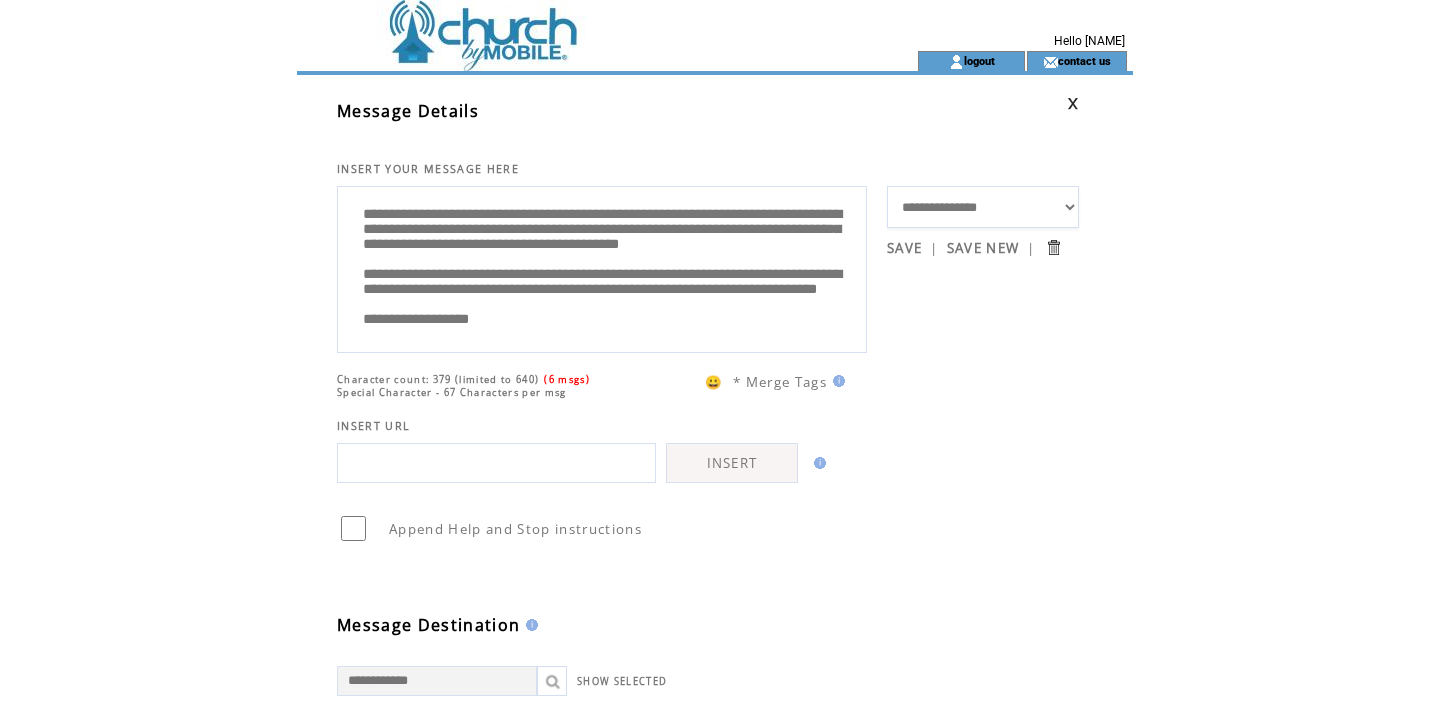scroll, scrollTop: 80, scrollLeft: 0, axis: vertical 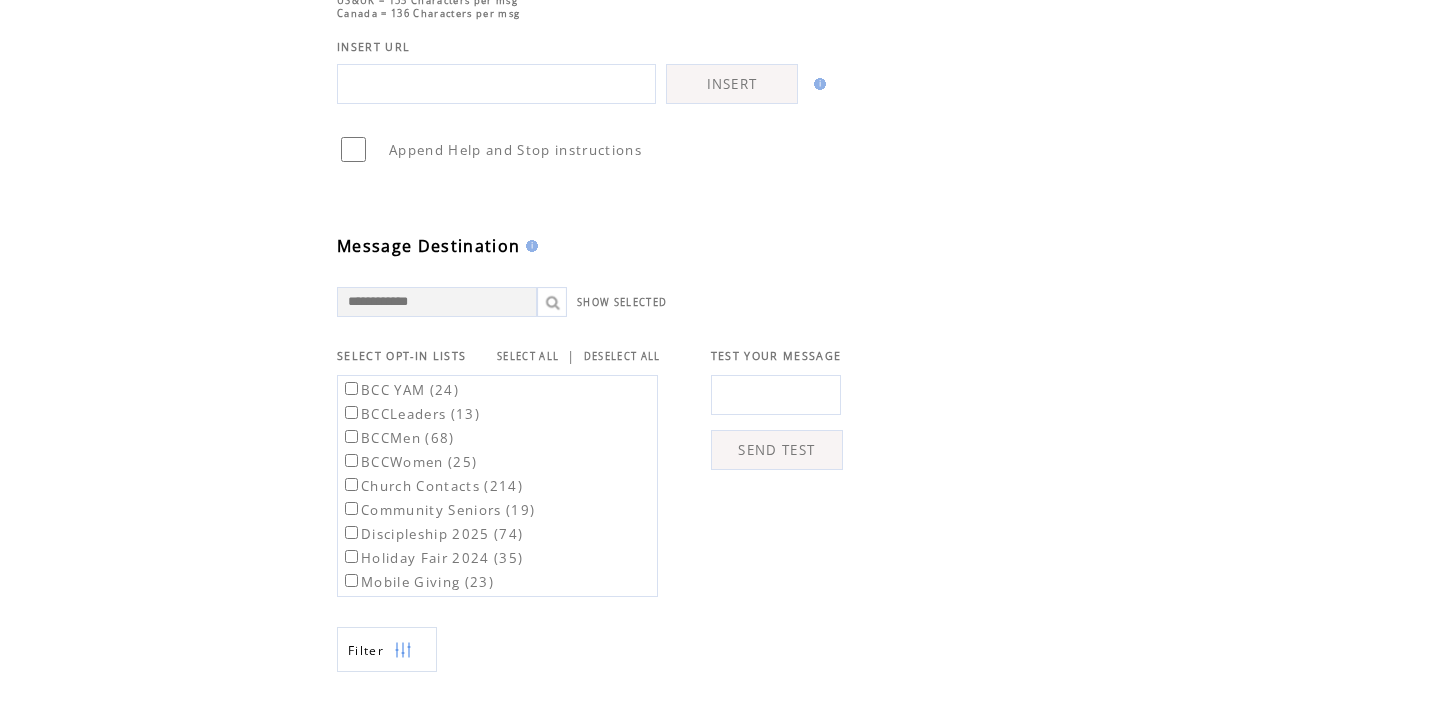 type on "**********" 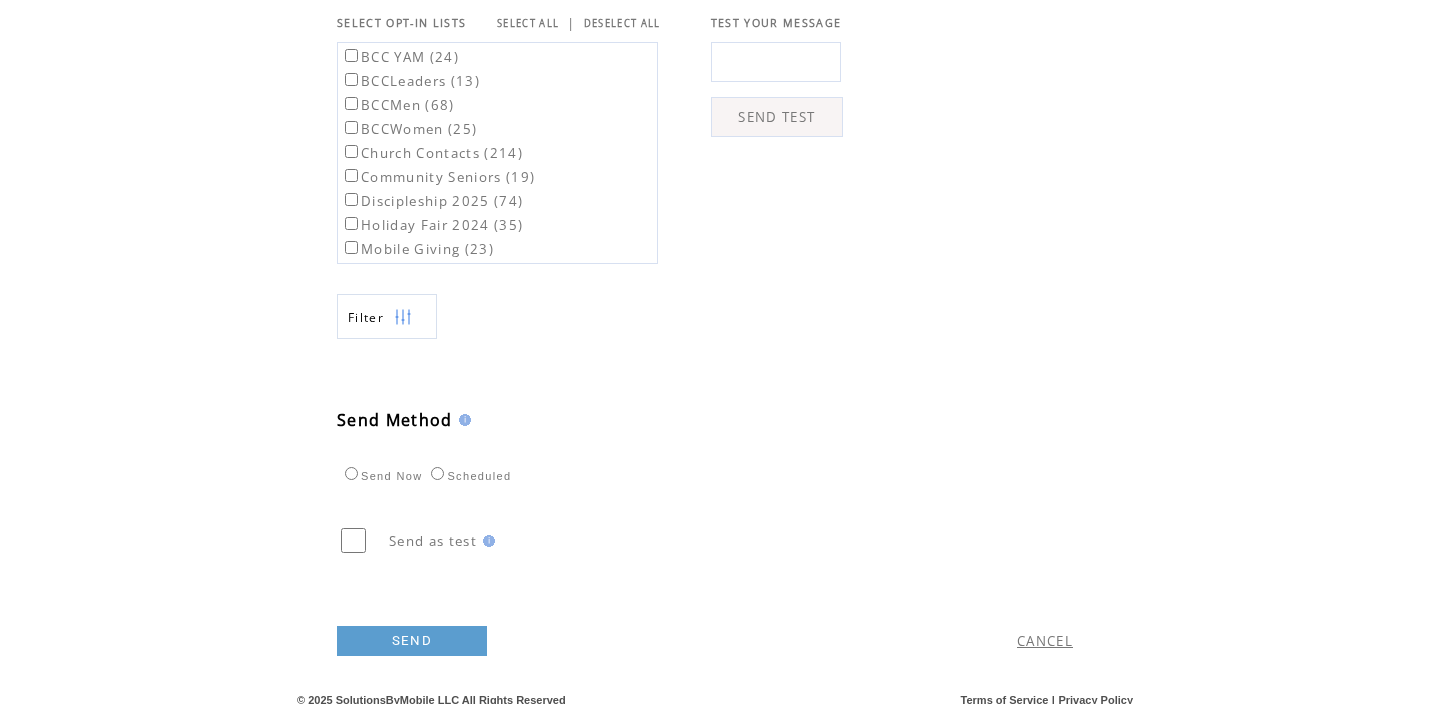 scroll, scrollTop: 737, scrollLeft: 0, axis: vertical 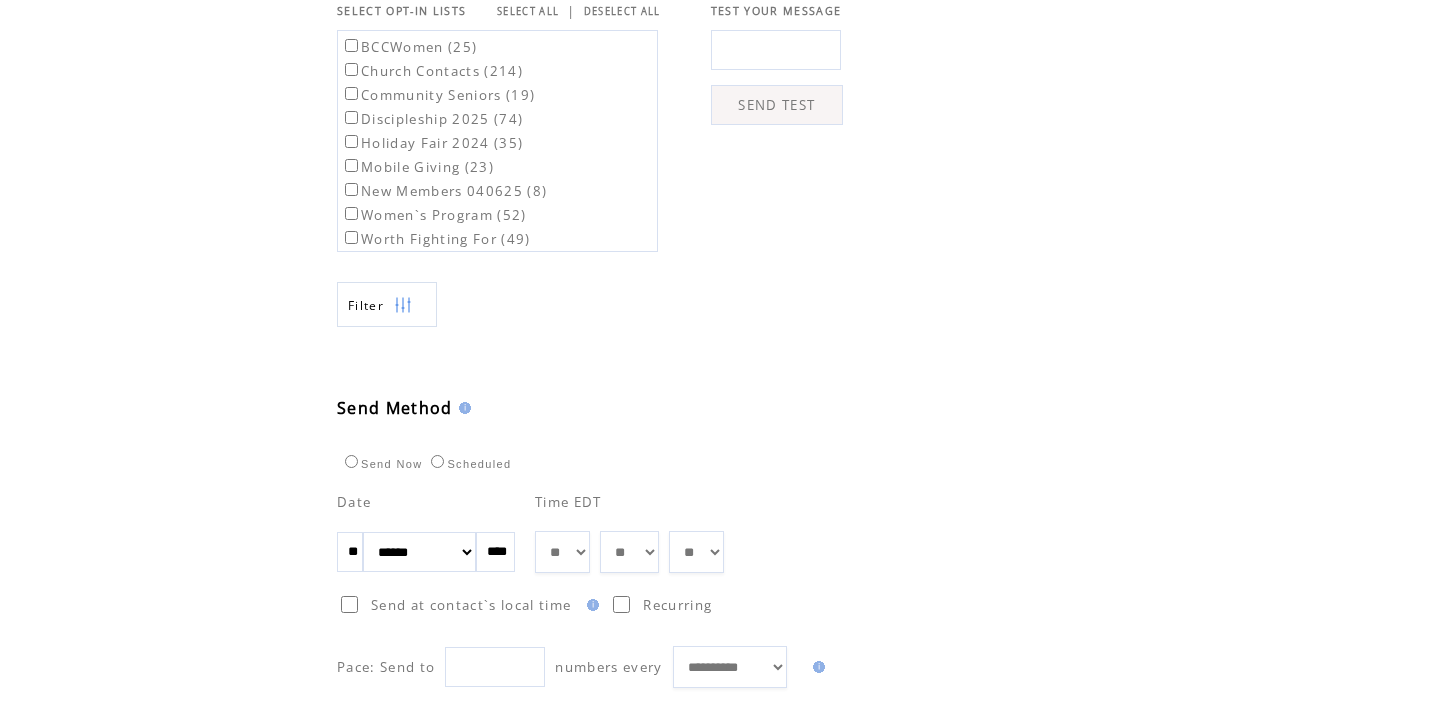 click on "**" at bounding box center [350, 552] 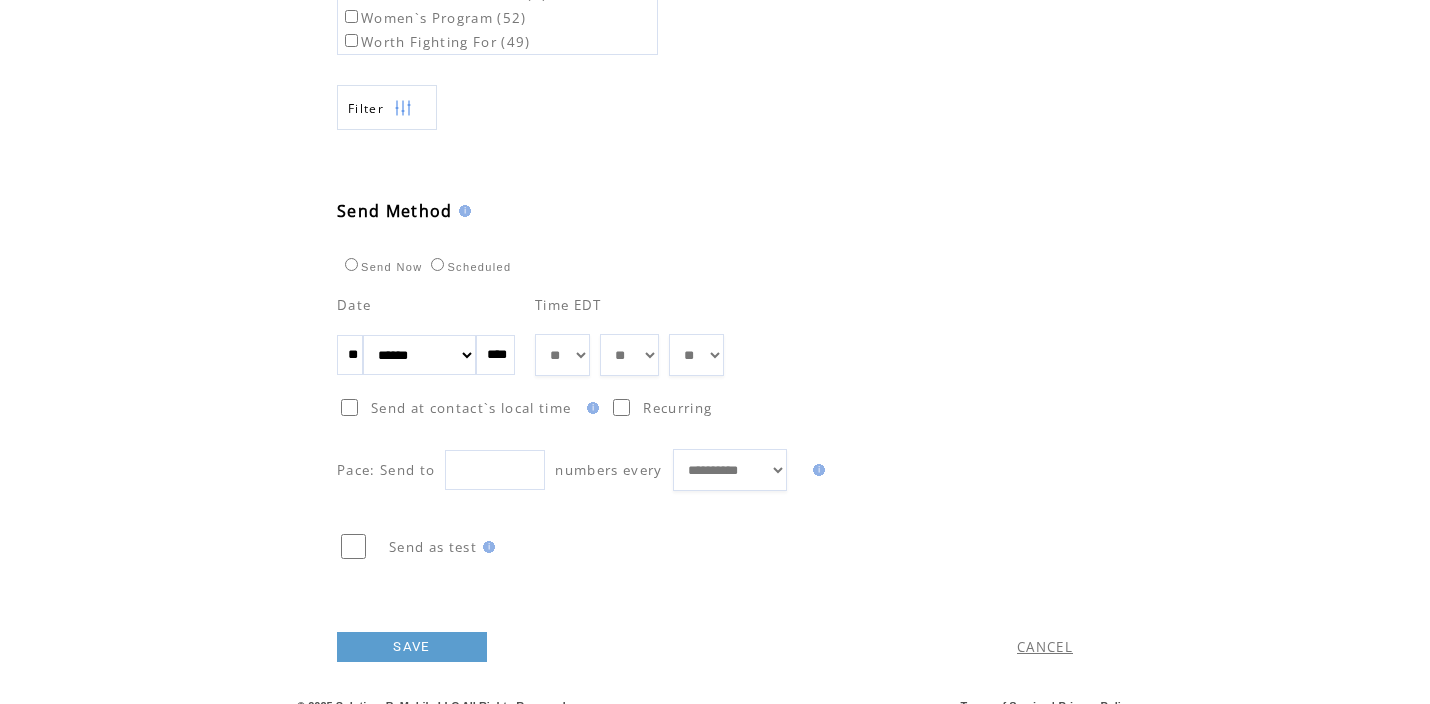 scroll, scrollTop: 936, scrollLeft: 0, axis: vertical 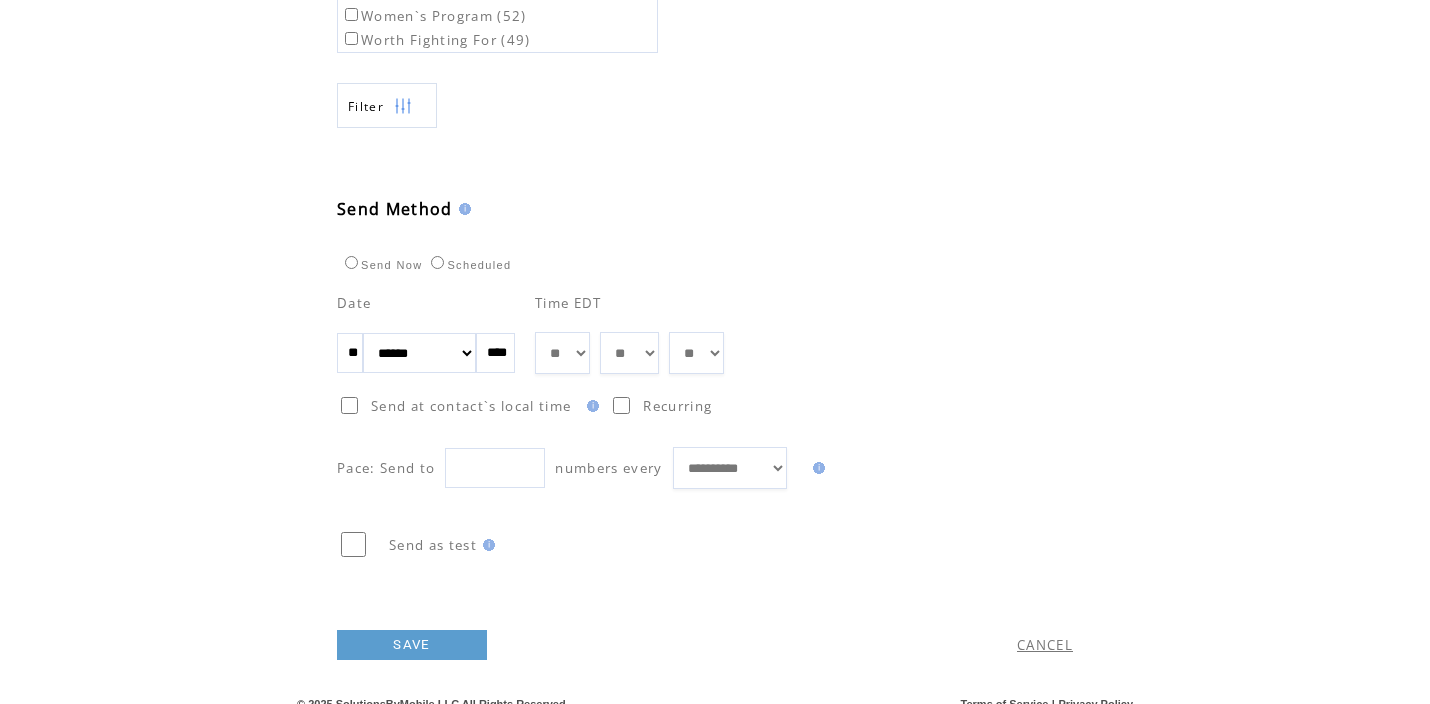 click on "** 	 ** 	 ** 	 ** 	 ** 	 ** 	 ** 	 ** 	 ** 	 ** 	 ** 	 ** 	 **" at bounding box center (562, 353) 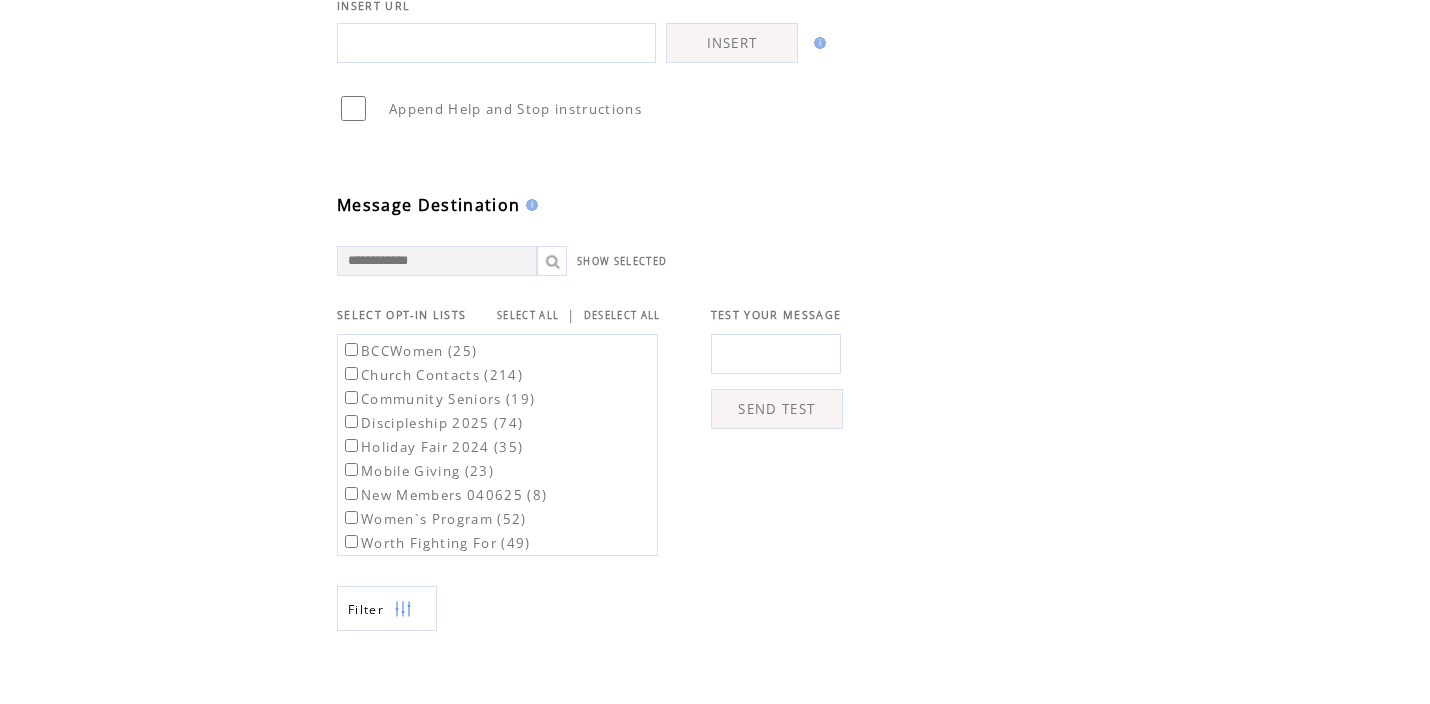 scroll, scrollTop: 0, scrollLeft: 0, axis: both 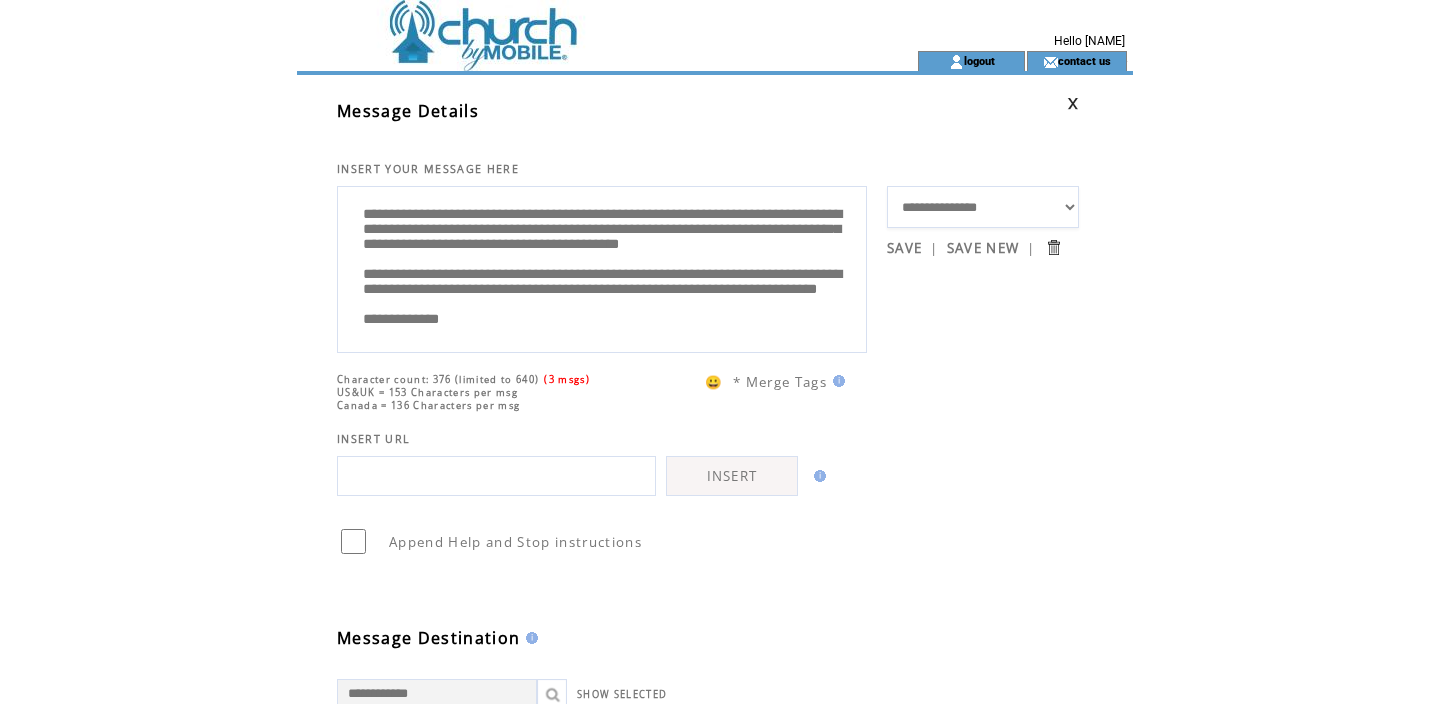drag, startPoint x: 499, startPoint y: 260, endPoint x: 502, endPoint y: 240, distance: 20.22375 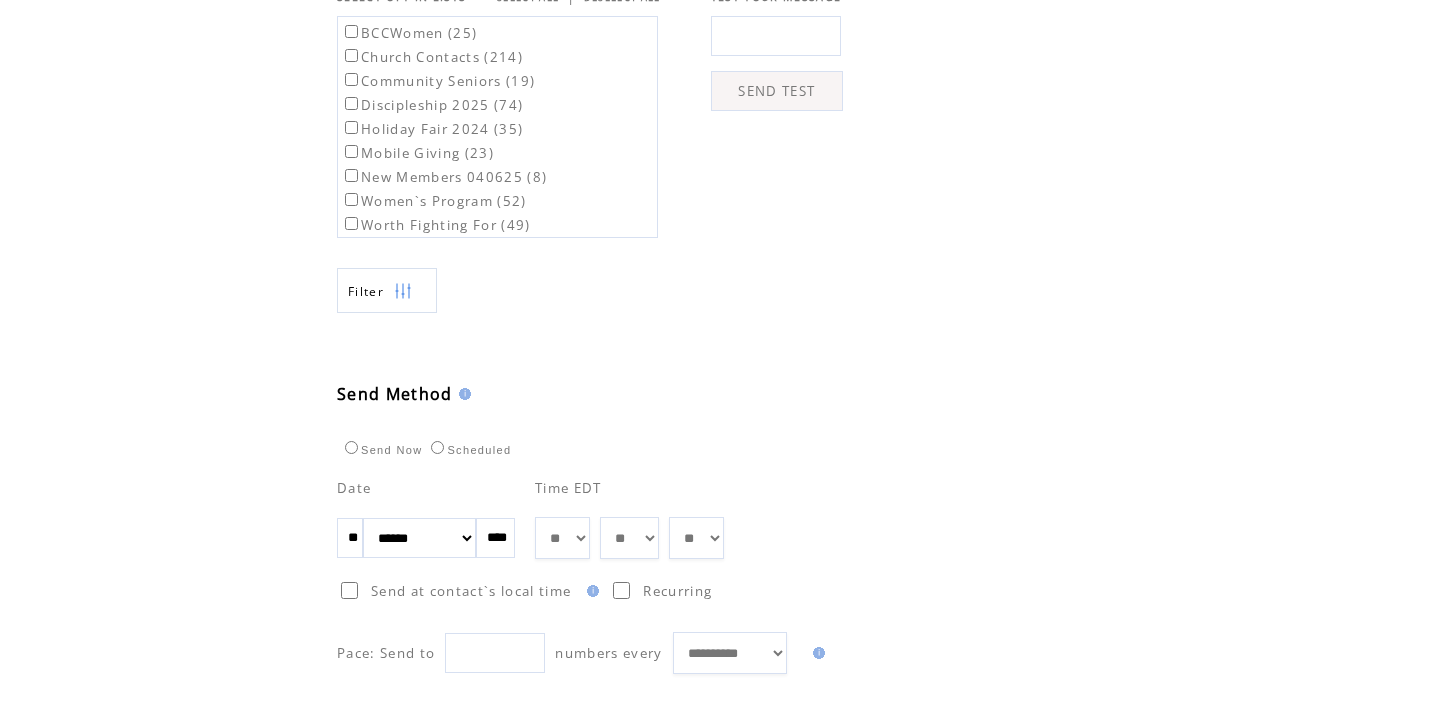 scroll, scrollTop: 952, scrollLeft: 0, axis: vertical 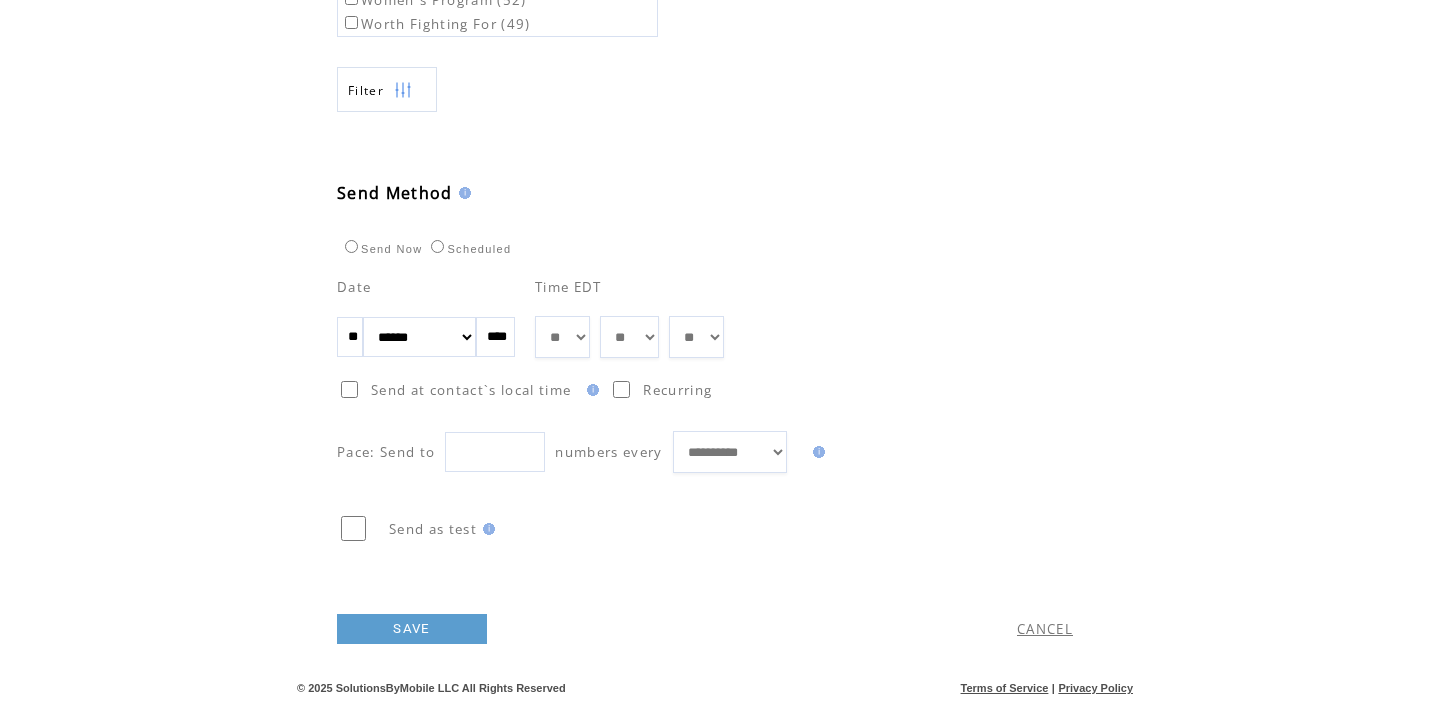 click on "SAVE" at bounding box center (412, 629) 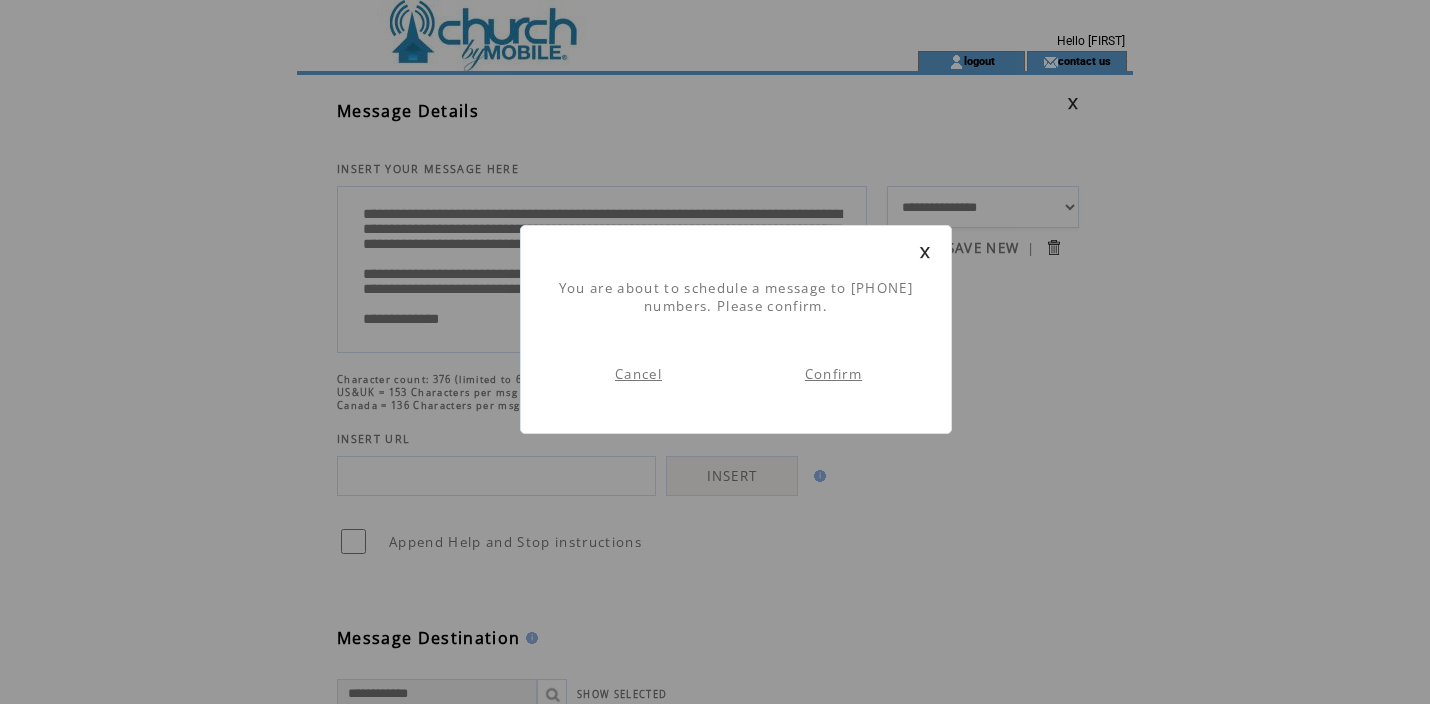 scroll, scrollTop: 1, scrollLeft: 0, axis: vertical 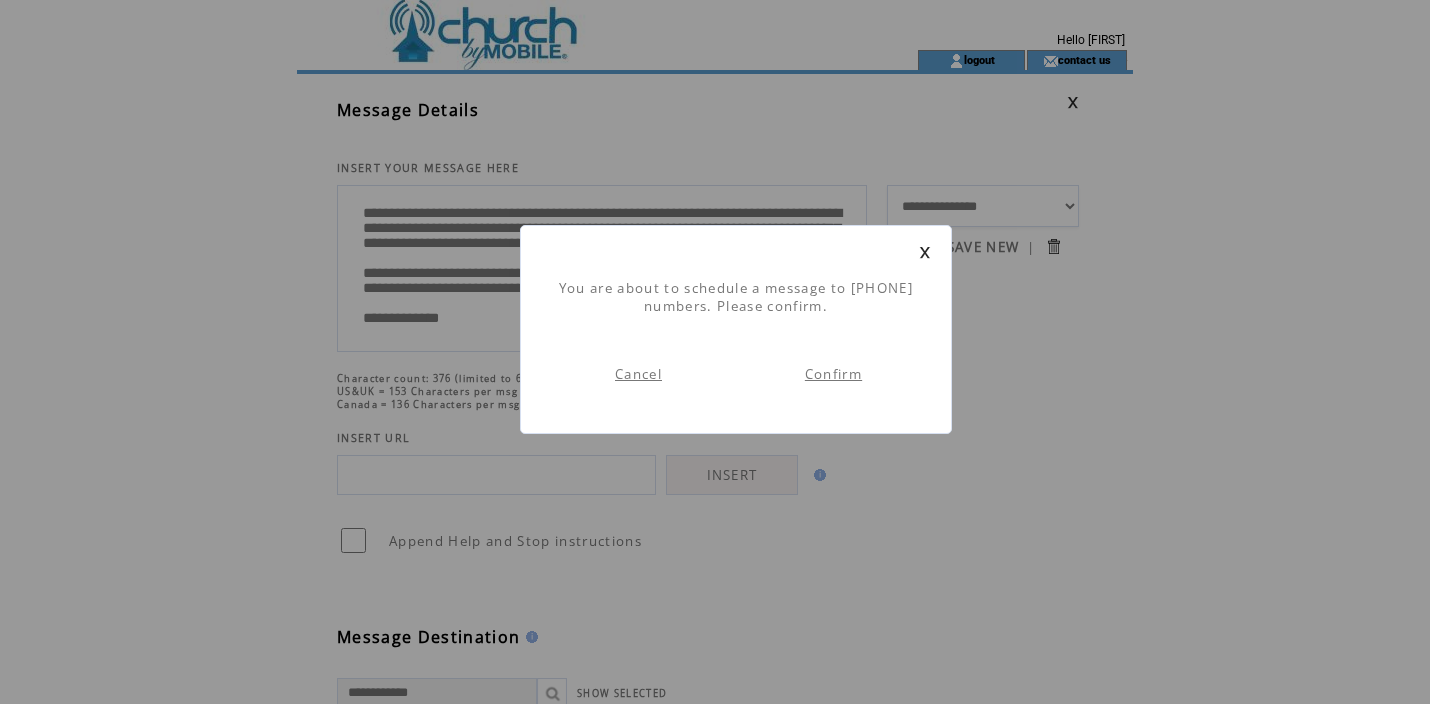 click on "Confirm" at bounding box center (833, 374) 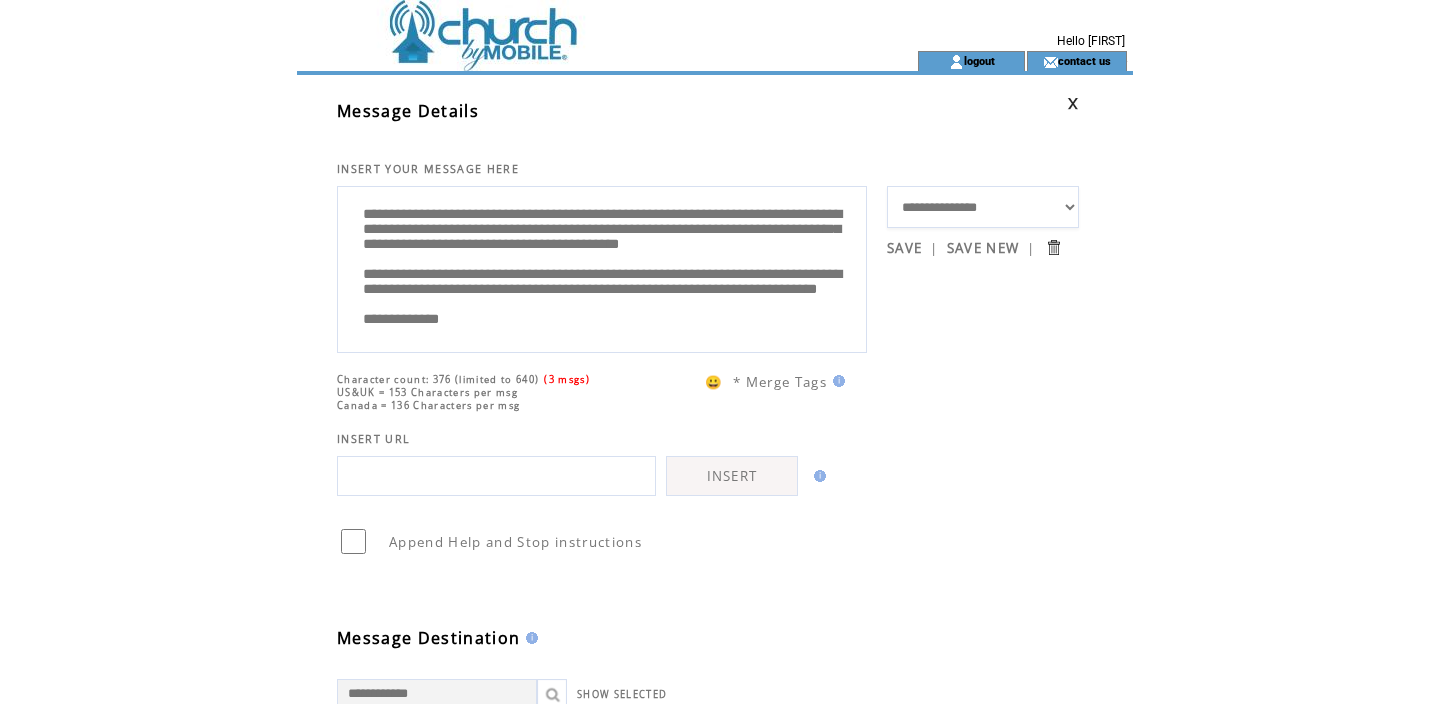 scroll, scrollTop: 1, scrollLeft: 0, axis: vertical 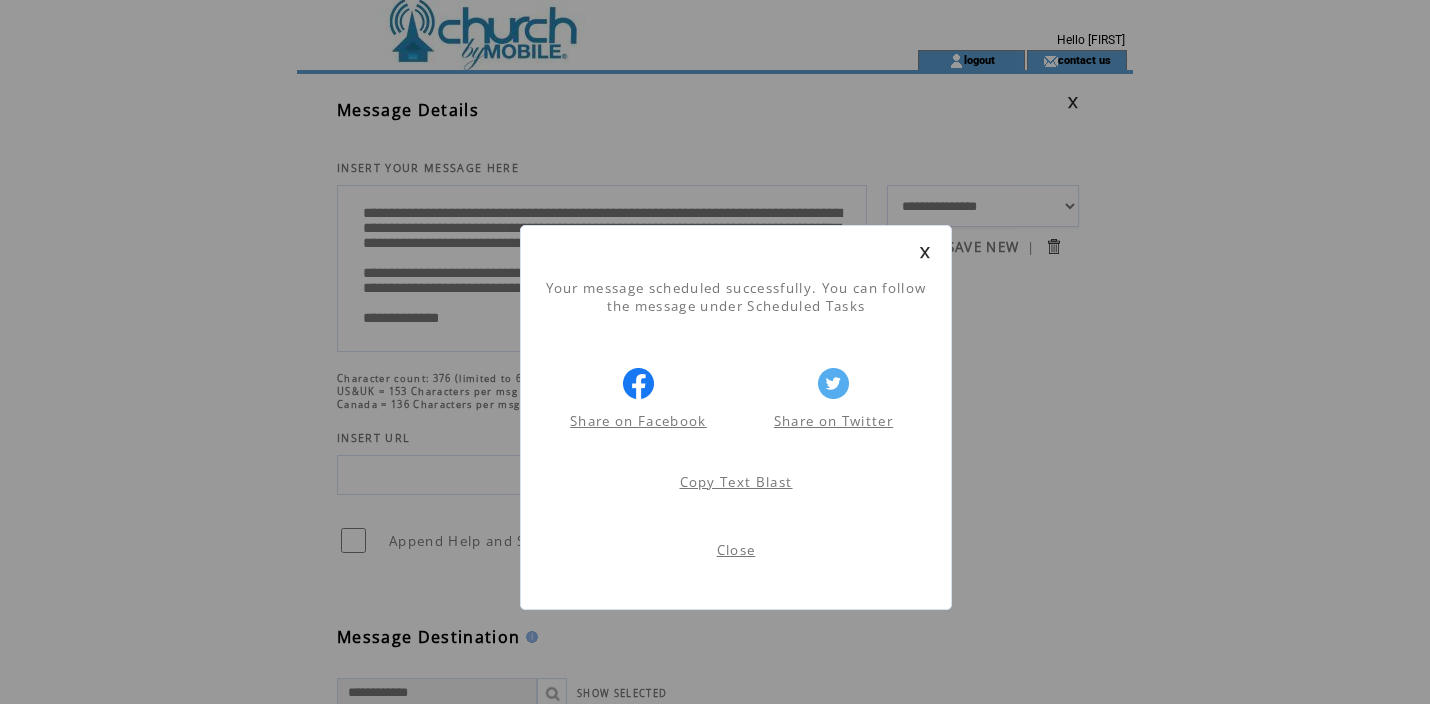 click on "Close" at bounding box center (736, 550) 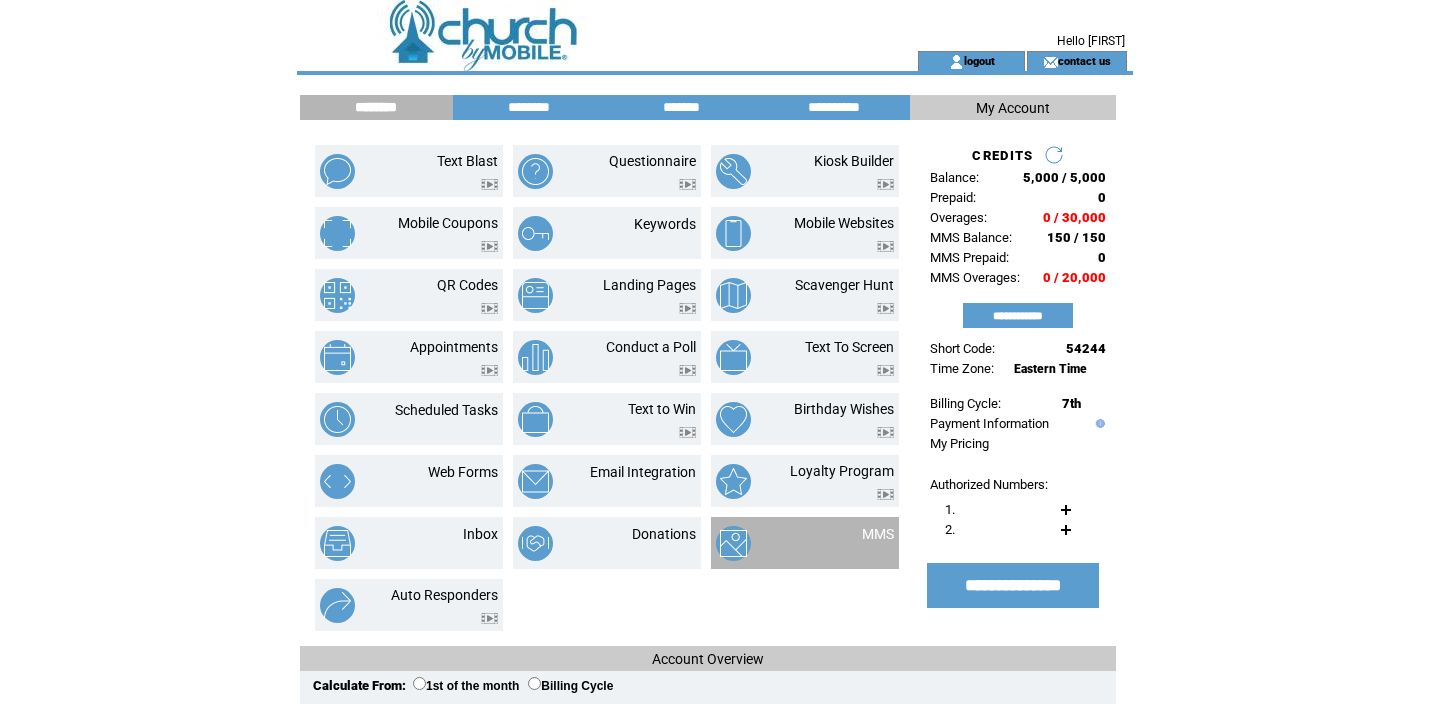 scroll, scrollTop: 0, scrollLeft: 0, axis: both 